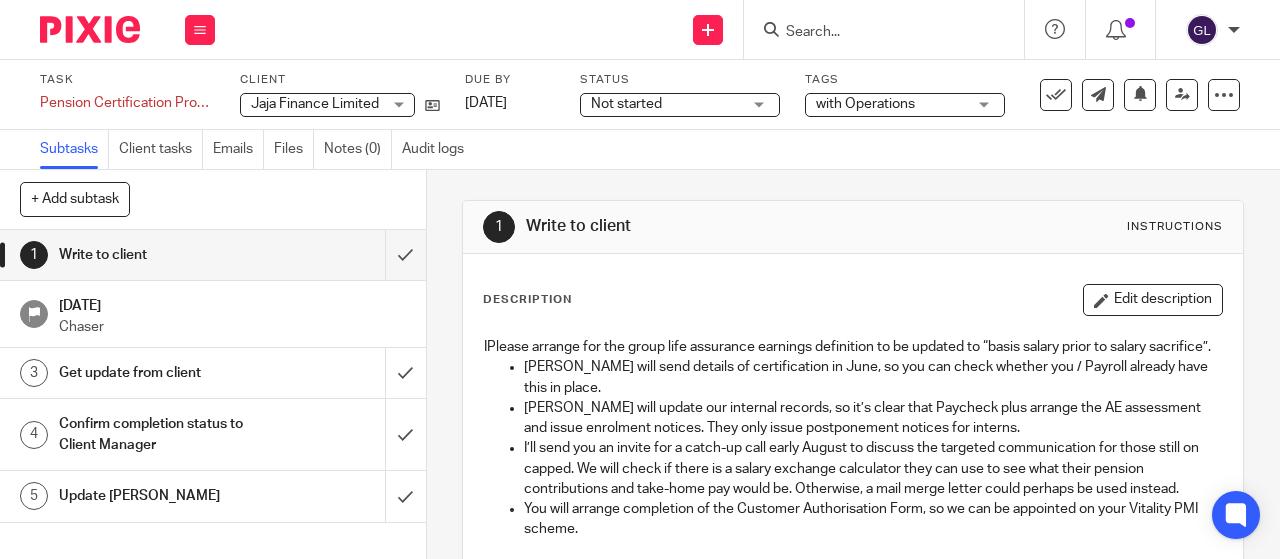 scroll, scrollTop: 0, scrollLeft: 0, axis: both 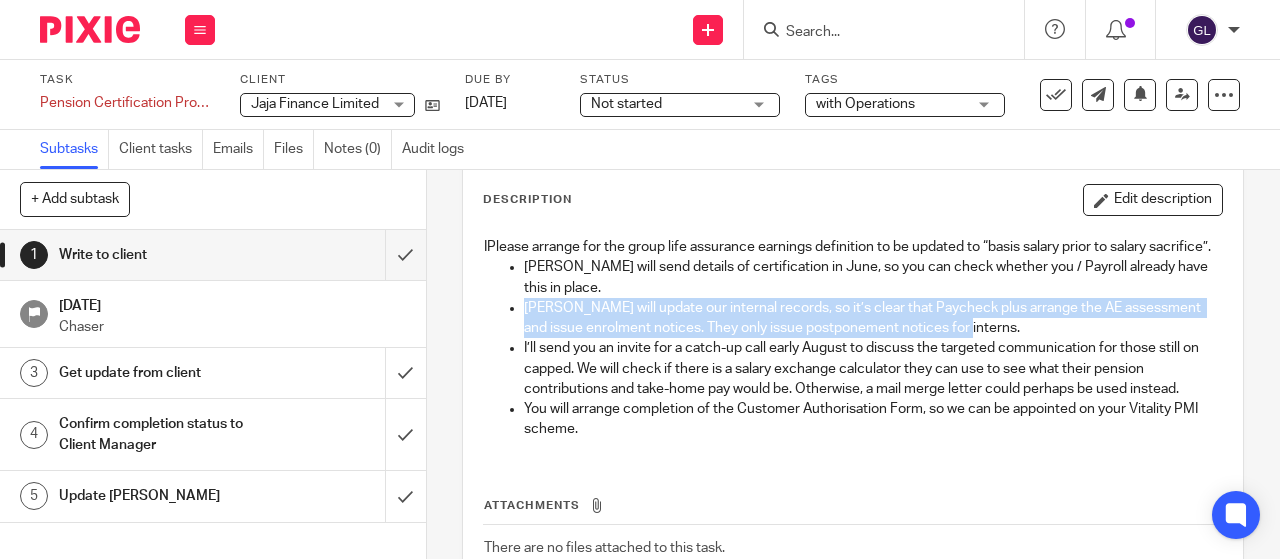 click on "Not started" at bounding box center [626, 104] 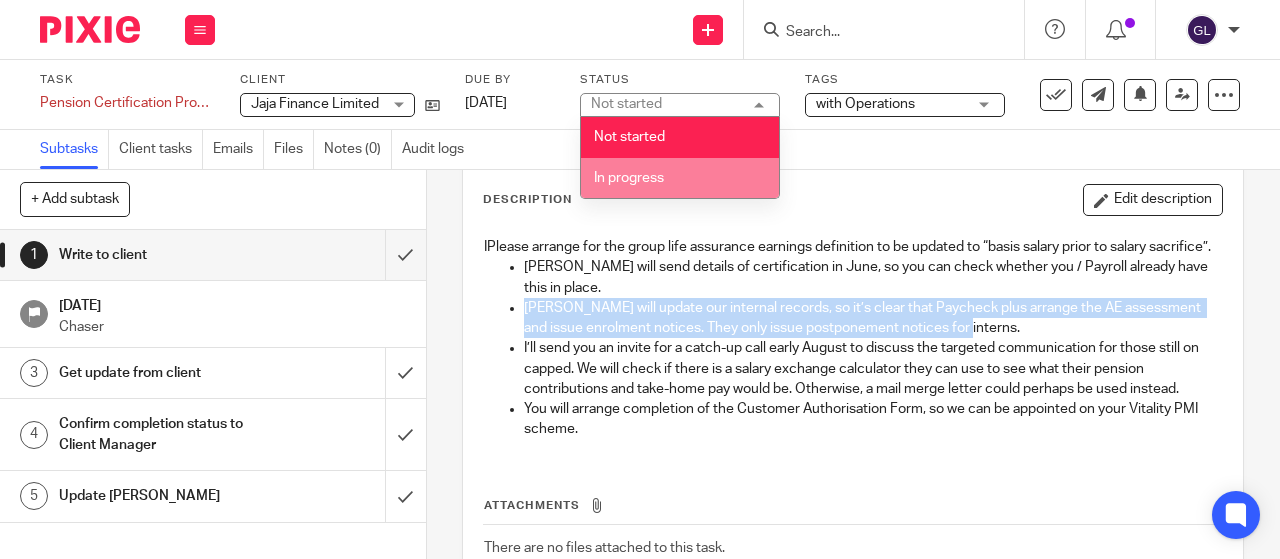 click on "In progress" at bounding box center (680, 178) 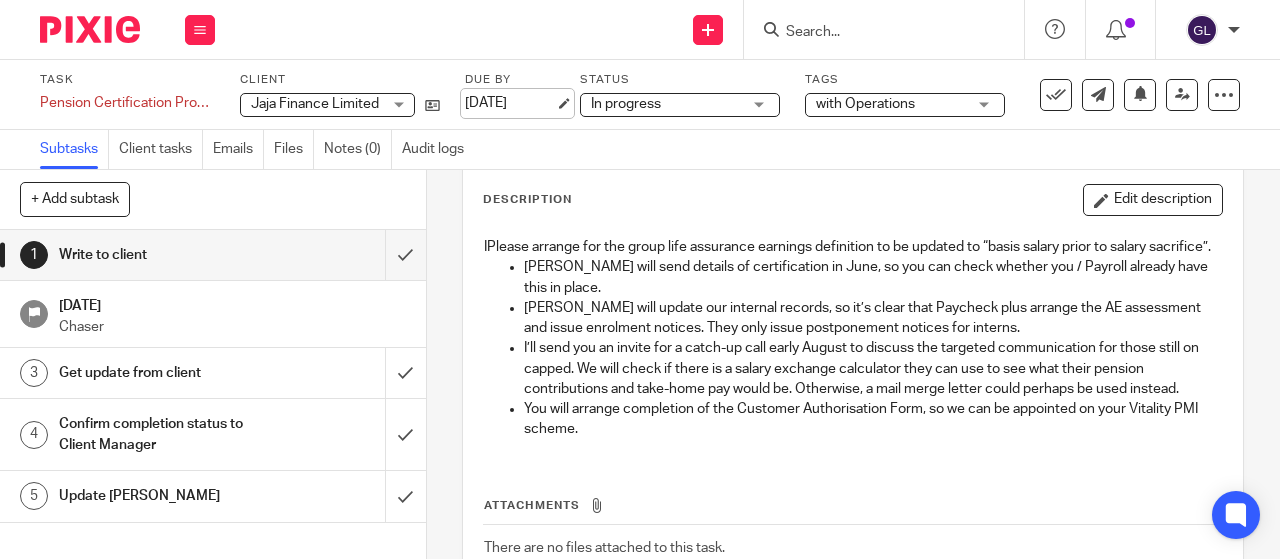 click on "7 Jul 2025" at bounding box center (510, 103) 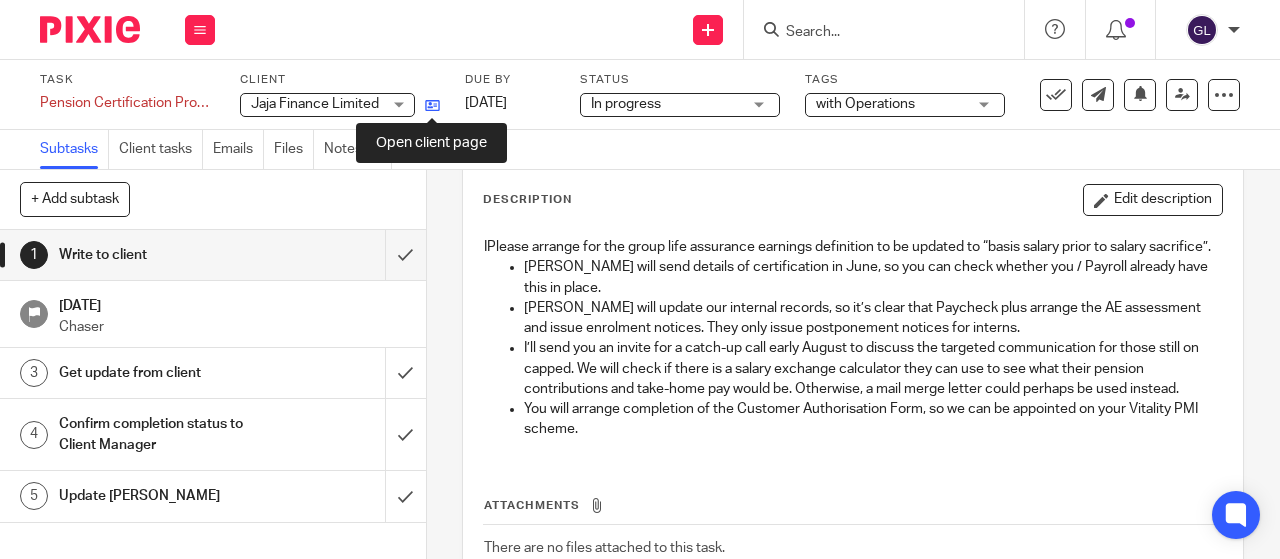 click at bounding box center (432, 105) 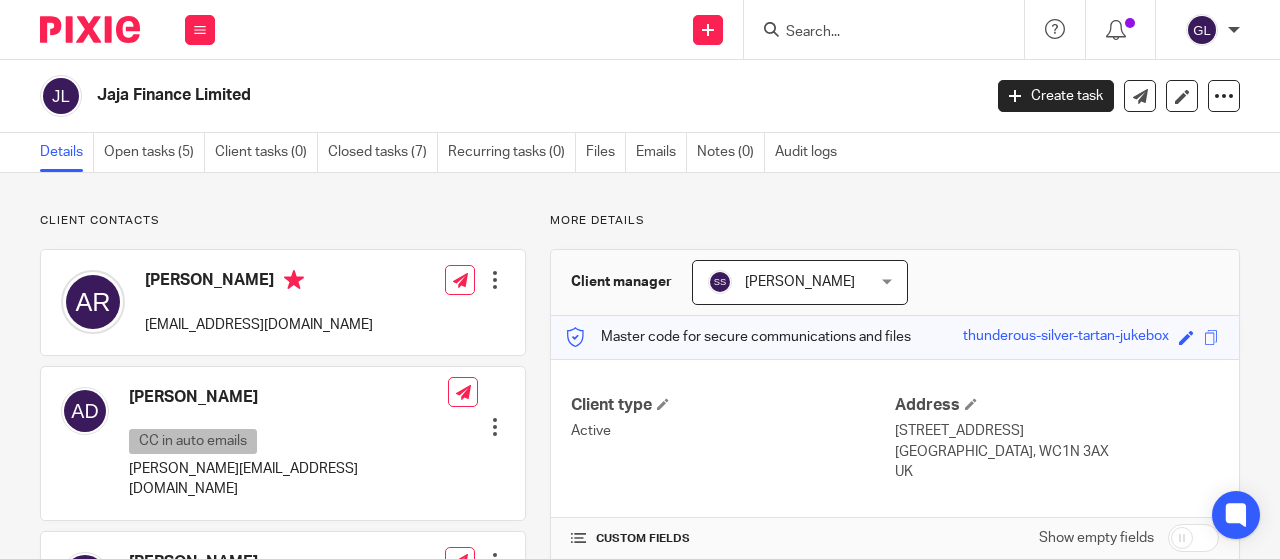 scroll, scrollTop: 0, scrollLeft: 0, axis: both 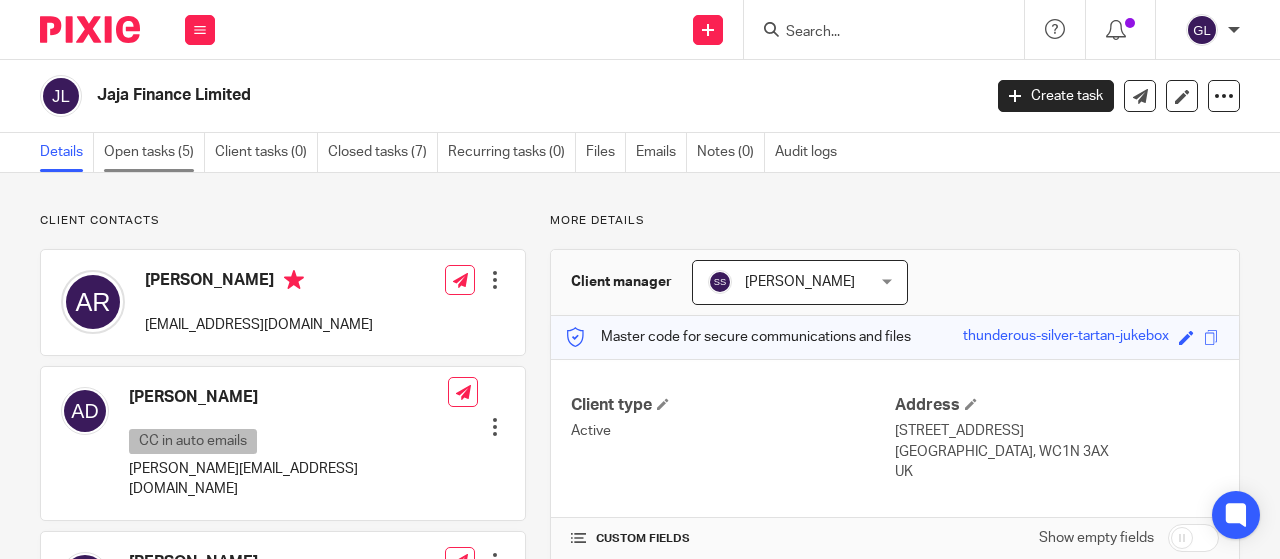 click on "Open tasks (5)" at bounding box center [154, 152] 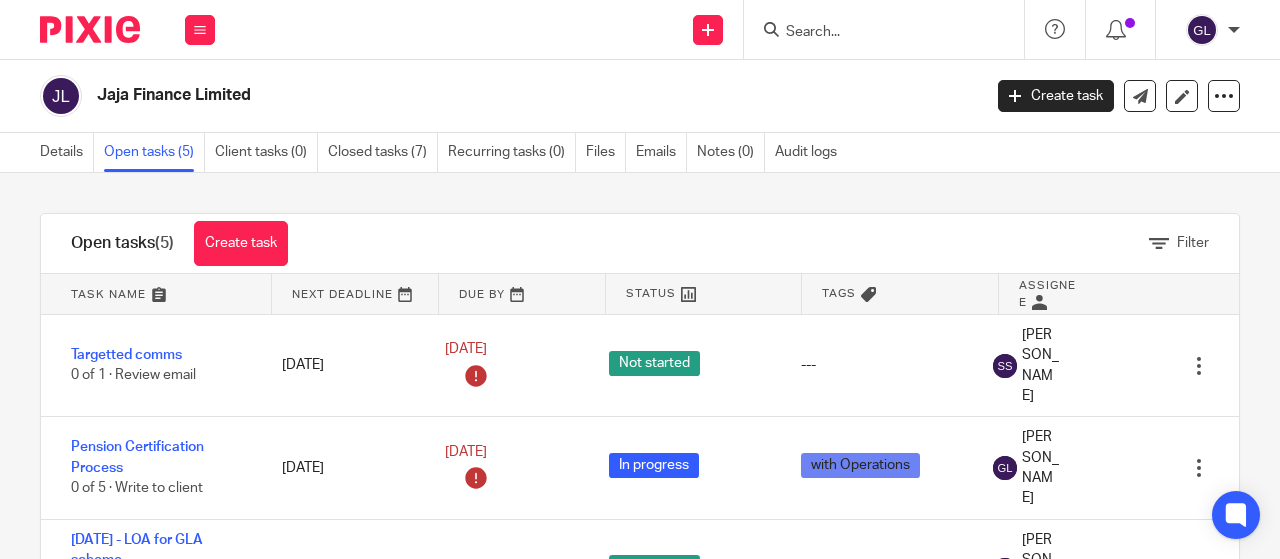 scroll, scrollTop: 0, scrollLeft: 0, axis: both 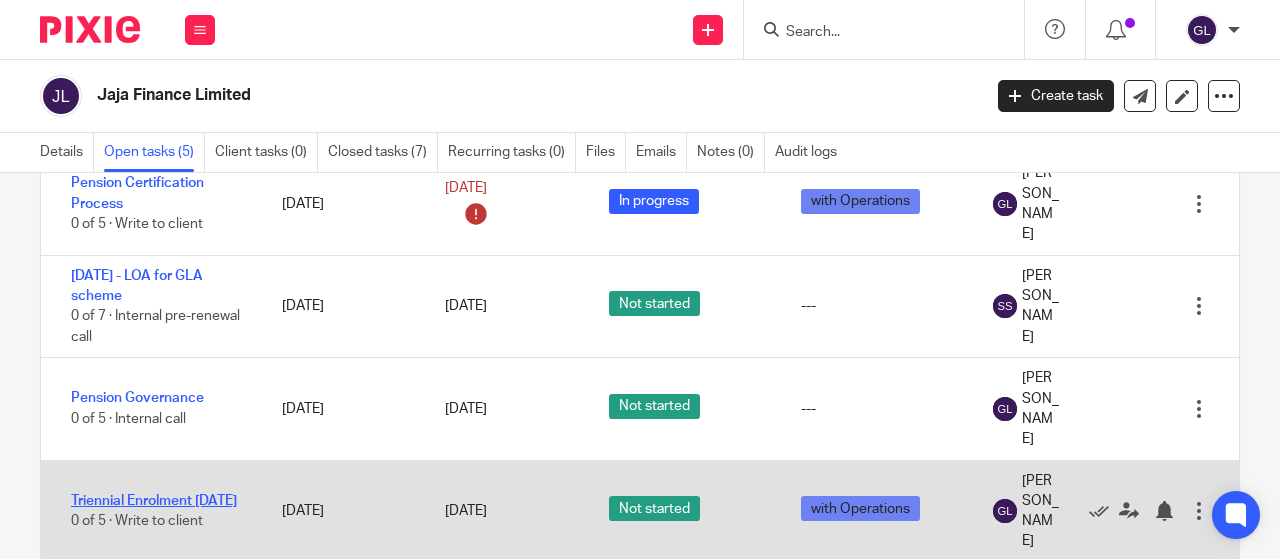 click on "Triennial Enrolment [DATE]" at bounding box center [154, 501] 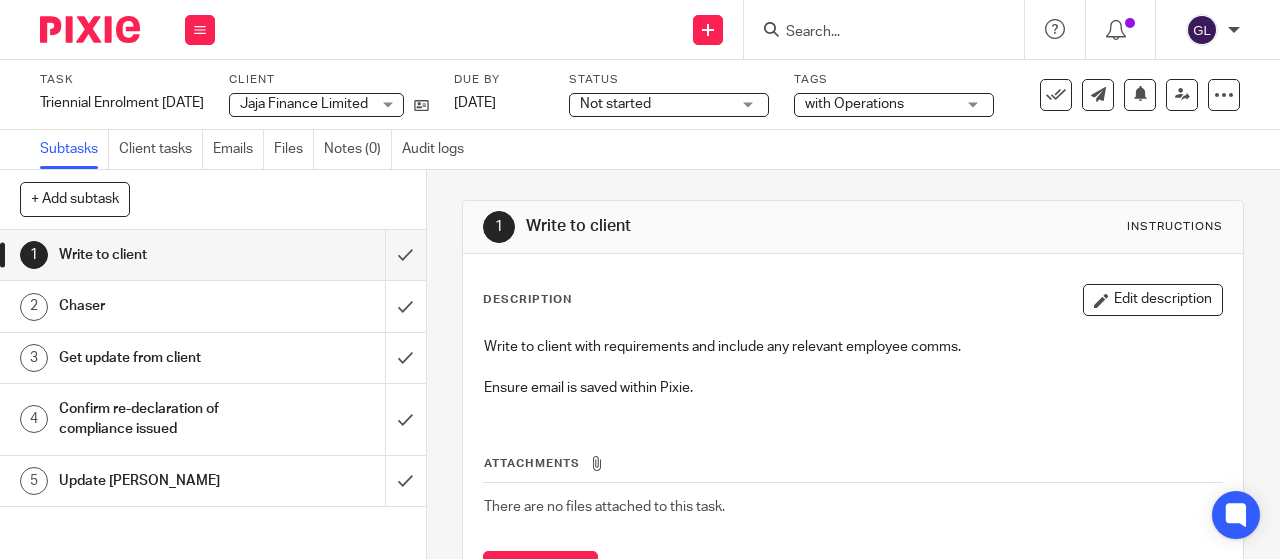 scroll, scrollTop: 0, scrollLeft: 0, axis: both 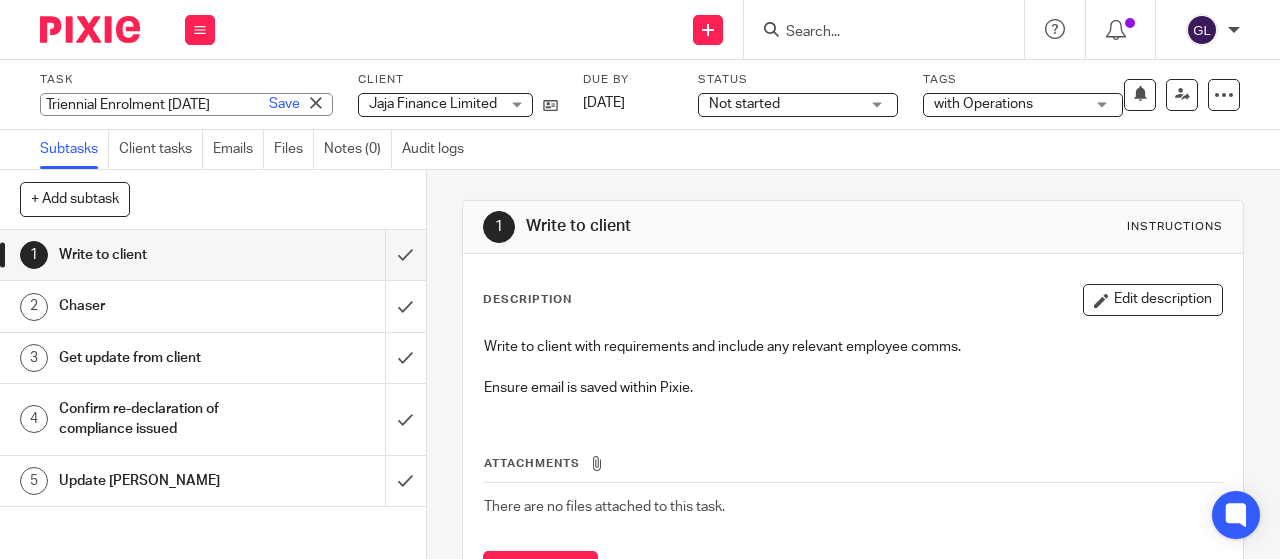 click on "Triennial Enrolment 01/11/2026   Save
Triennial Enrolment 01/11/2026" at bounding box center [186, 104] 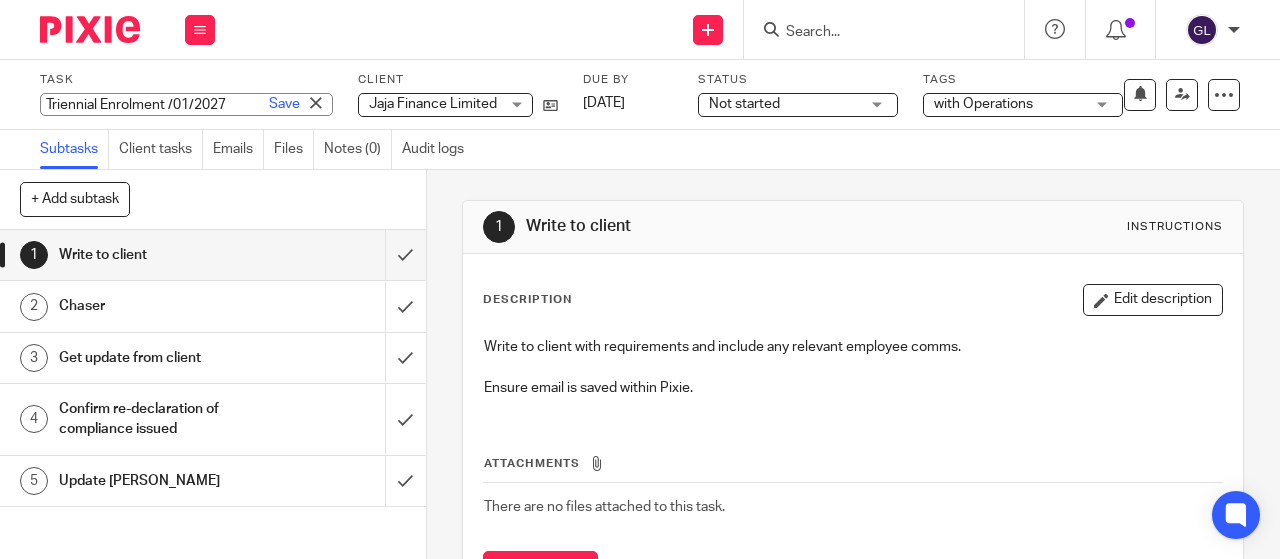 scroll, scrollTop: 0, scrollLeft: 10, axis: horizontal 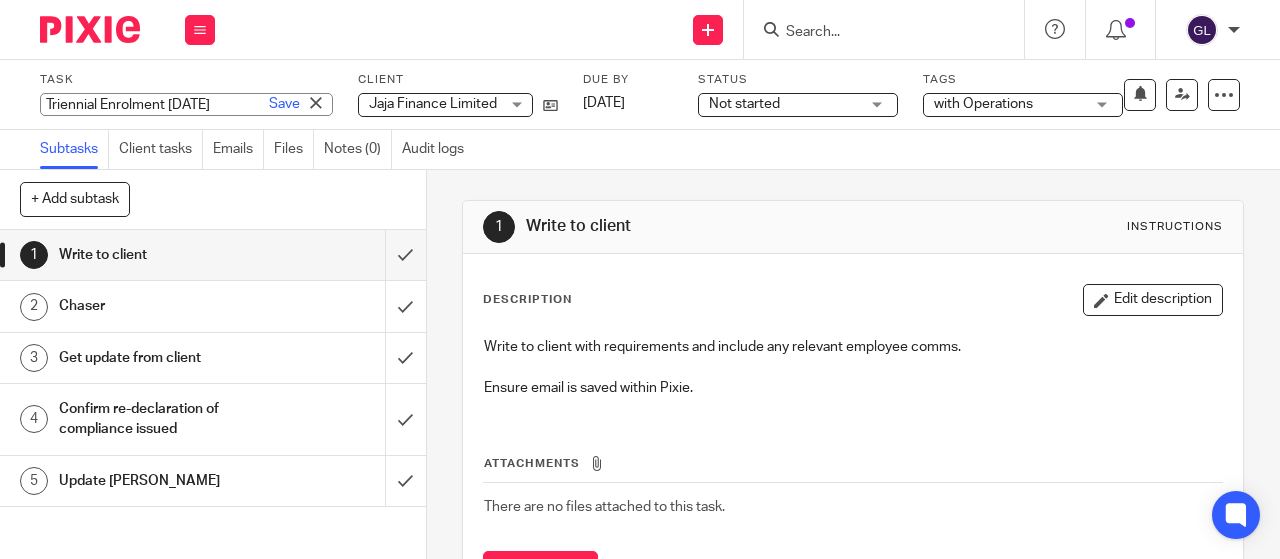 click on "Triennial Enrolment 3/01/2027" at bounding box center [186, 104] 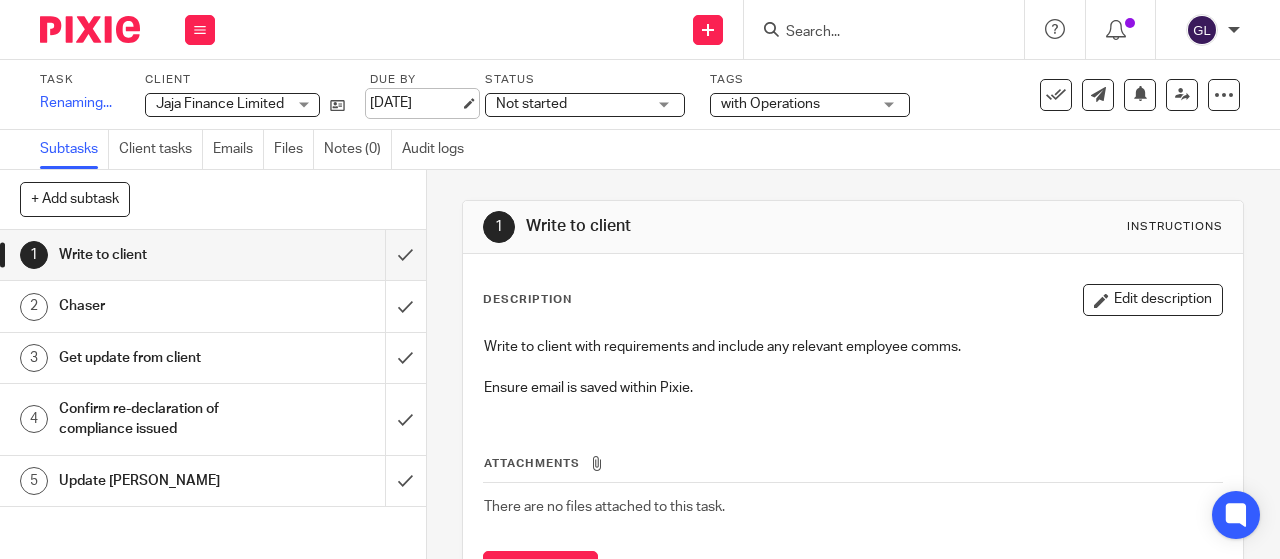 click on "Task
Triennial Enrolment 03/01/2027   Save     Renaming...                         0 /5
Client
Jaja Finance Limited
Jaja Finance Limited
No client selected
Abel & Imray LLP
Absurd Ventures In Games (UK) Ltd
Adams Cundell Engineers Limited
Adams & Remers LLP
A E Rodda & Son Limited
Alltrust Services Ltd
Alzheimer Scotland
Aniara Ltd
Aramco Overseas Company UK Limited
Aramco Trading Limited
Aramco Ventures Ltd
Aramco Ventures Ltd
Artemis Origination Ltd
Aspire Customer Communications Services Ltd
Avalere Health (PRMA Consulting Ltd)" at bounding box center (490, 94) 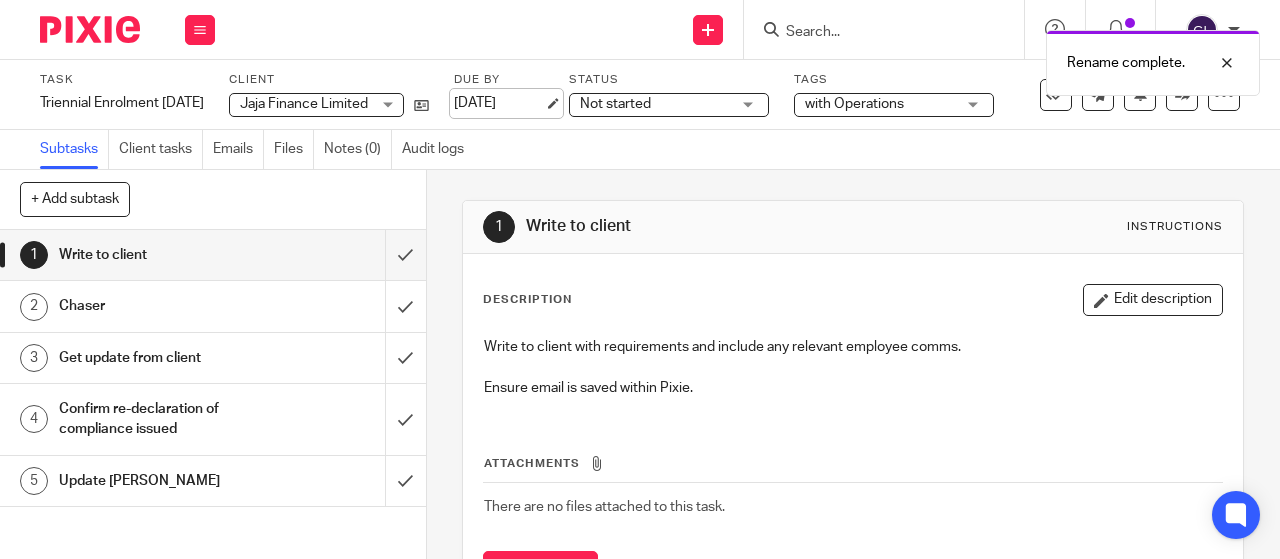 click on "1 Aug 2026" at bounding box center [499, 103] 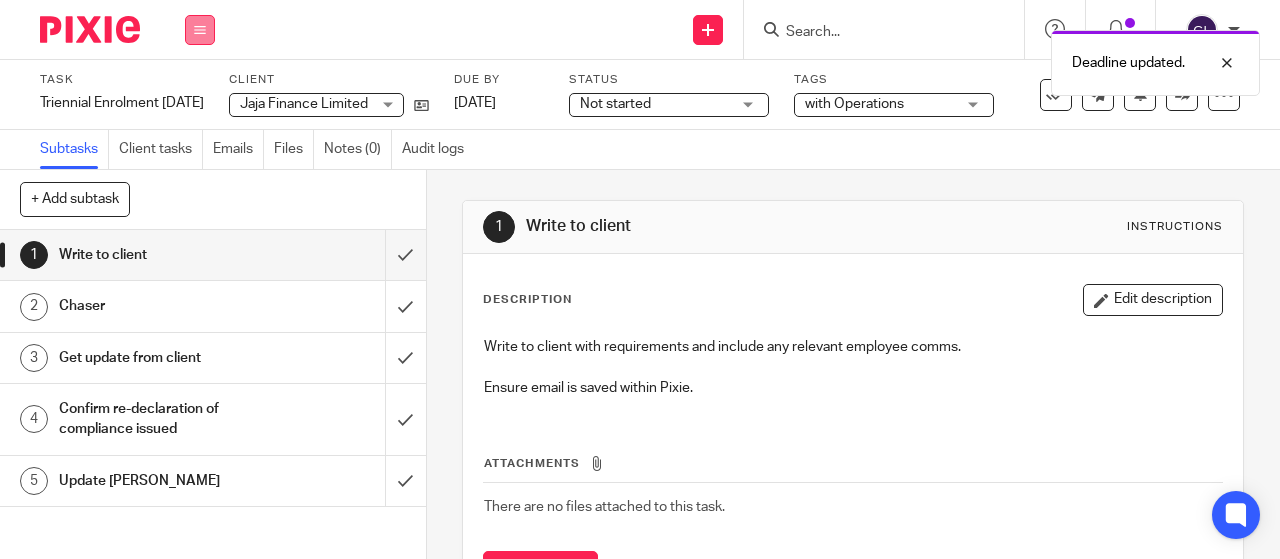 click at bounding box center [200, 30] 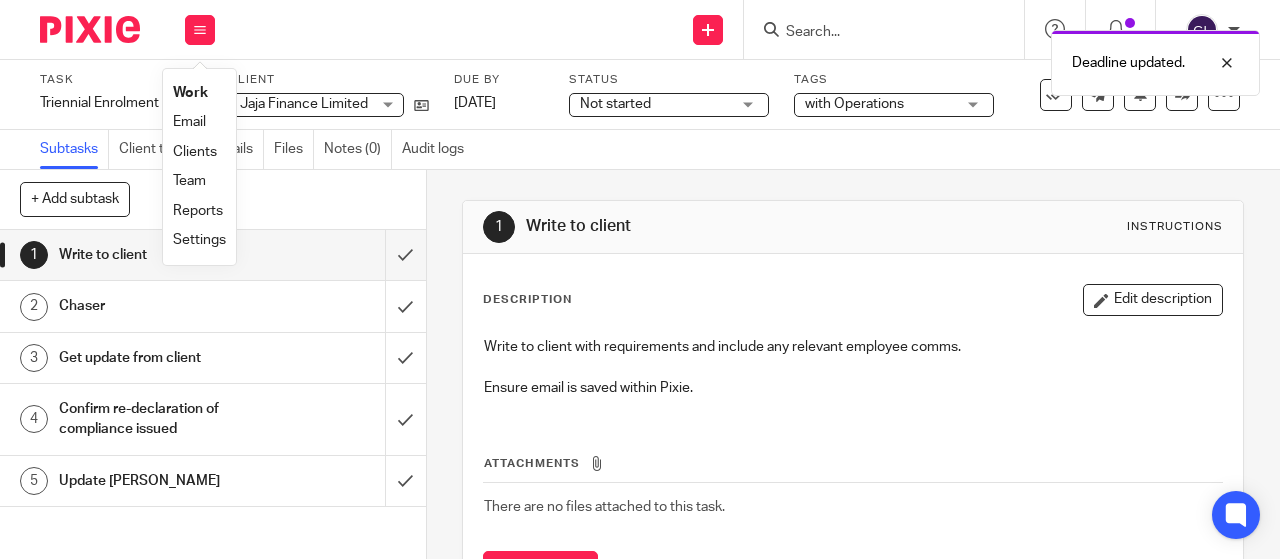 click on "Work" at bounding box center [190, 93] 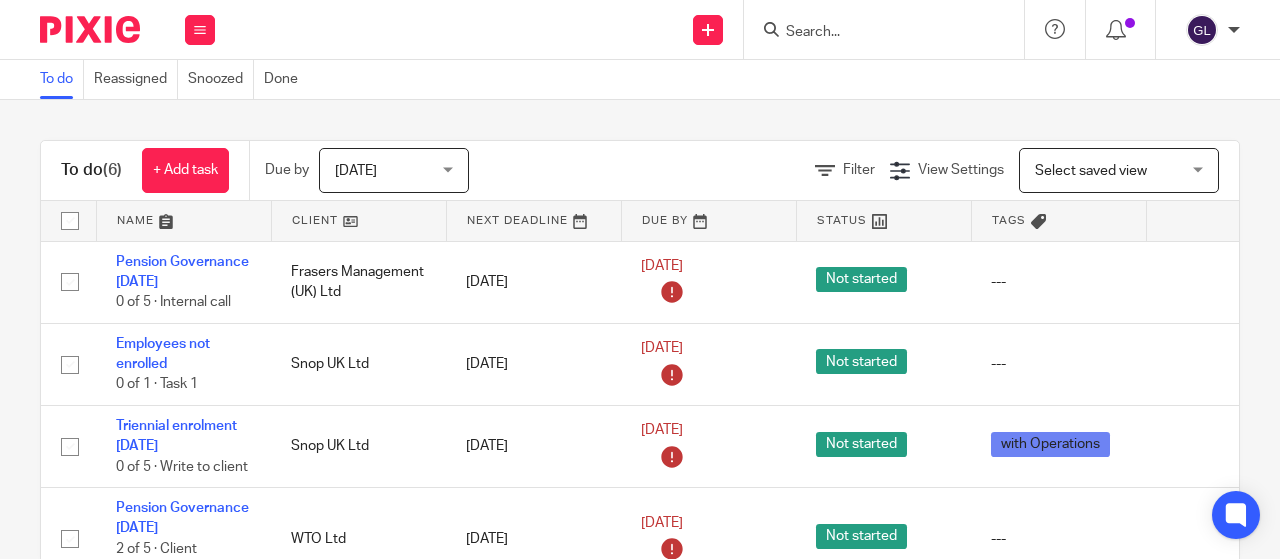 scroll, scrollTop: 0, scrollLeft: 0, axis: both 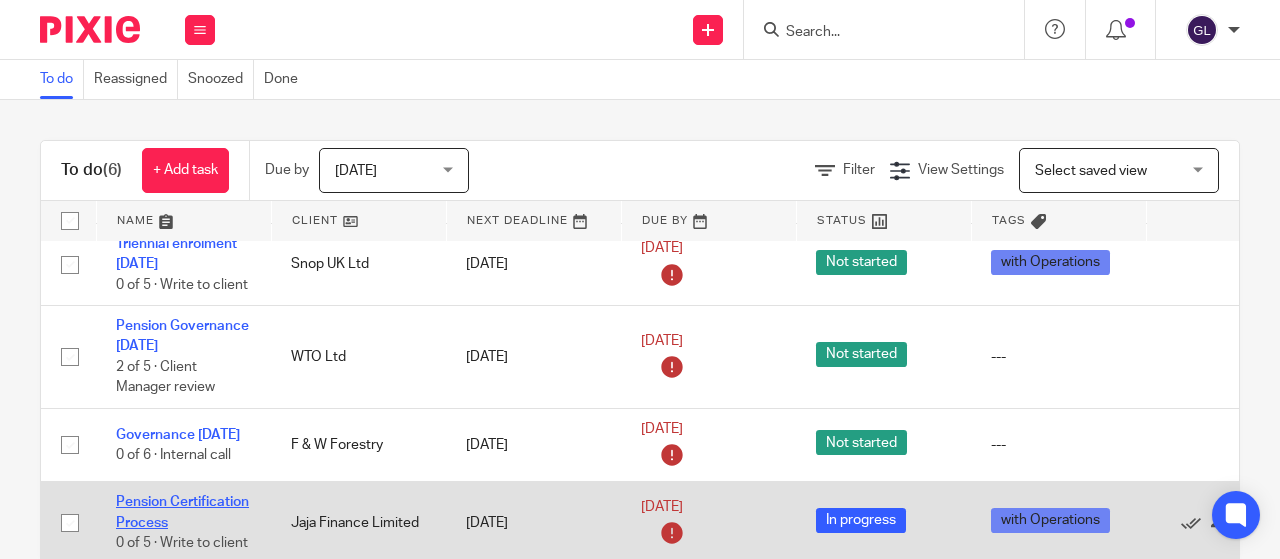 click on "Pension Certification Process" at bounding box center (182, 512) 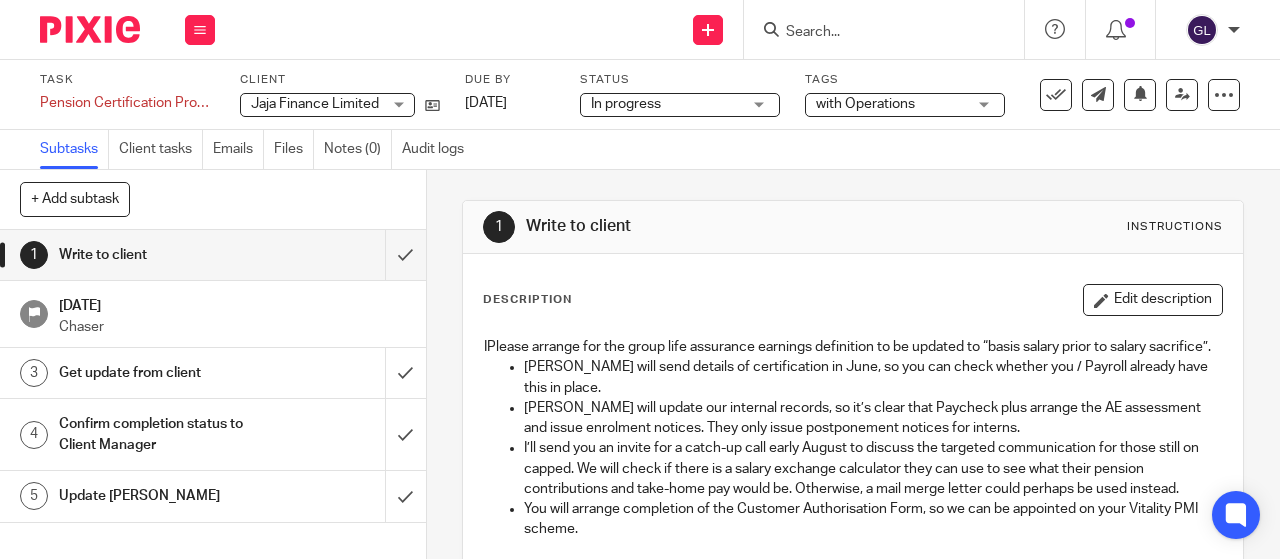 scroll, scrollTop: 0, scrollLeft: 0, axis: both 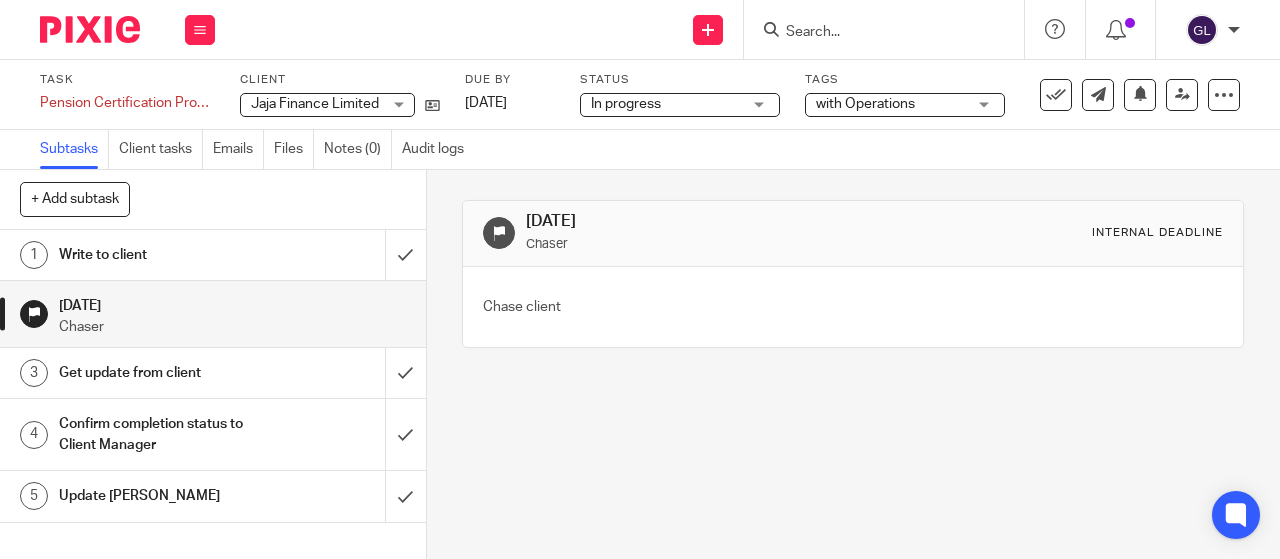 click at bounding box center [499, 233] 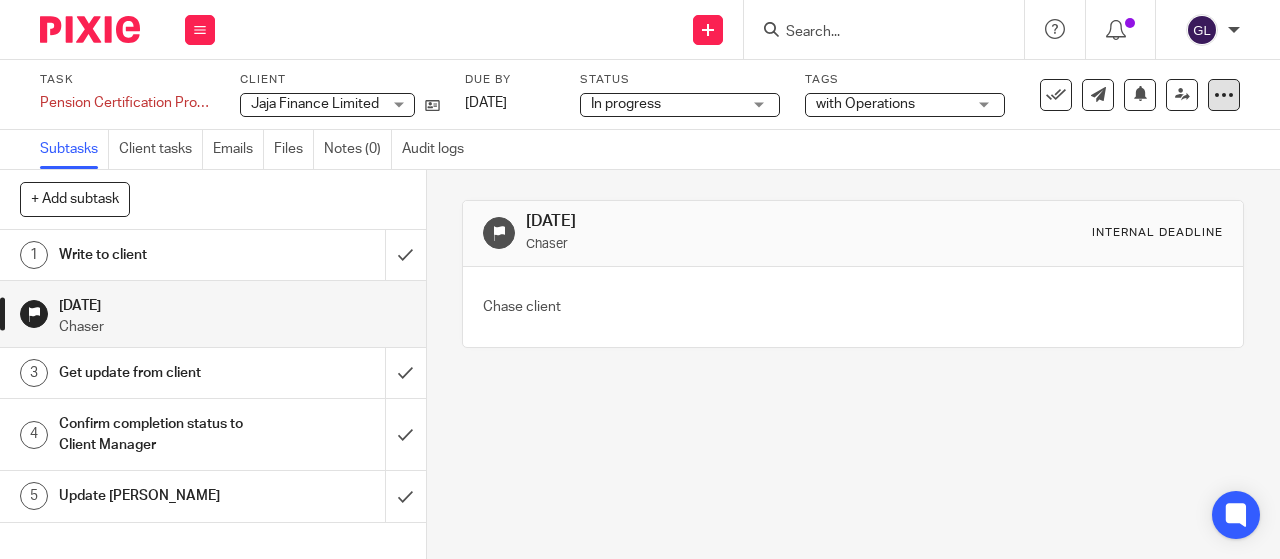 click at bounding box center [1224, 95] 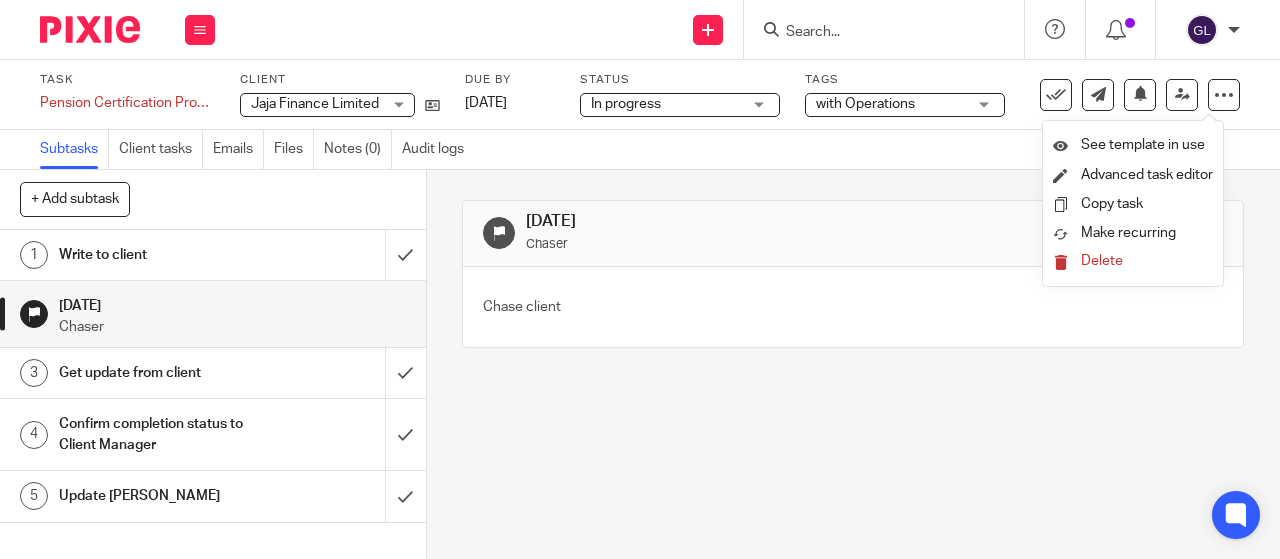 click on "Delete" at bounding box center [1102, 261] 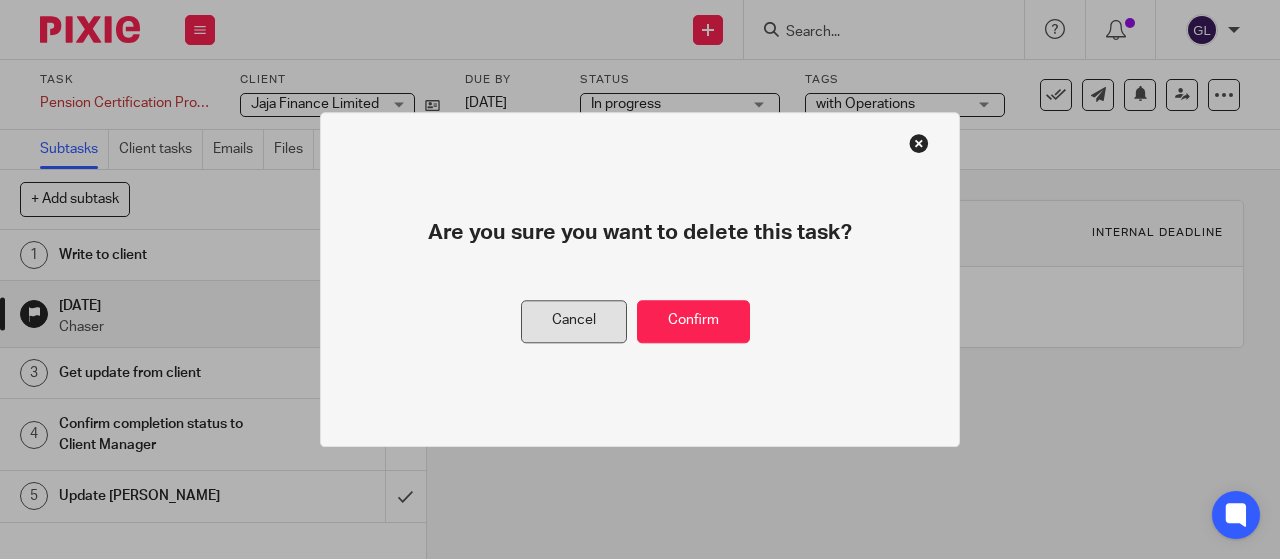 click on "Cancel" at bounding box center [574, 321] 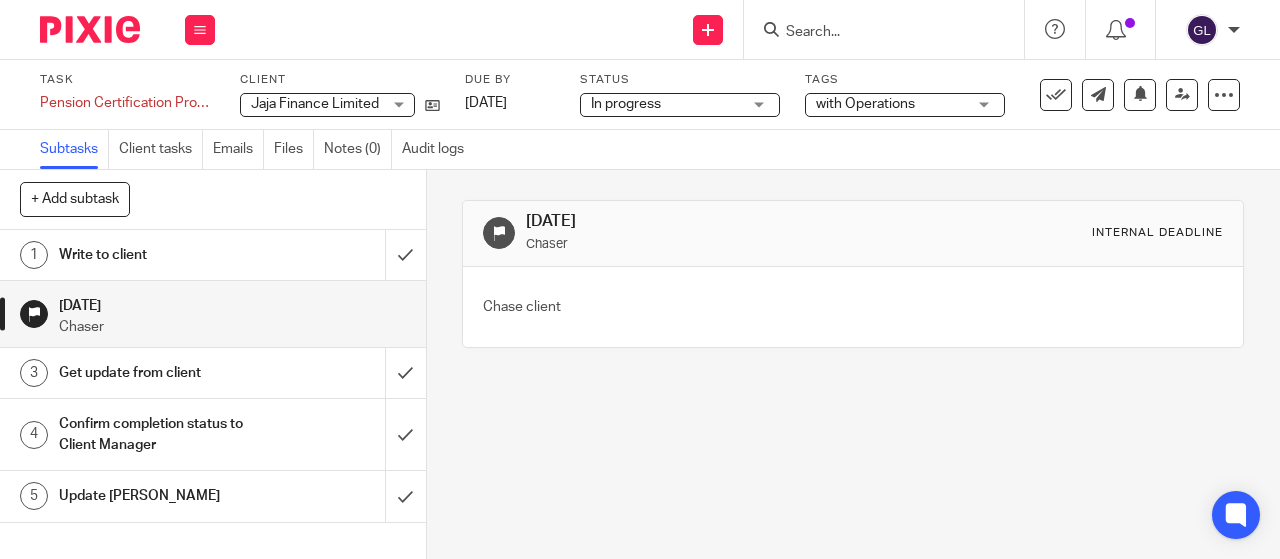 click on "Subtasks" at bounding box center (74, 149) 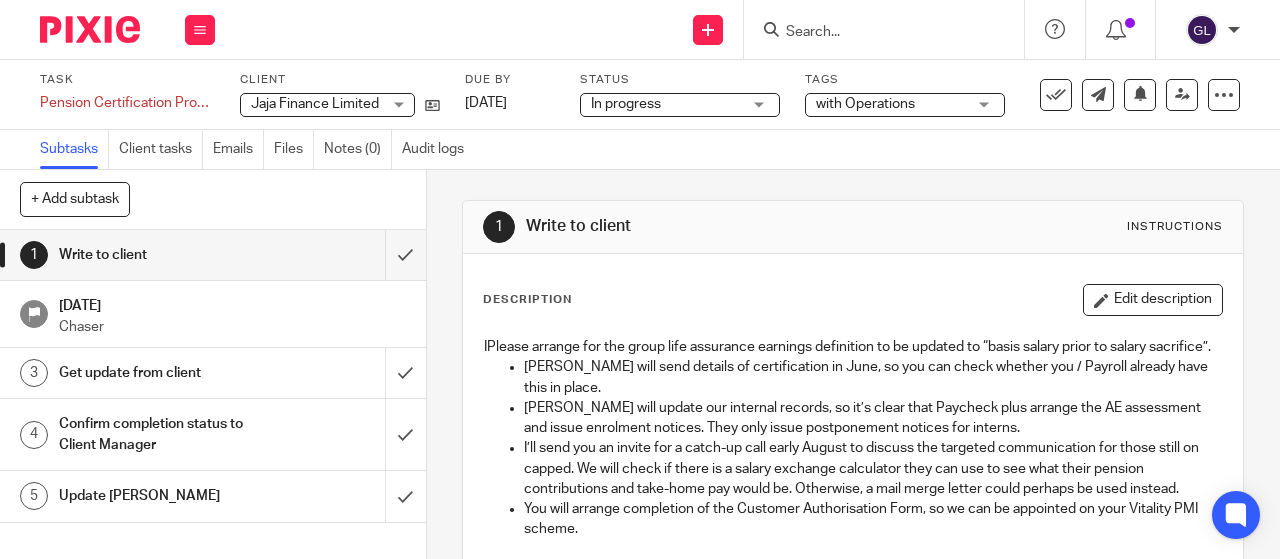 scroll, scrollTop: 0, scrollLeft: 0, axis: both 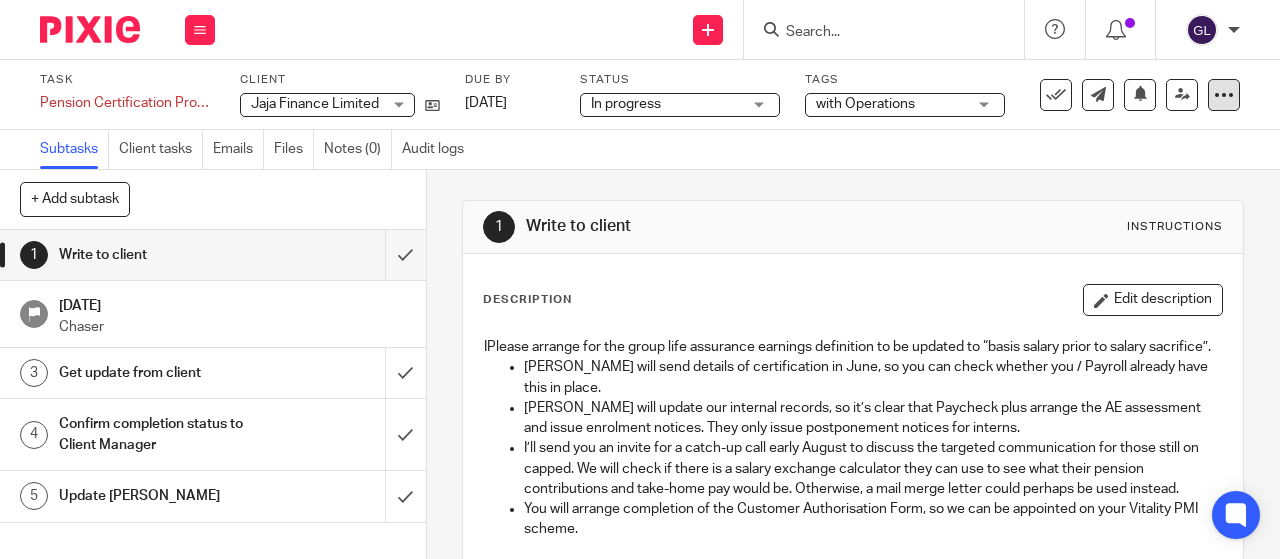 click at bounding box center (1224, 95) 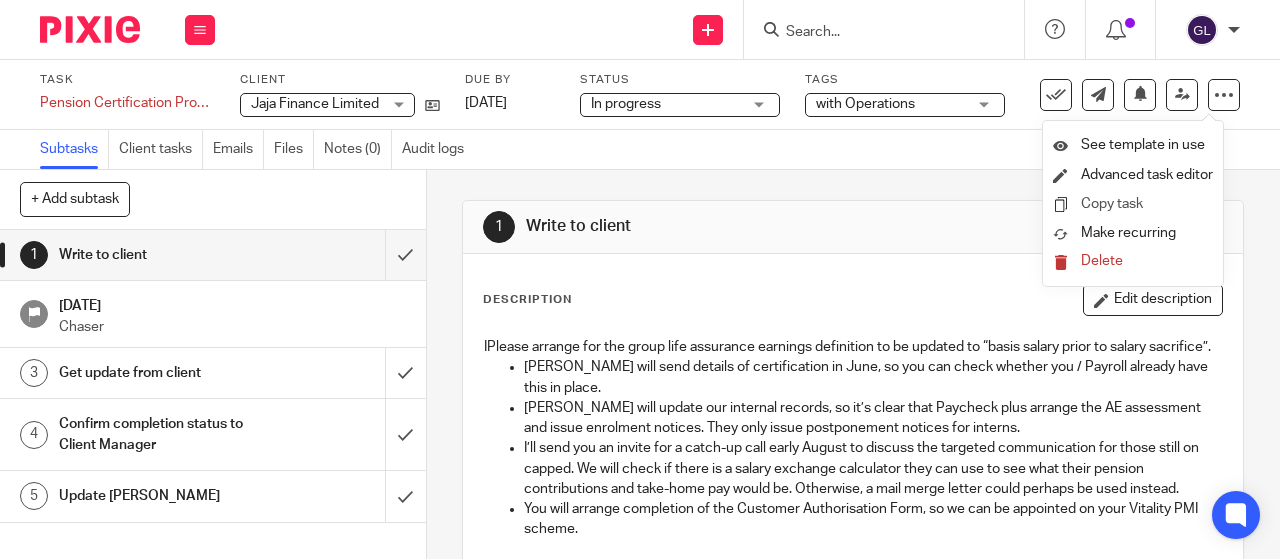 click on "Copy task" at bounding box center (1112, 204) 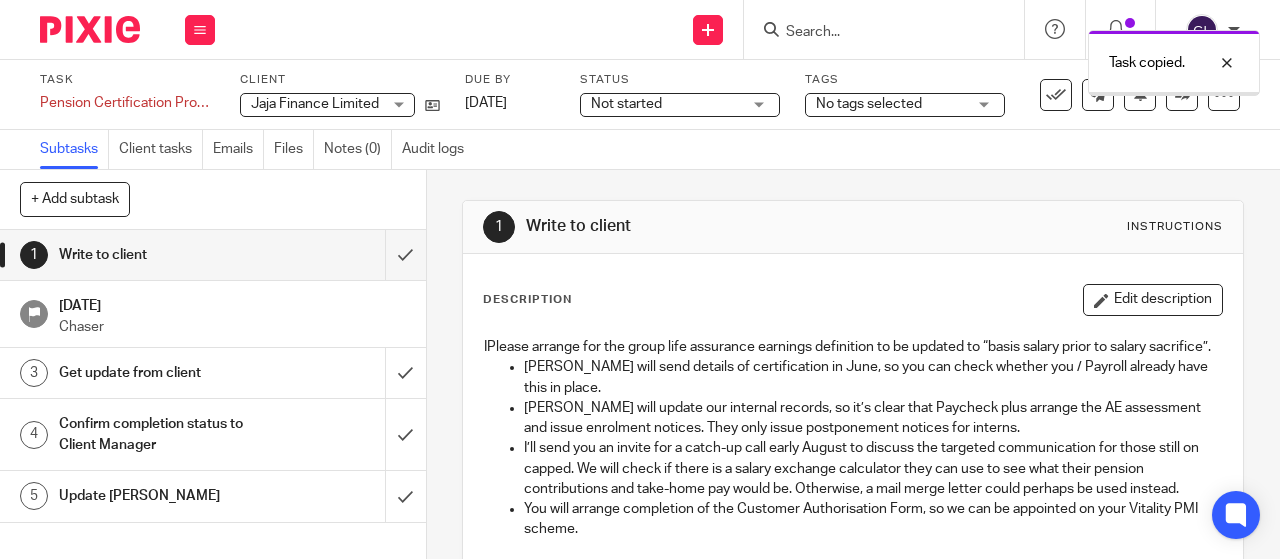 scroll, scrollTop: 0, scrollLeft: 0, axis: both 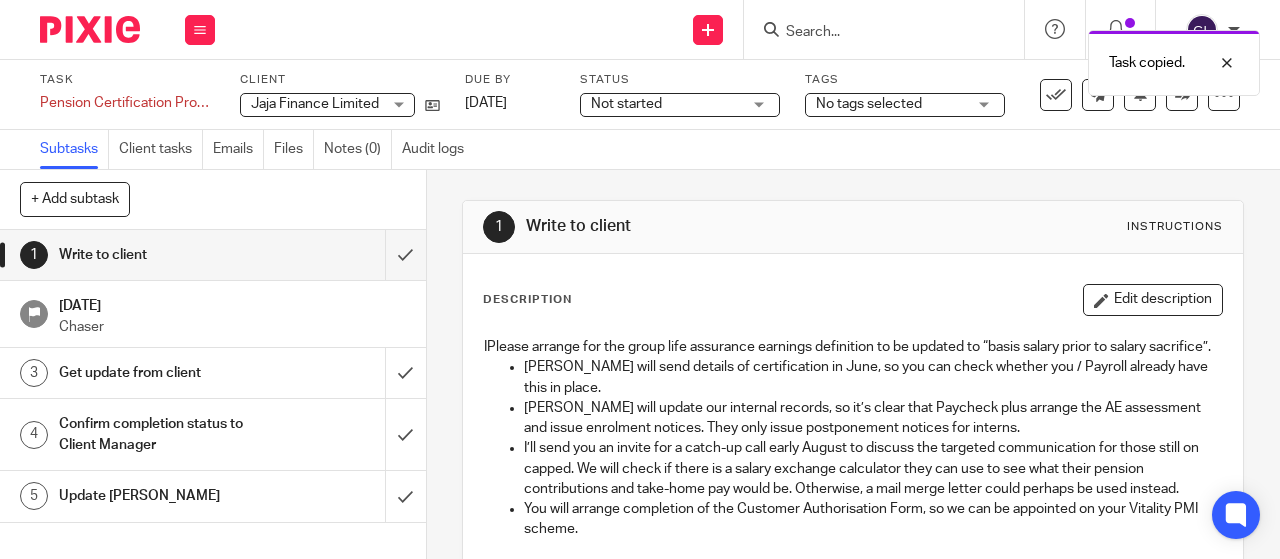 click on "[DATE]" at bounding box center (232, 303) 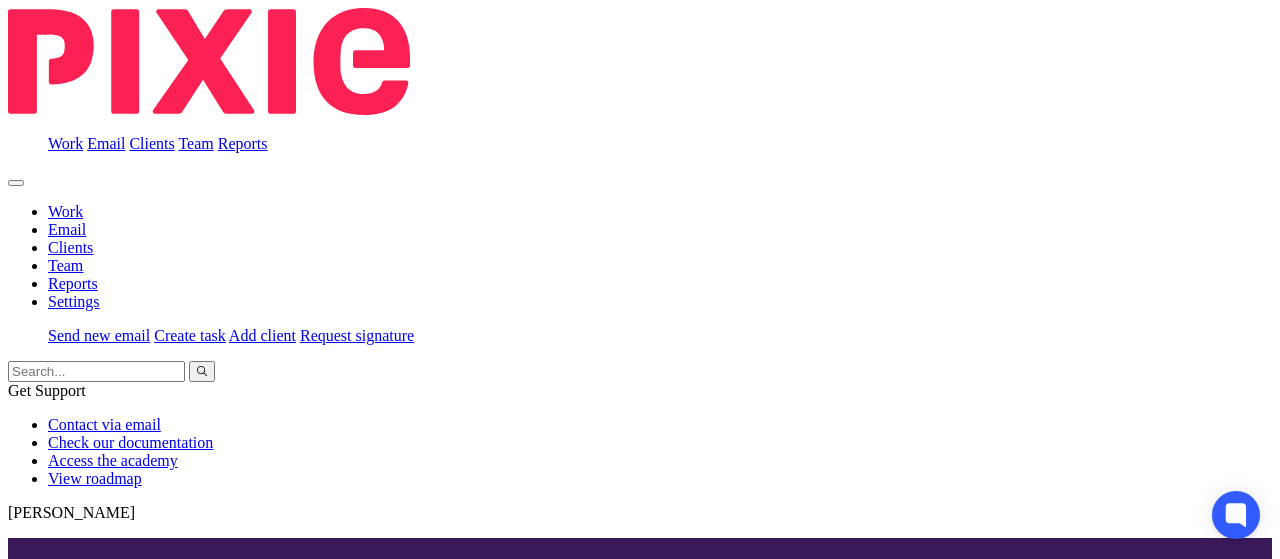 scroll, scrollTop: 0, scrollLeft: 0, axis: both 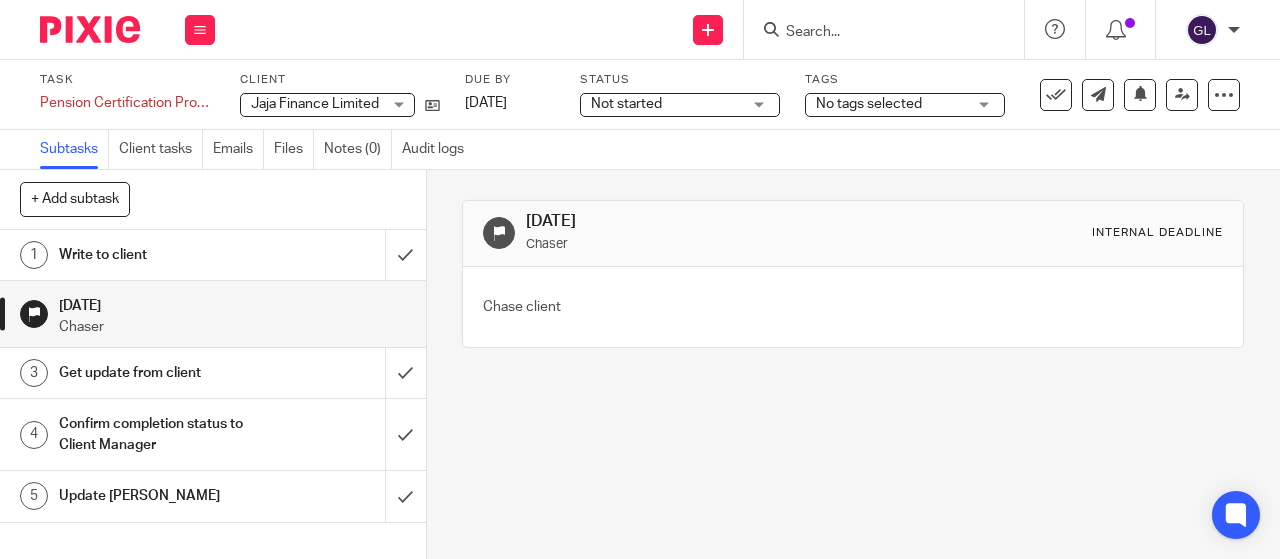 click on "Internal deadline" at bounding box center (1157, 233) 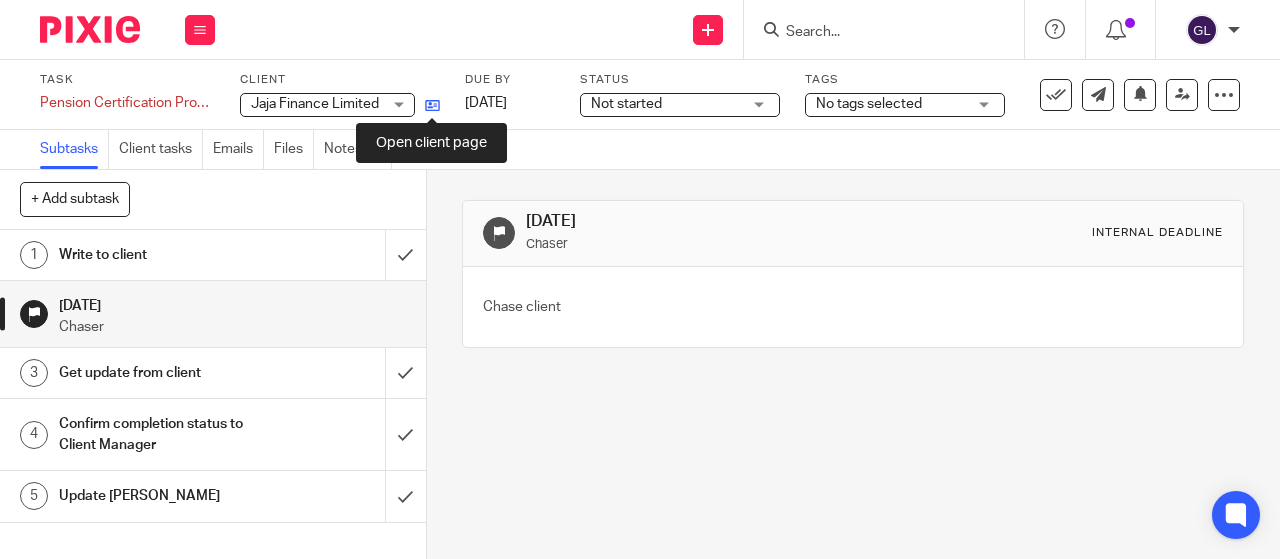 click at bounding box center (432, 105) 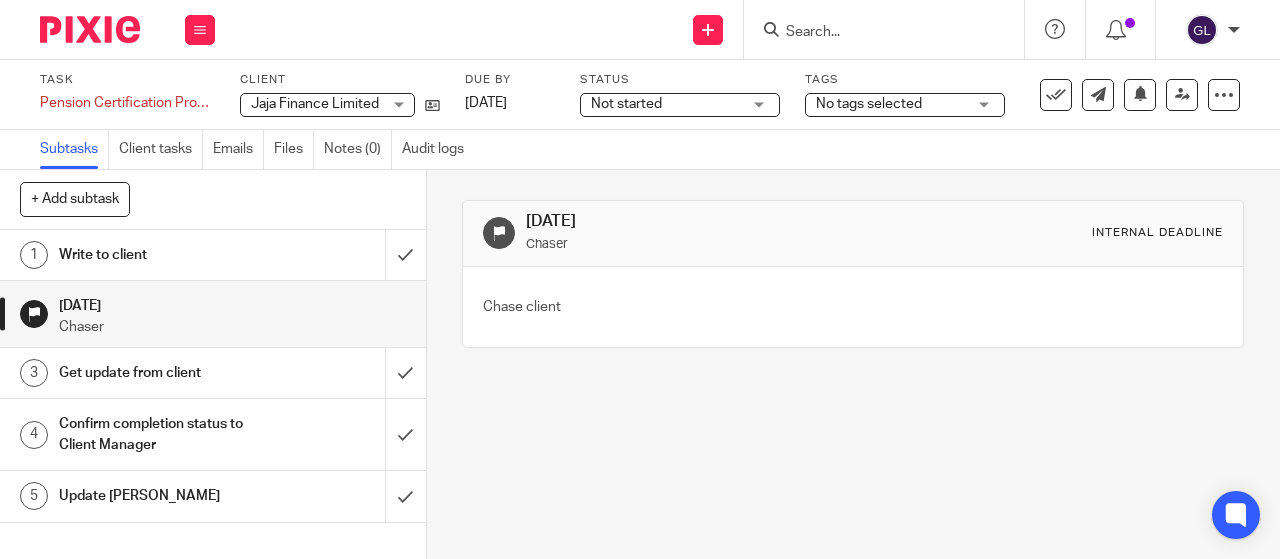 click on "Subtasks" at bounding box center (74, 149) 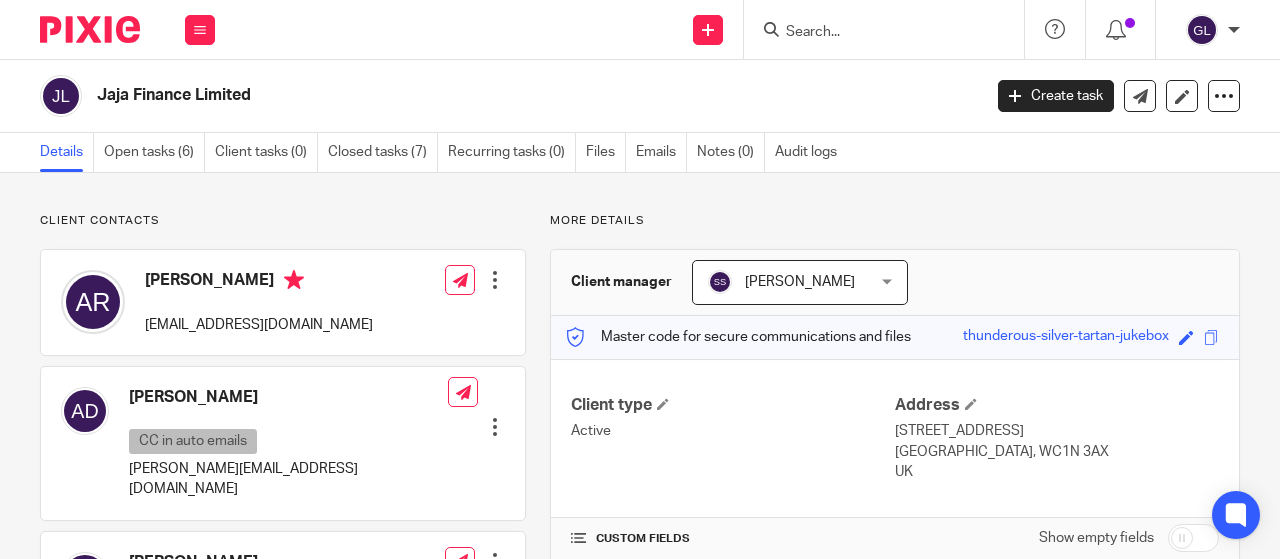 scroll, scrollTop: 0, scrollLeft: 0, axis: both 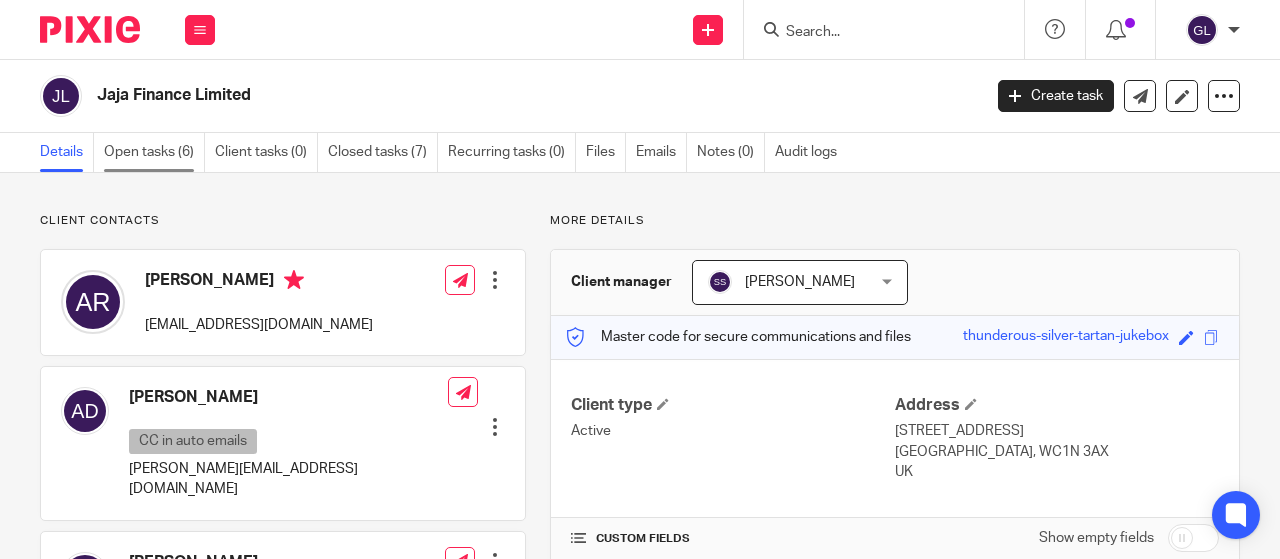 click on "Open tasks (6)" at bounding box center (154, 152) 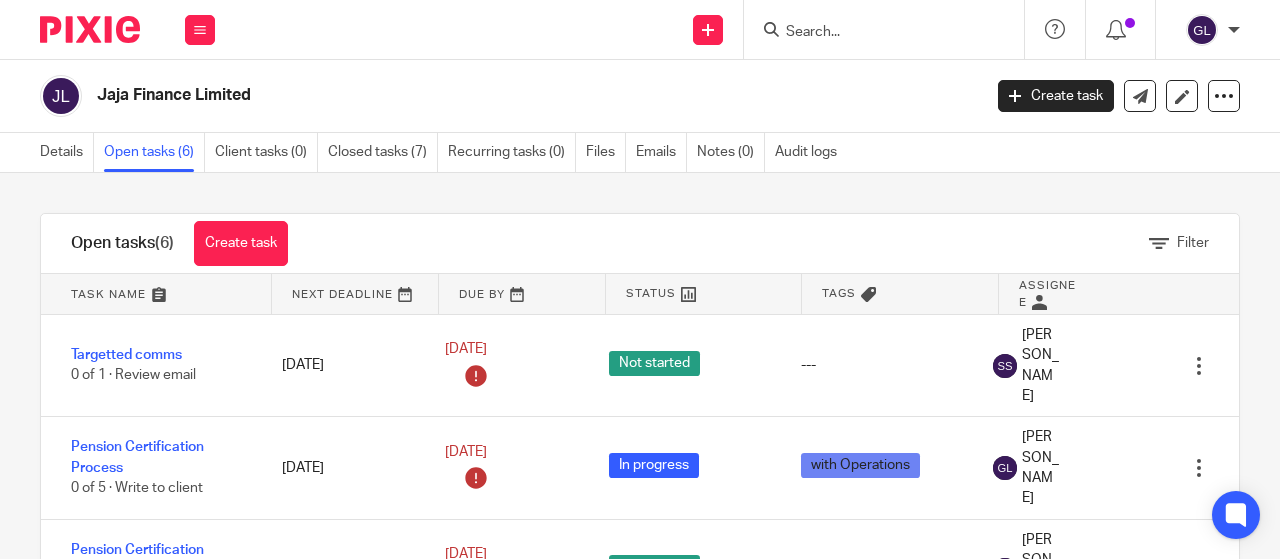scroll, scrollTop: 0, scrollLeft: 0, axis: both 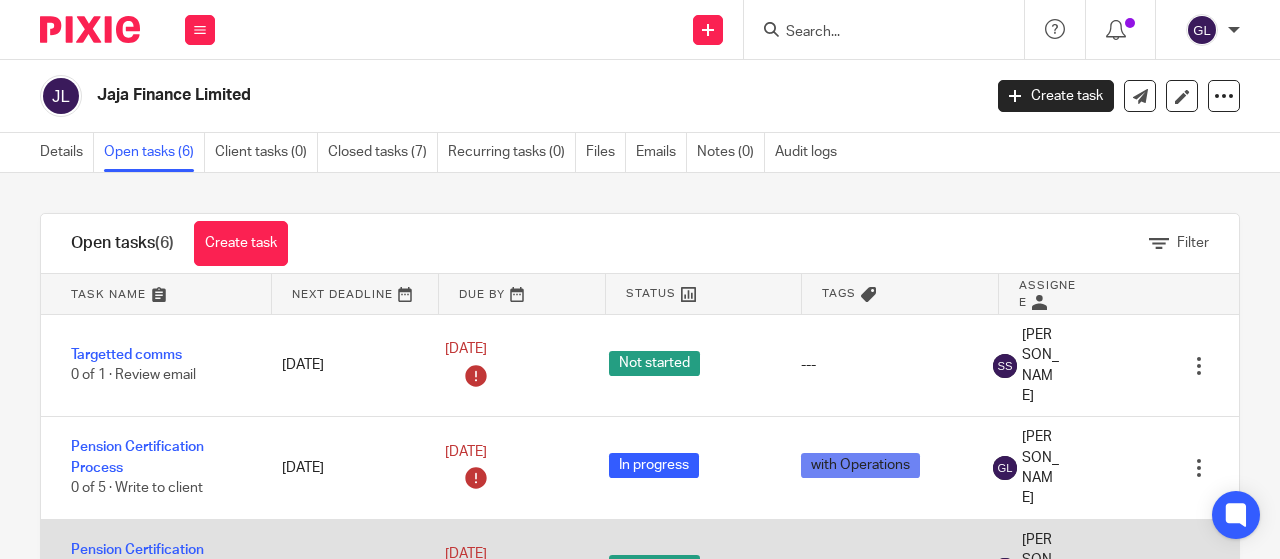 click at bounding box center (1199, 570) 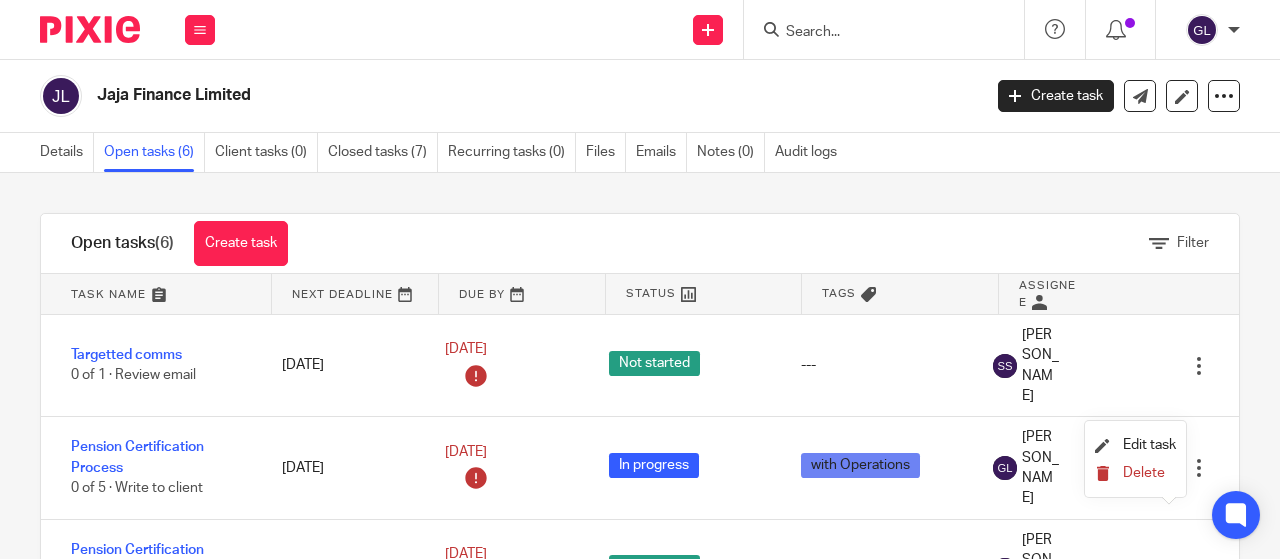 click on "Delete" at bounding box center (1144, 473) 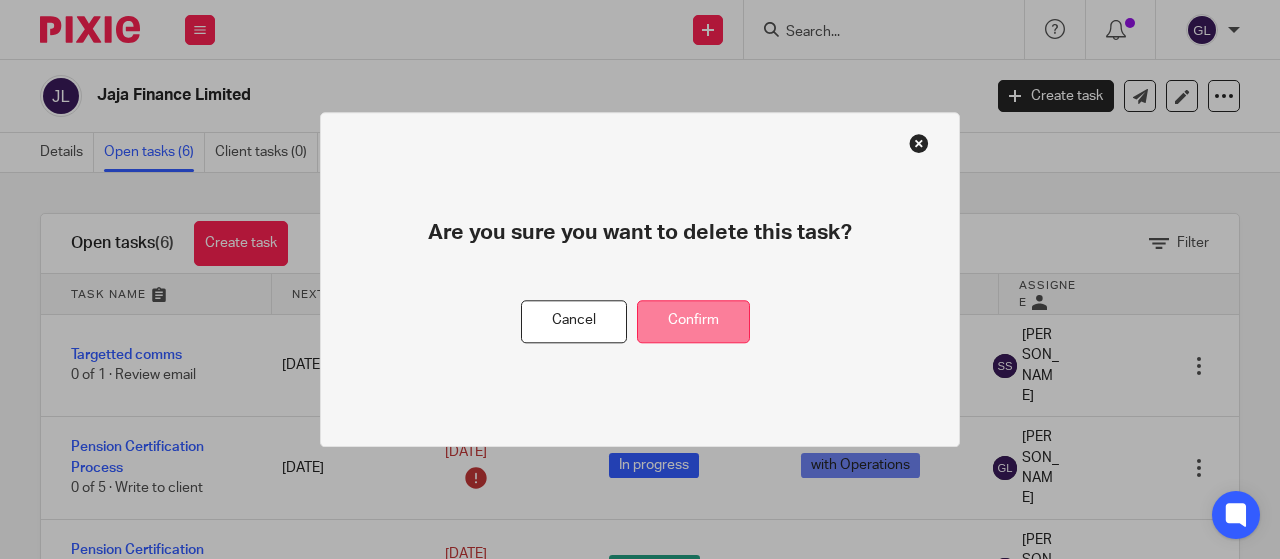 click on "Confirm" at bounding box center (693, 321) 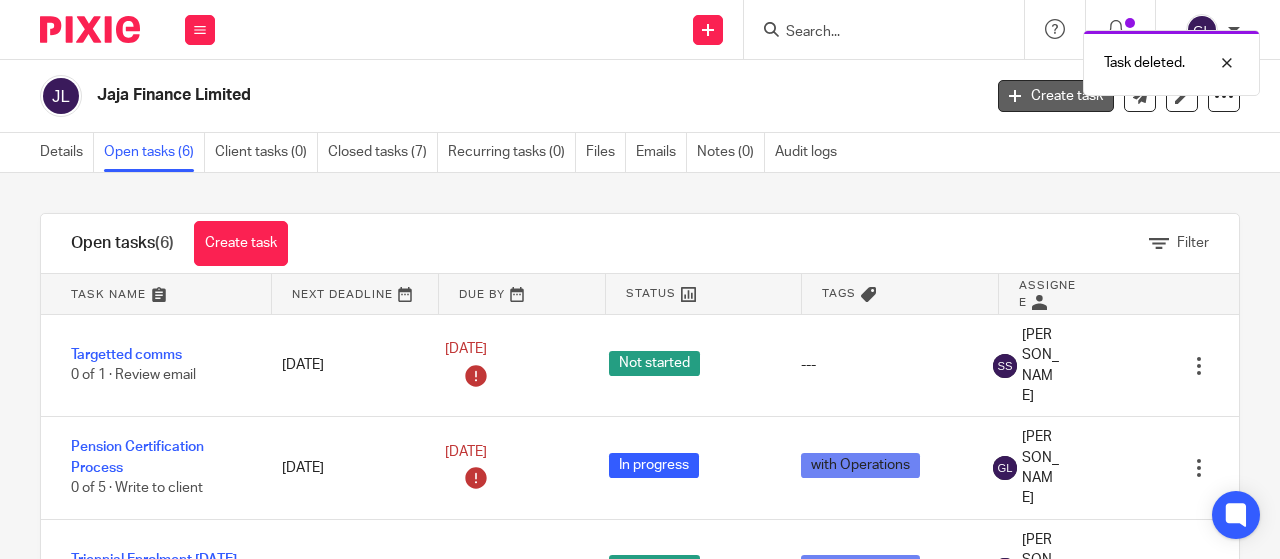 click on "Create task" at bounding box center (1056, 96) 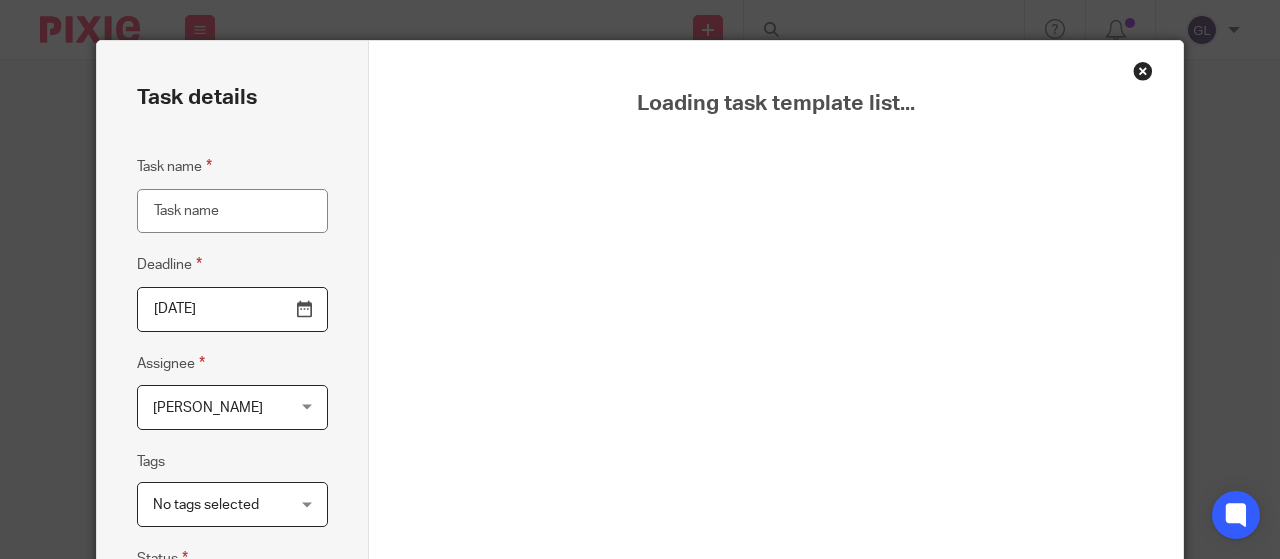 scroll, scrollTop: 0, scrollLeft: 0, axis: both 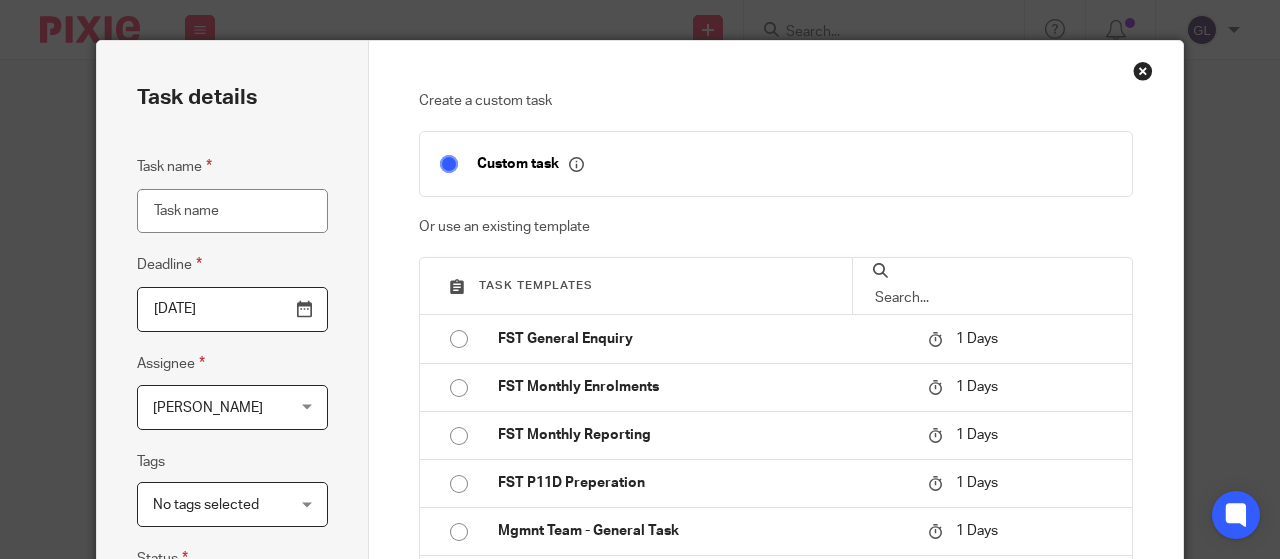 click on "Task name" at bounding box center (232, 211) 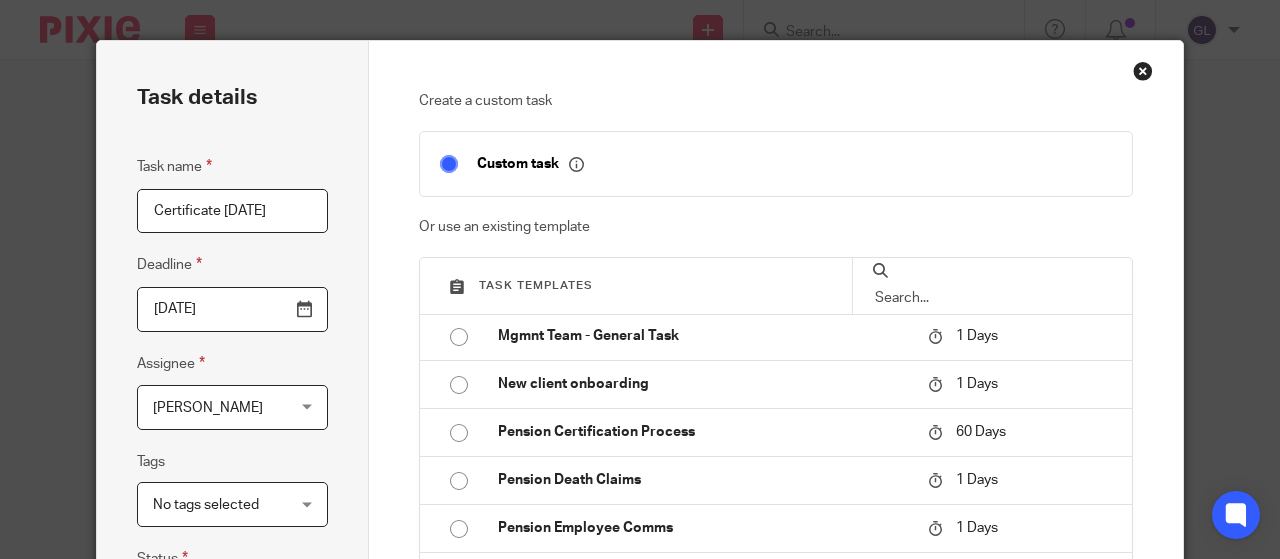 scroll, scrollTop: 200, scrollLeft: 0, axis: vertical 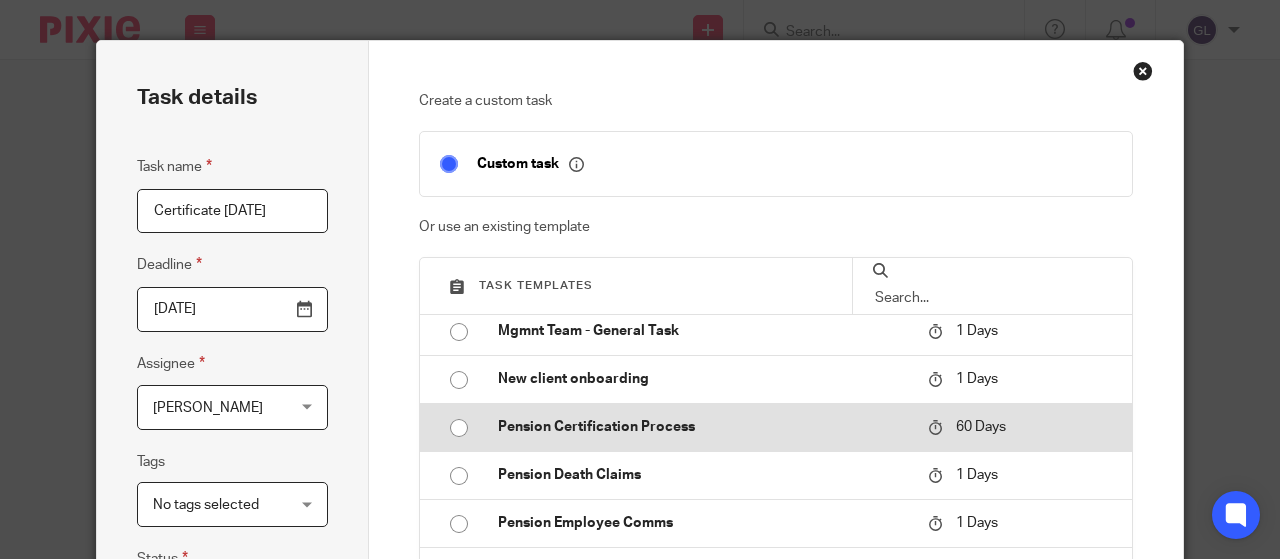 type on "Certificate [DATE]" 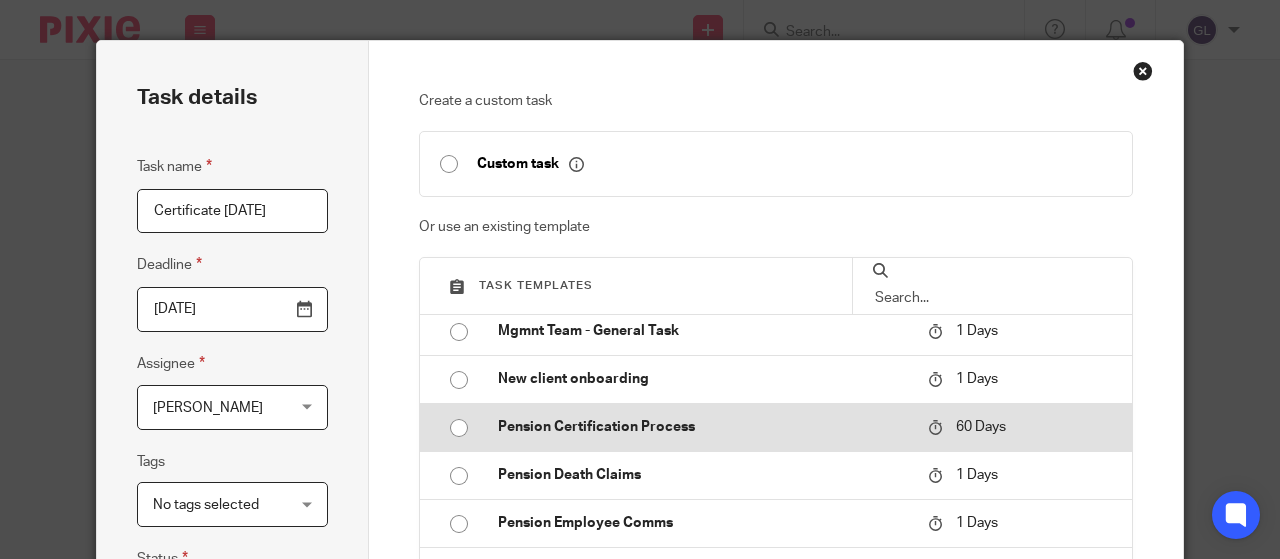 type on "[DATE]" 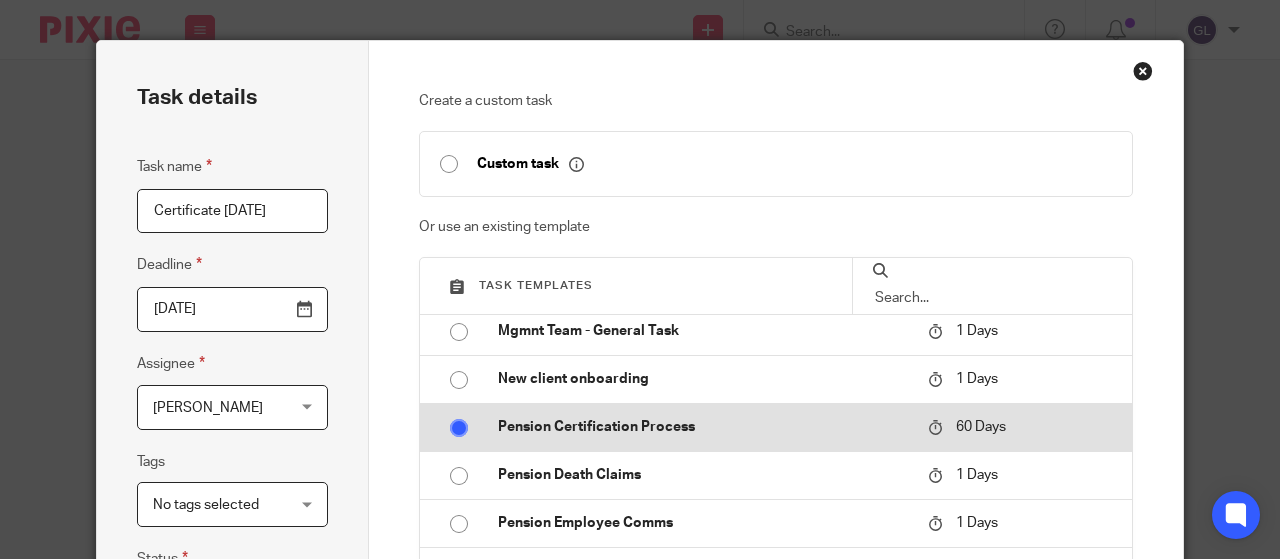 checkbox on "false" 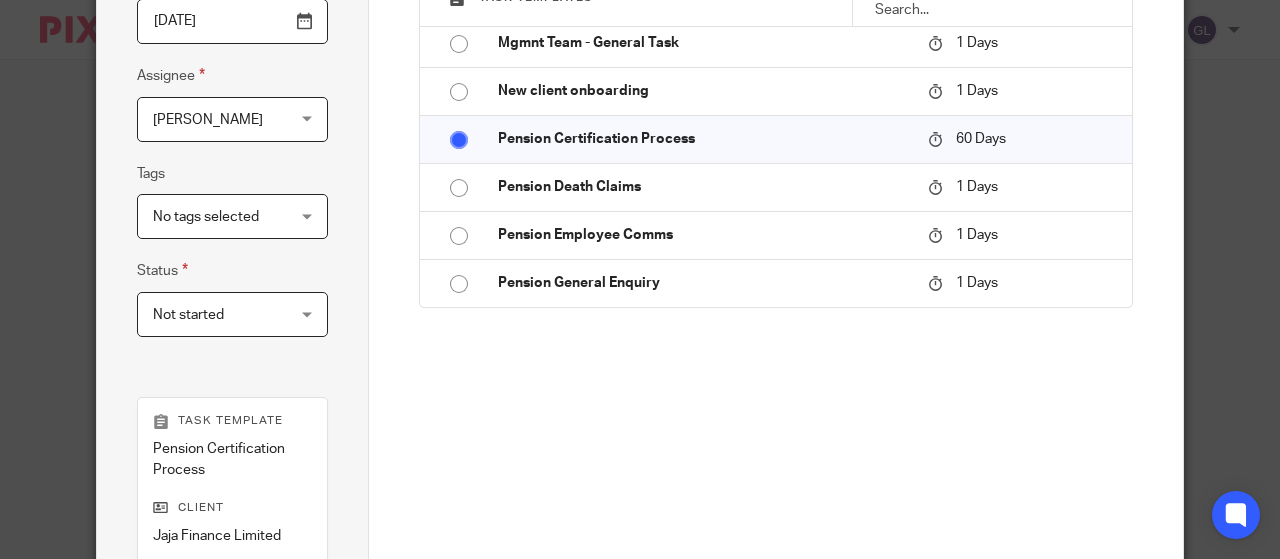 scroll, scrollTop: 300, scrollLeft: 0, axis: vertical 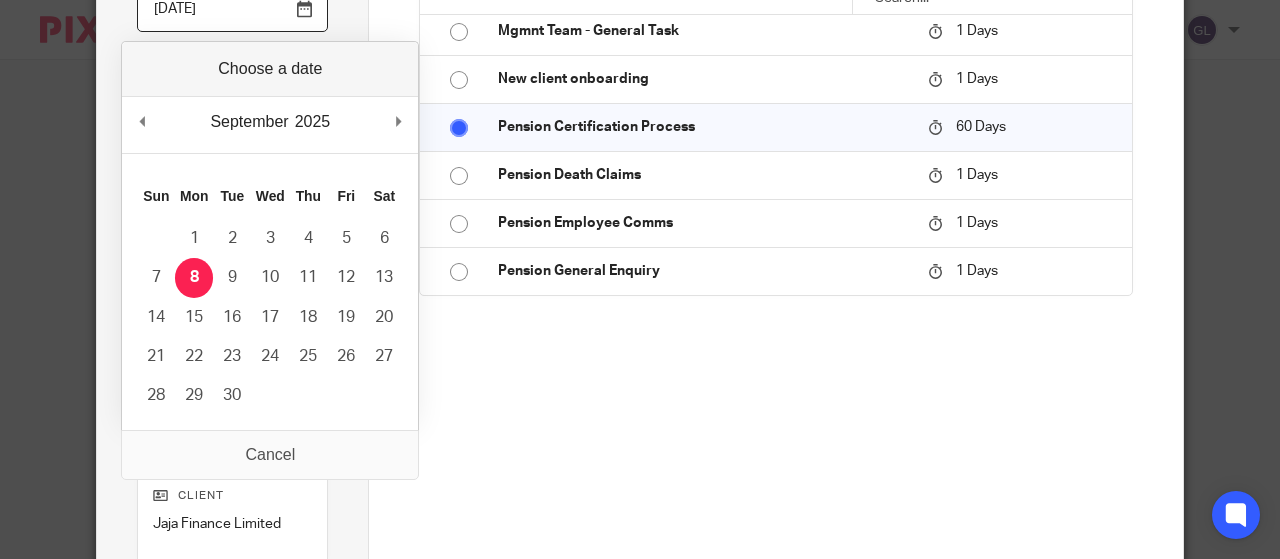 click on "[DATE]" at bounding box center [232, 9] 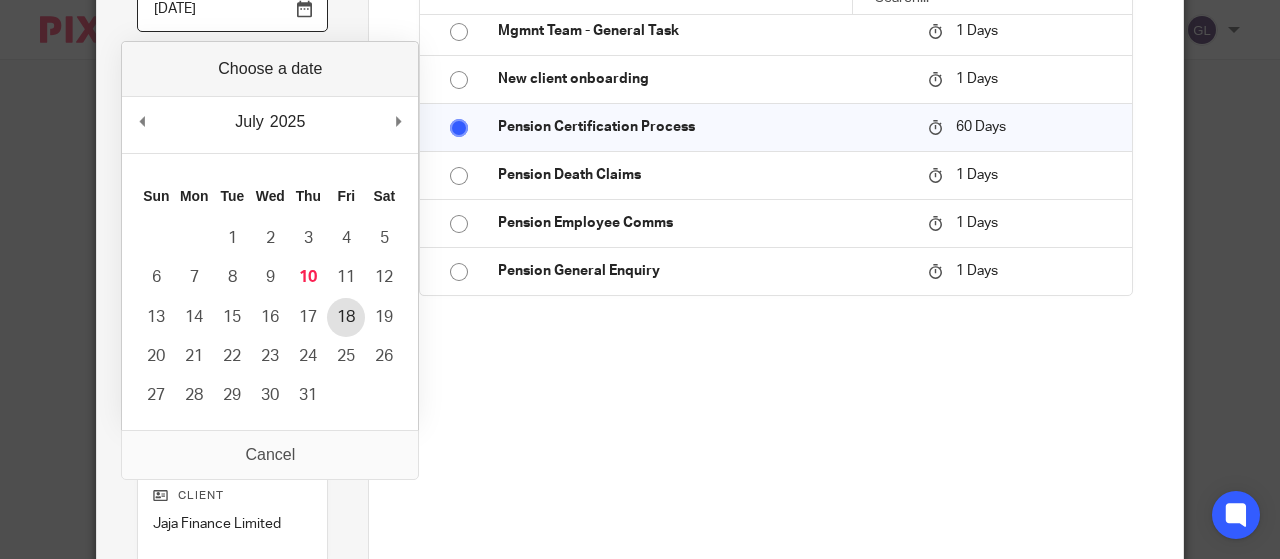 type on "[DATE]" 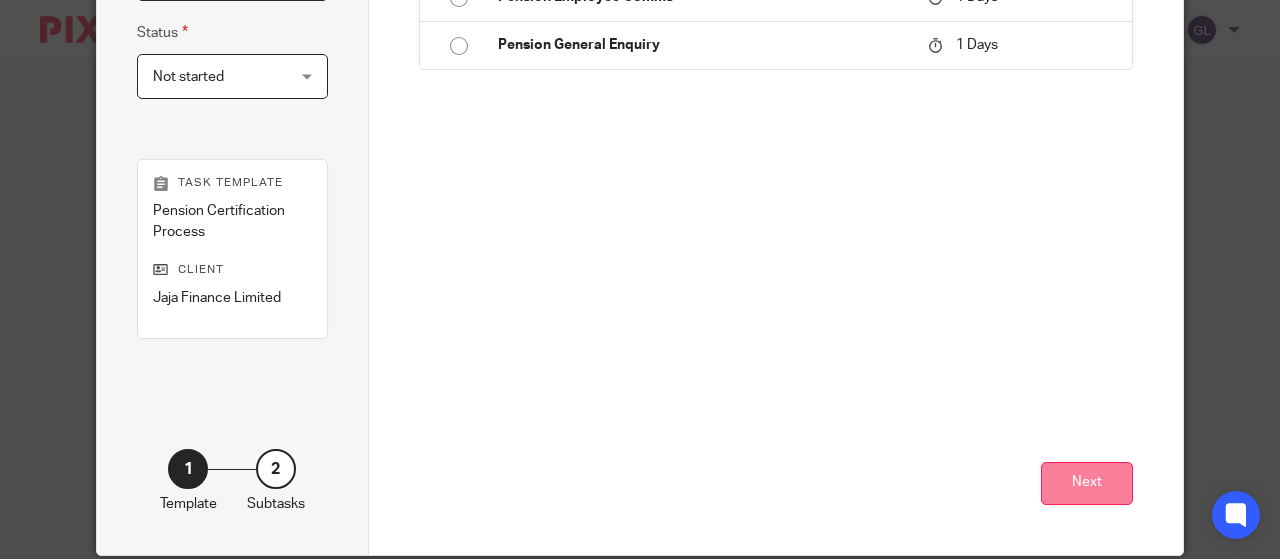 scroll, scrollTop: 561, scrollLeft: 0, axis: vertical 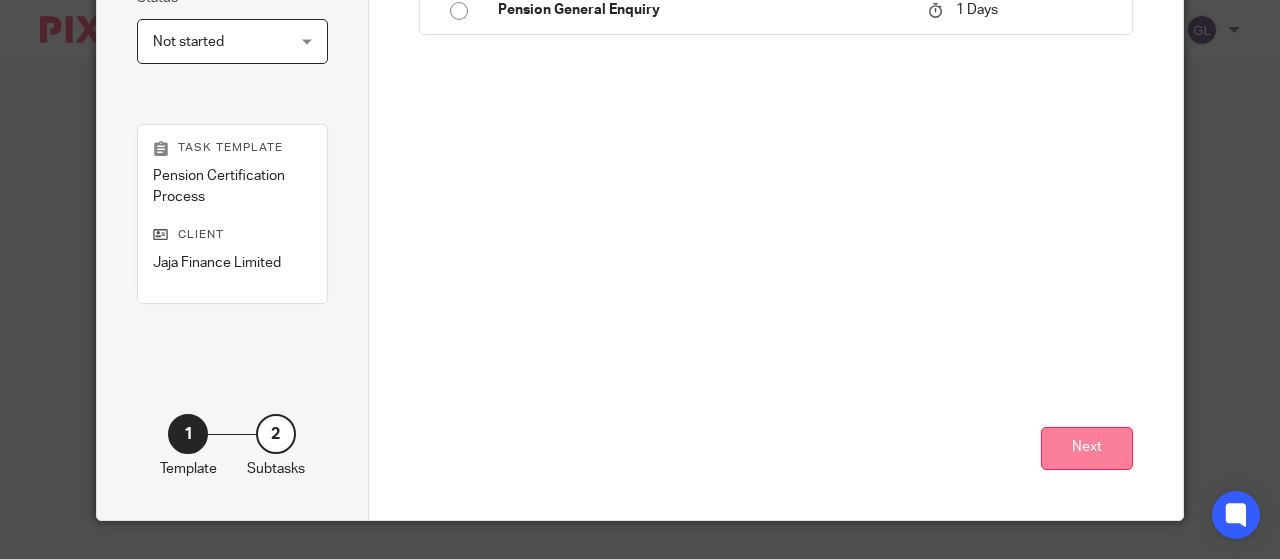 click on "Next" at bounding box center [1087, 448] 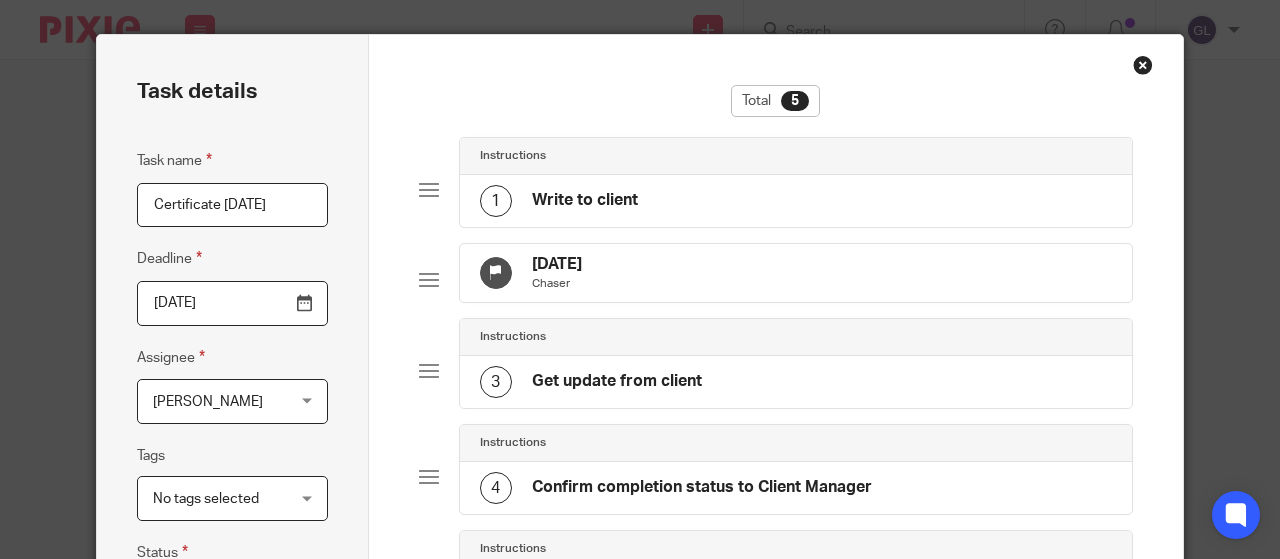 scroll, scrollTop: 0, scrollLeft: 0, axis: both 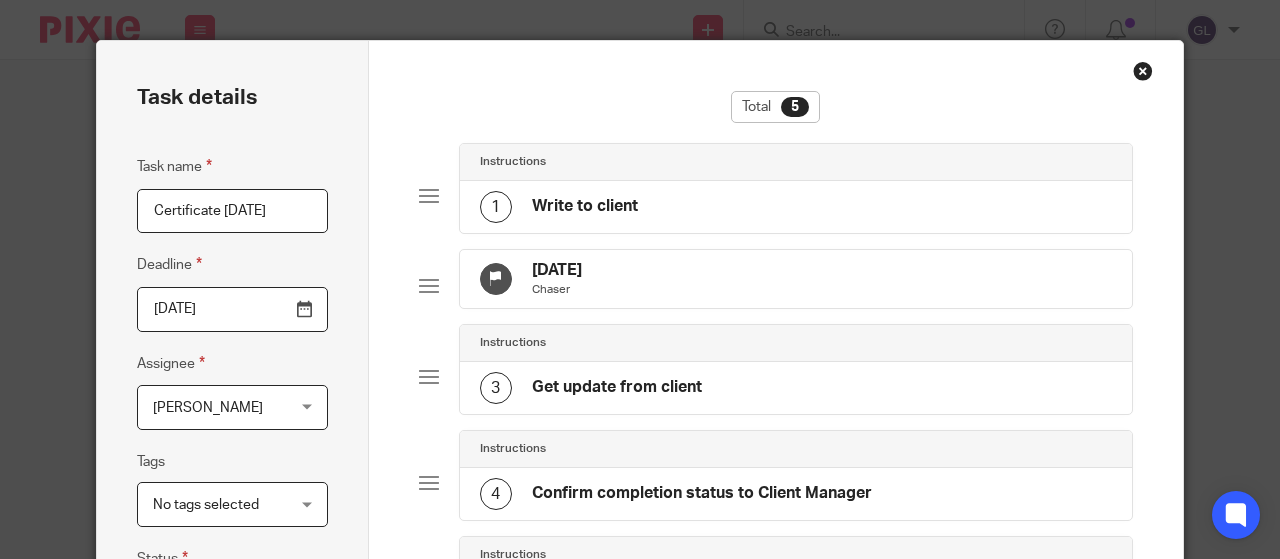 click on "24 Jul 2025
Chaser" at bounding box center (796, 279) 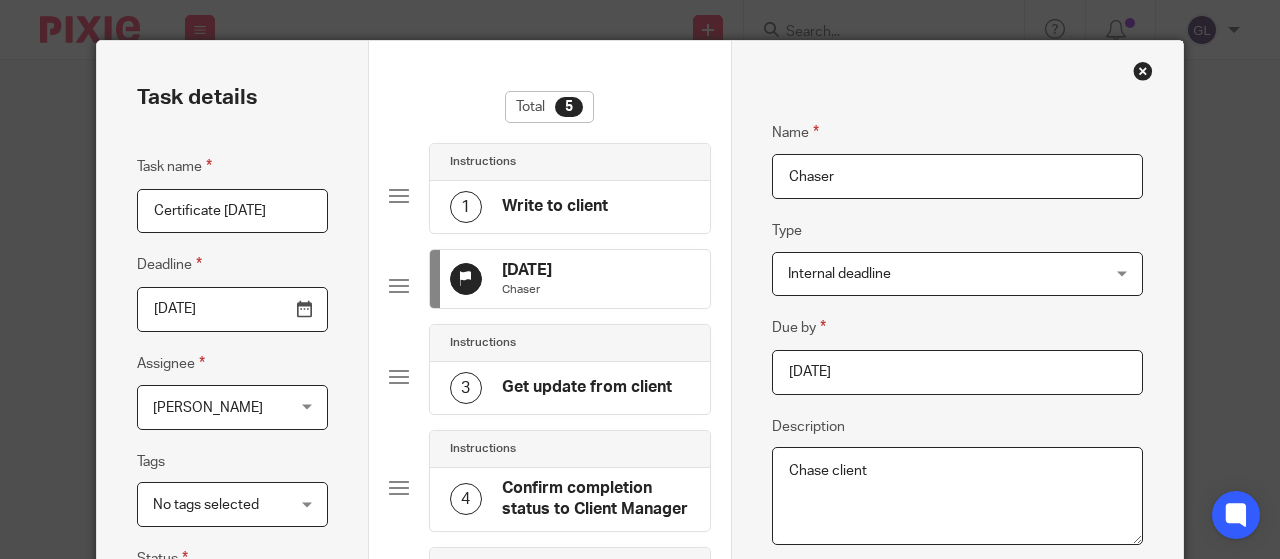 click on "Internal deadline" at bounding box center (930, 274) 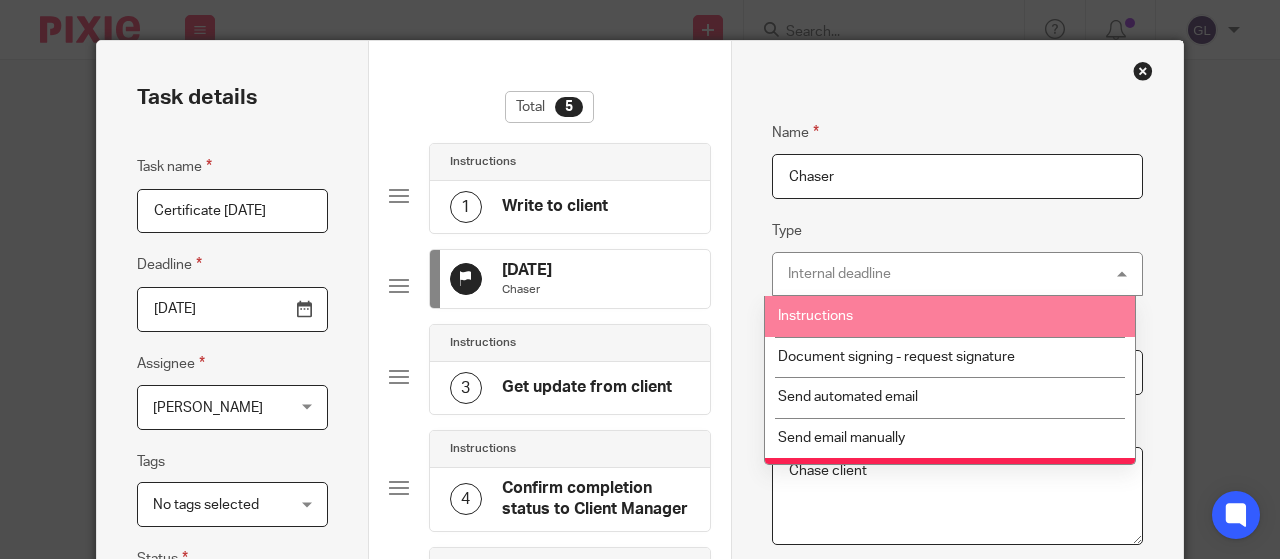 click on "Instructions" at bounding box center [815, 316] 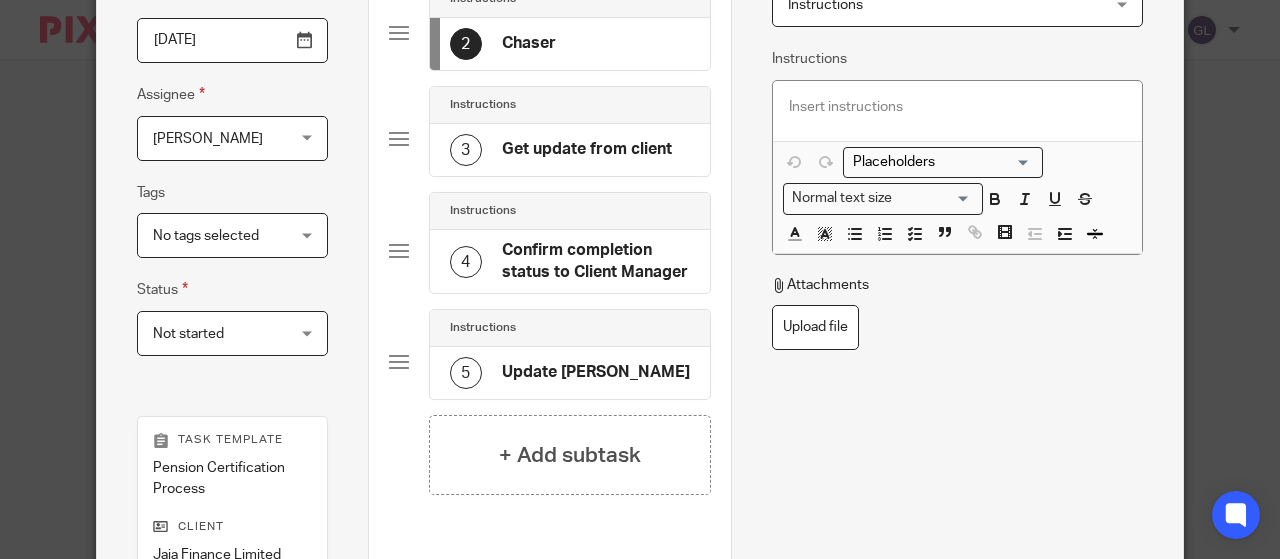 scroll, scrollTop: 300, scrollLeft: 0, axis: vertical 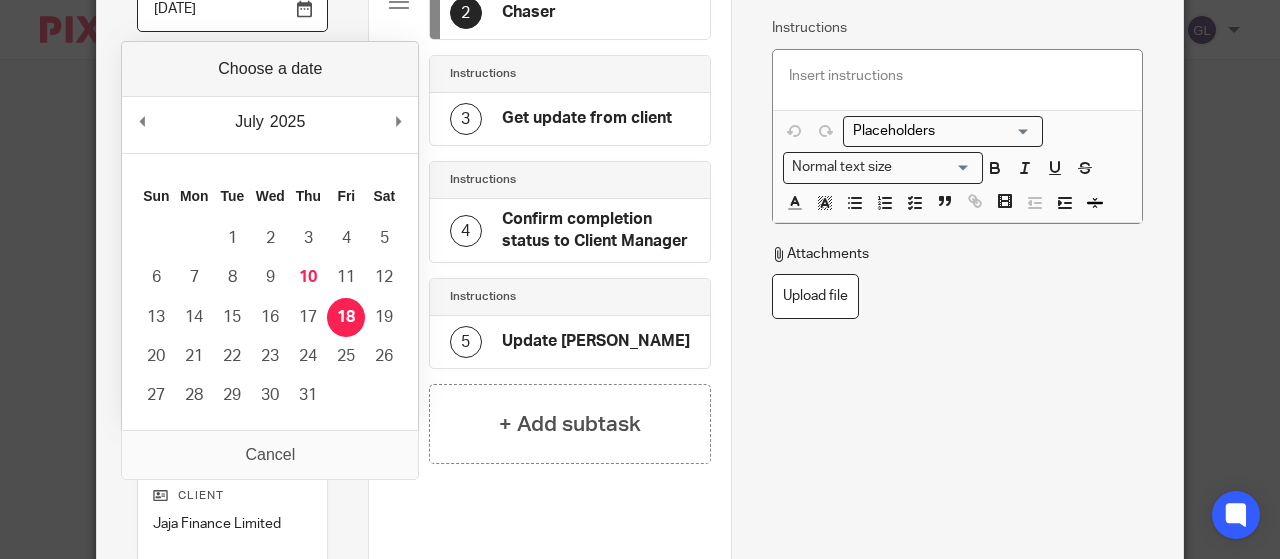 click on "2025-07-18" at bounding box center (232, 9) 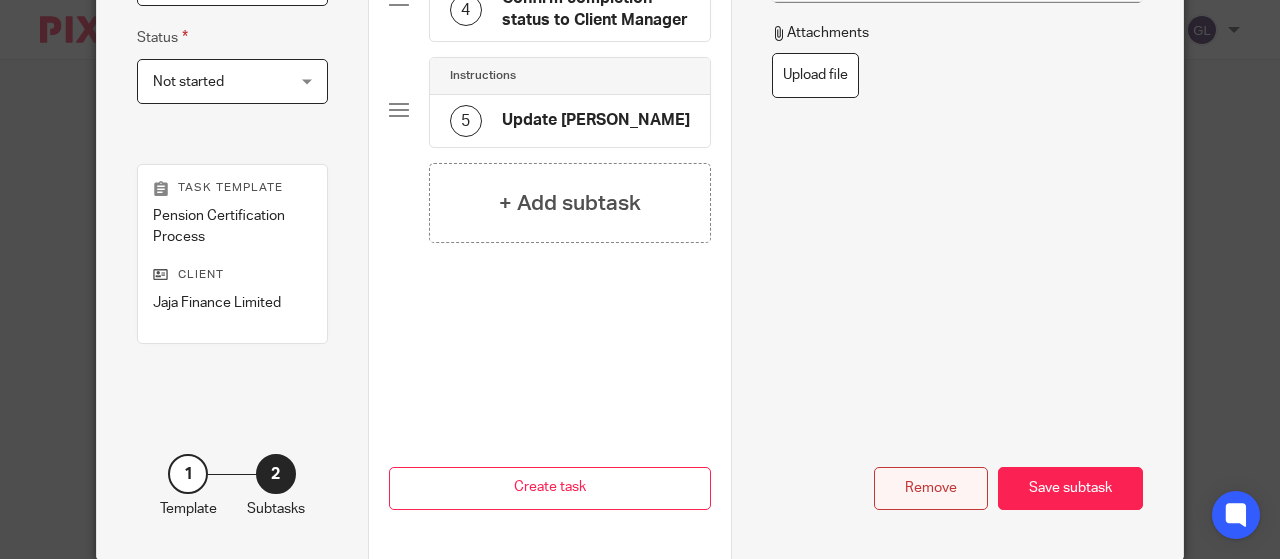 scroll, scrollTop: 561, scrollLeft: 0, axis: vertical 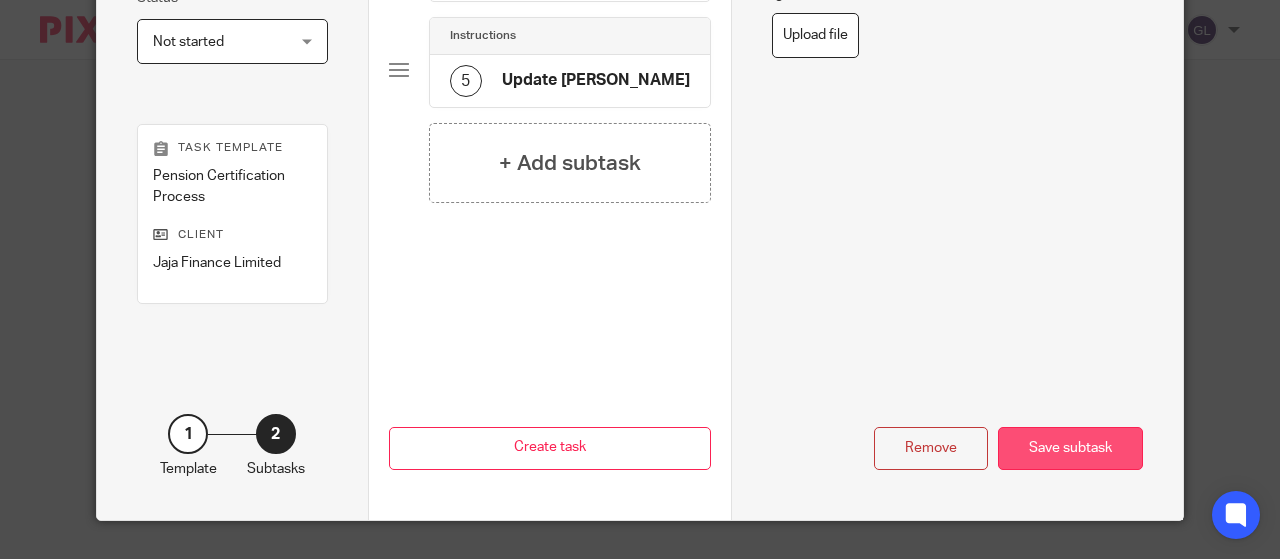 click on "Save subtask" at bounding box center (1070, 448) 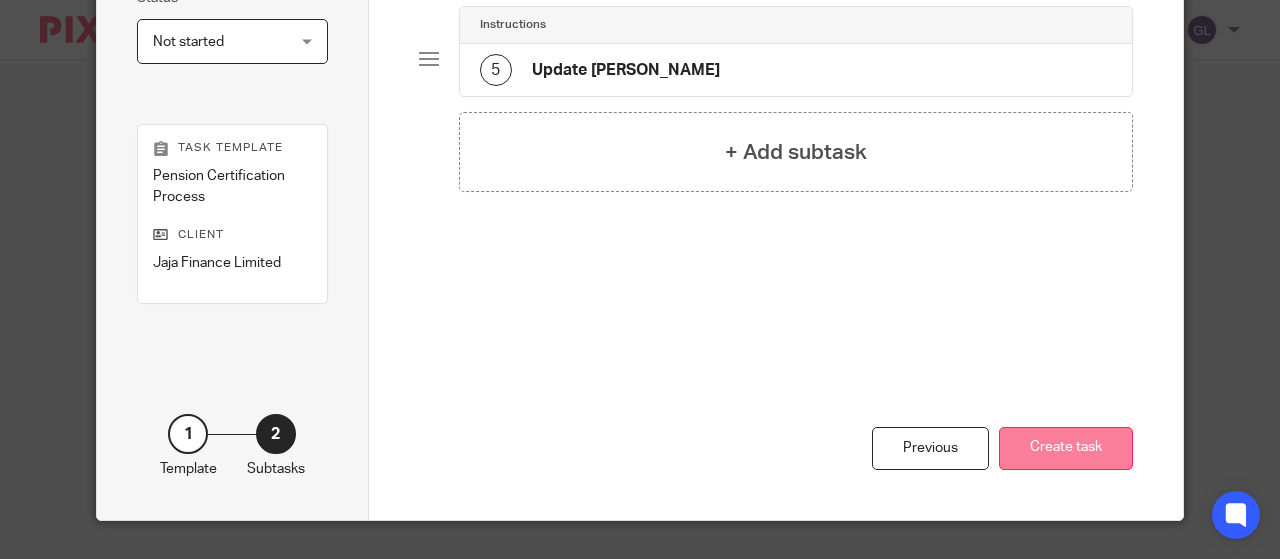 click on "Create task" at bounding box center (1066, 448) 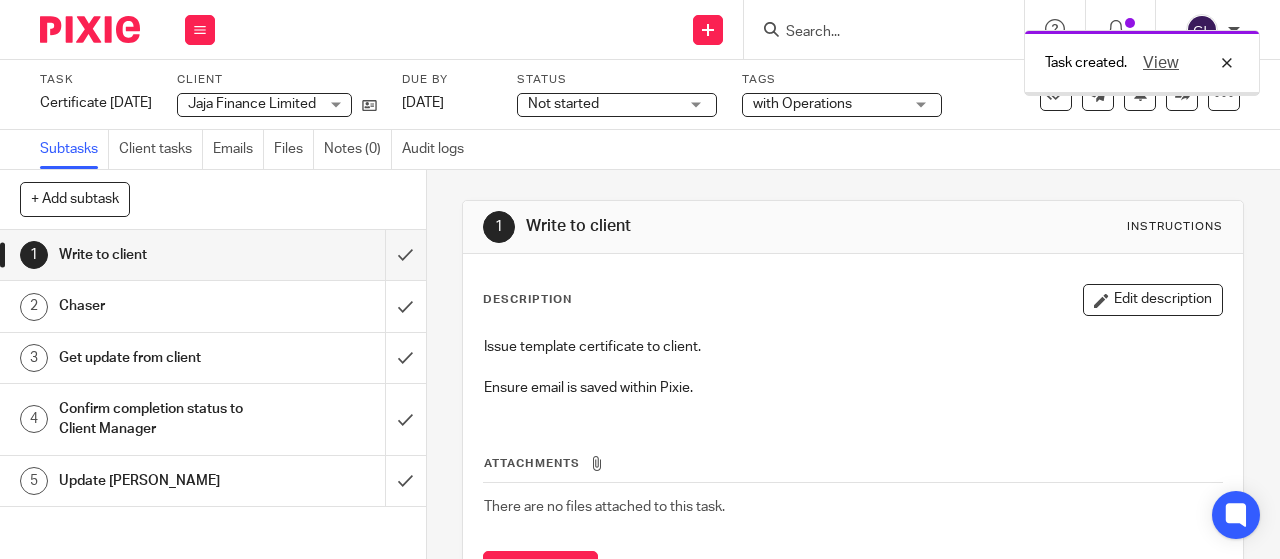 scroll, scrollTop: 0, scrollLeft: 0, axis: both 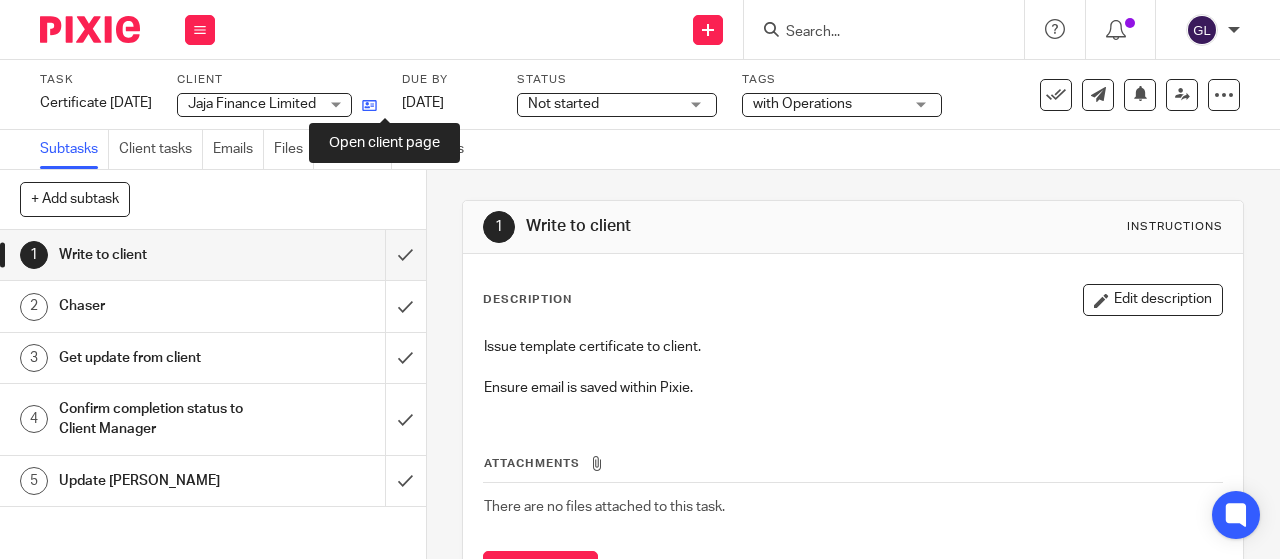 click at bounding box center [369, 105] 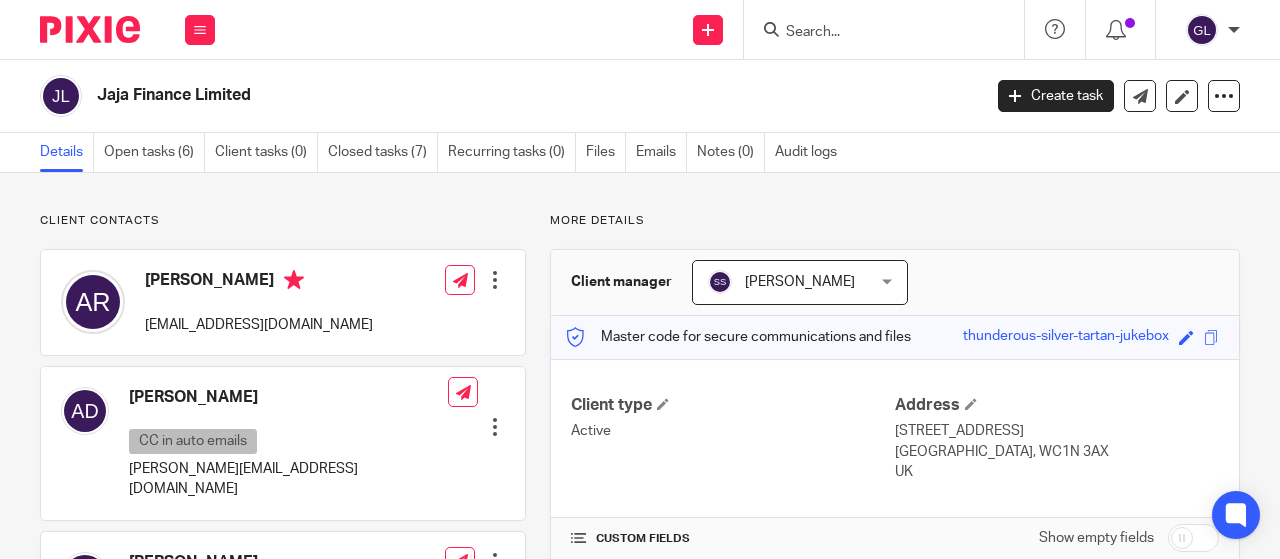 scroll, scrollTop: 0, scrollLeft: 0, axis: both 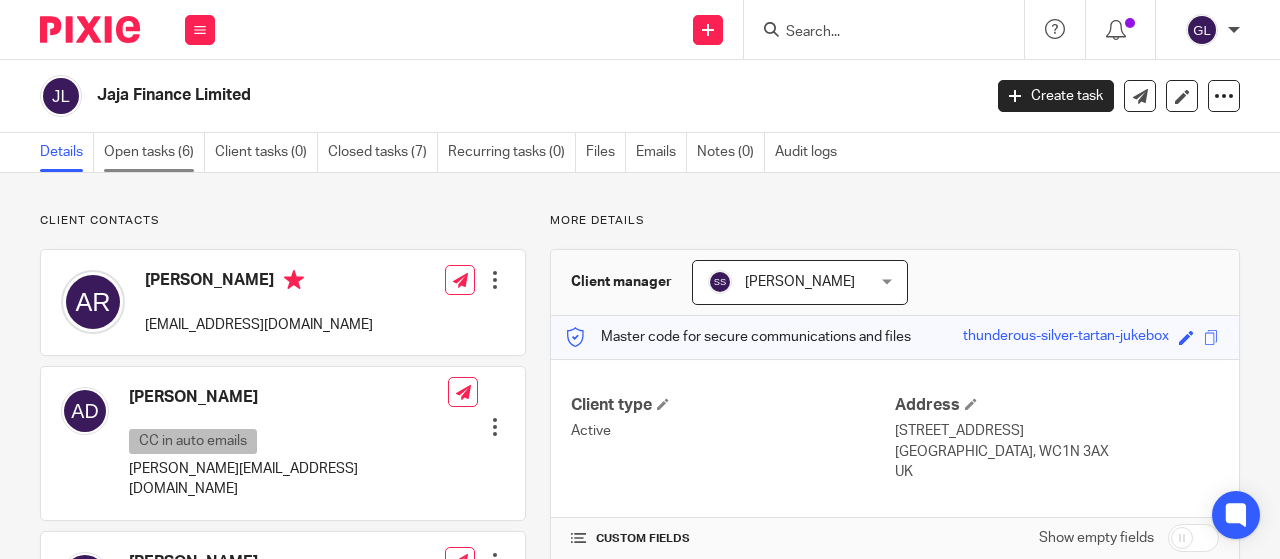 click on "Open tasks (6)" at bounding box center (154, 152) 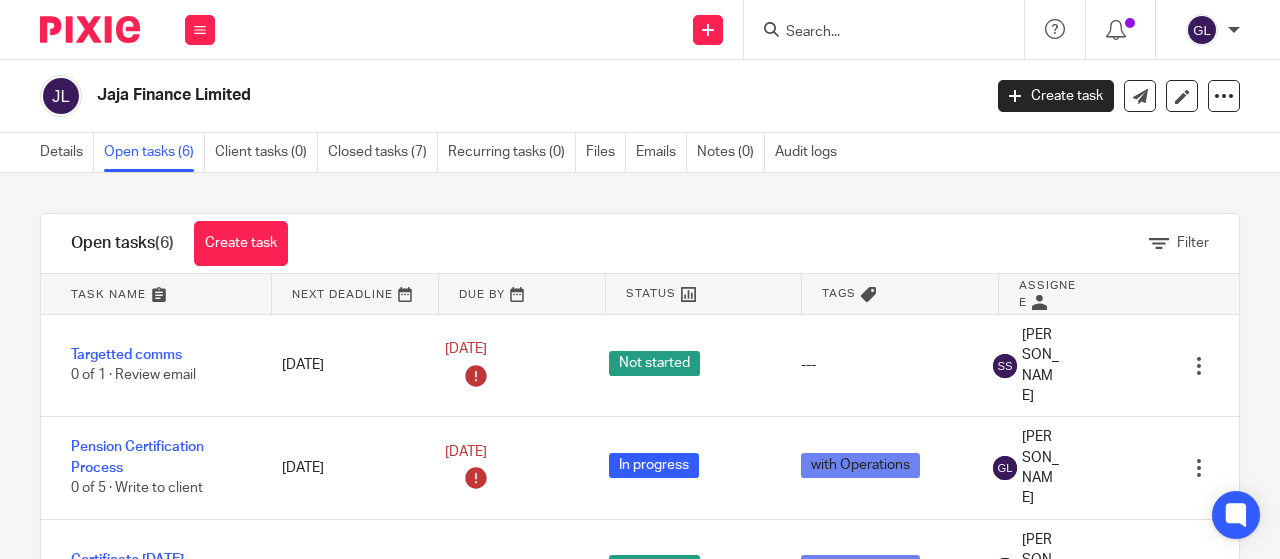 scroll, scrollTop: 0, scrollLeft: 0, axis: both 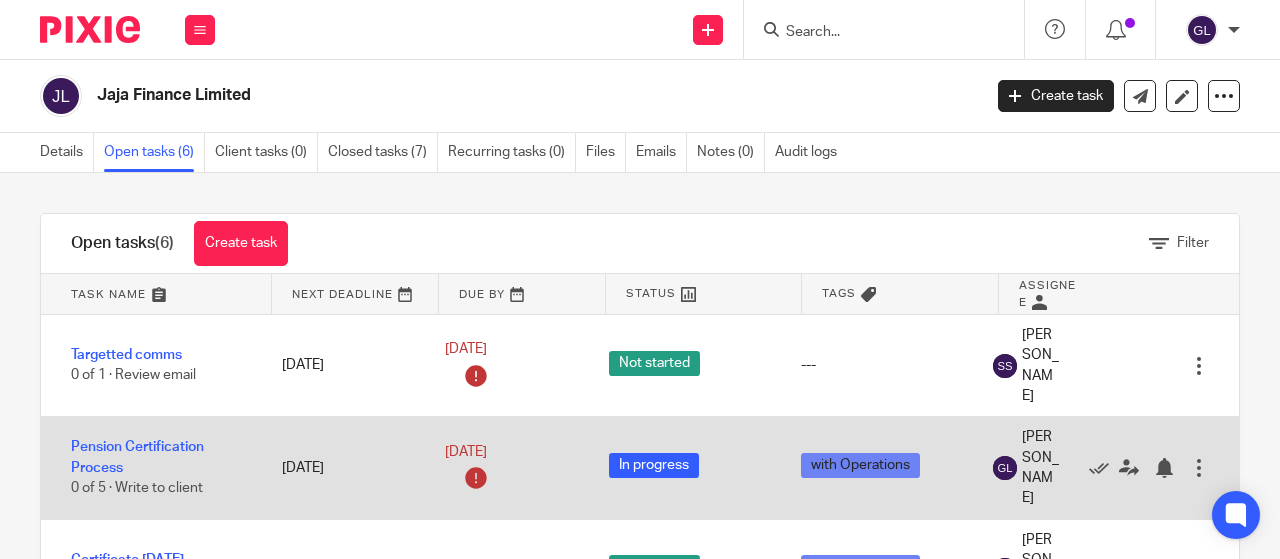 click on "Pension Certification Process
0
of
5 ·
Write to client" at bounding box center [151, 467] 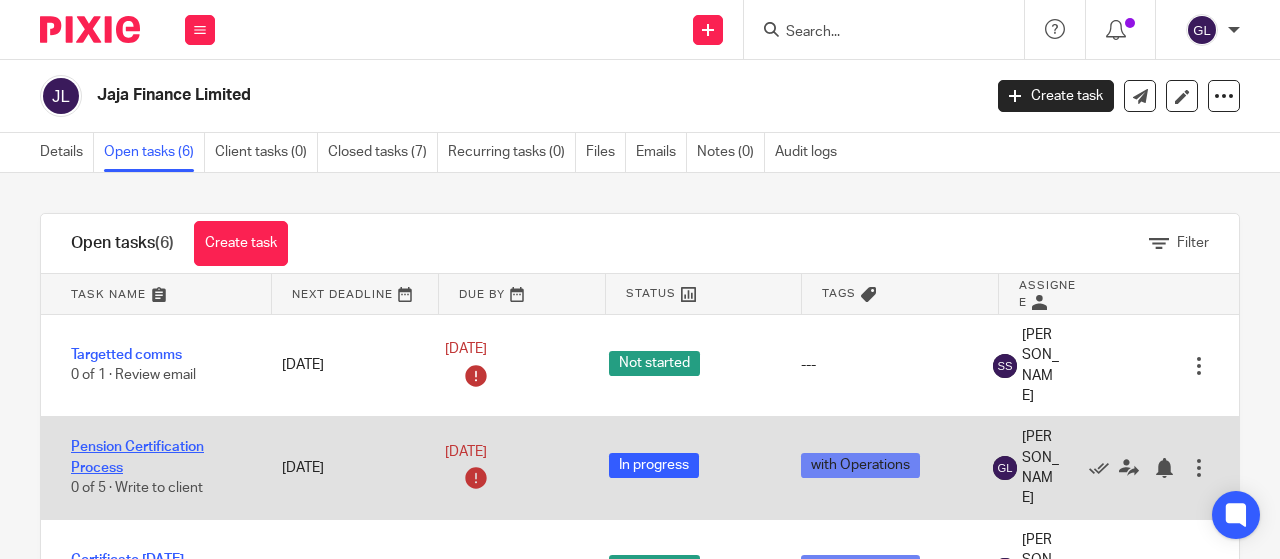 click on "Pension Certification Process" at bounding box center (137, 457) 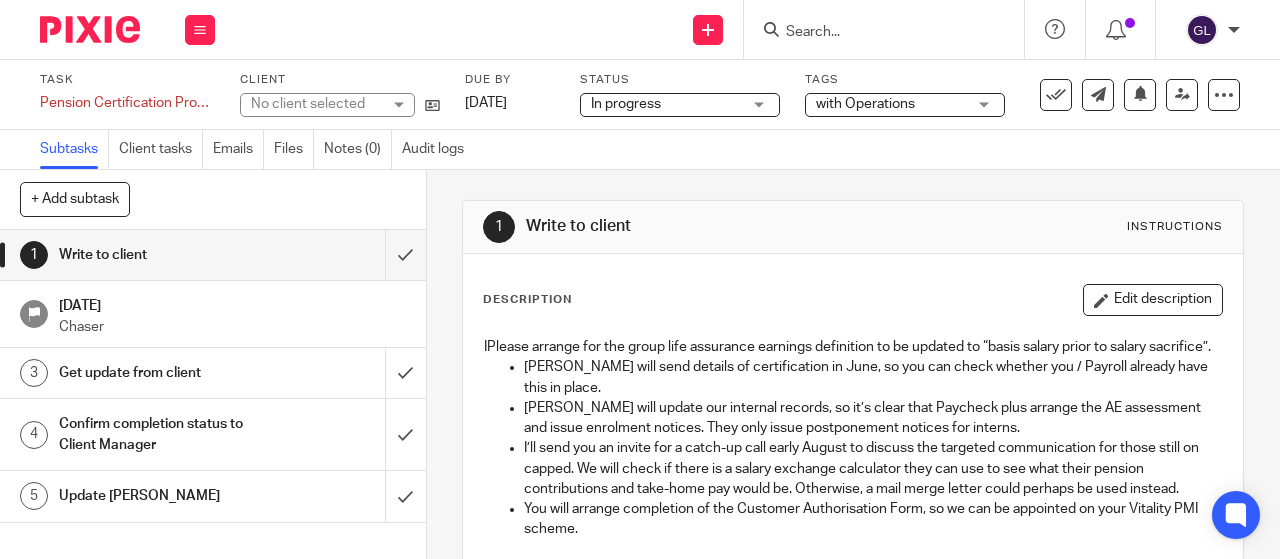 scroll, scrollTop: 0, scrollLeft: 0, axis: both 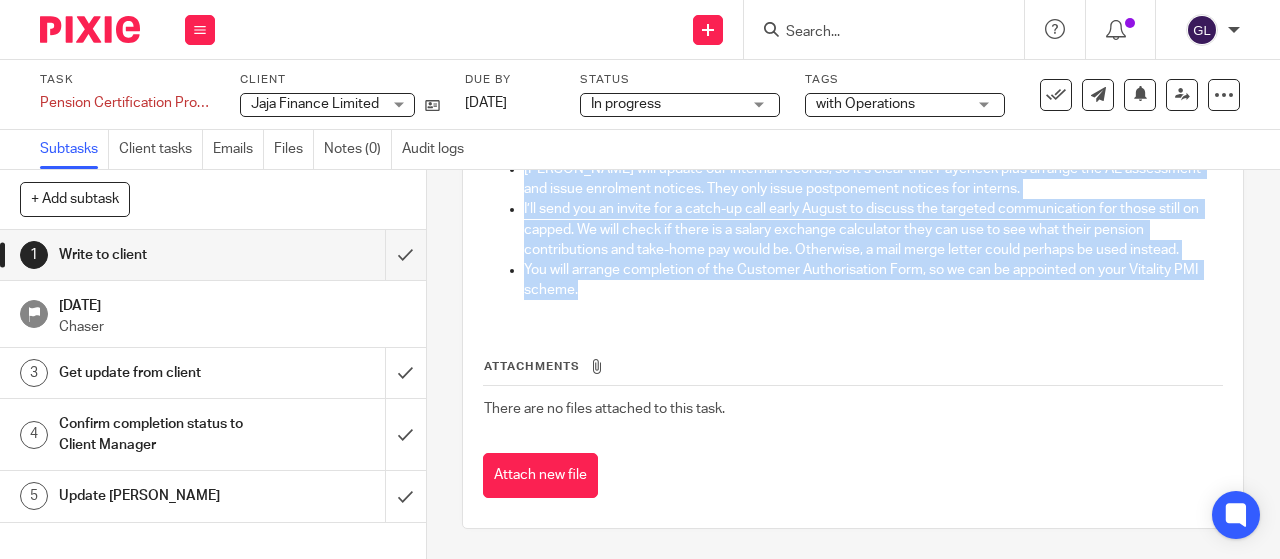 drag, startPoint x: 478, startPoint y: 341, endPoint x: 621, endPoint y: 308, distance: 146.7583 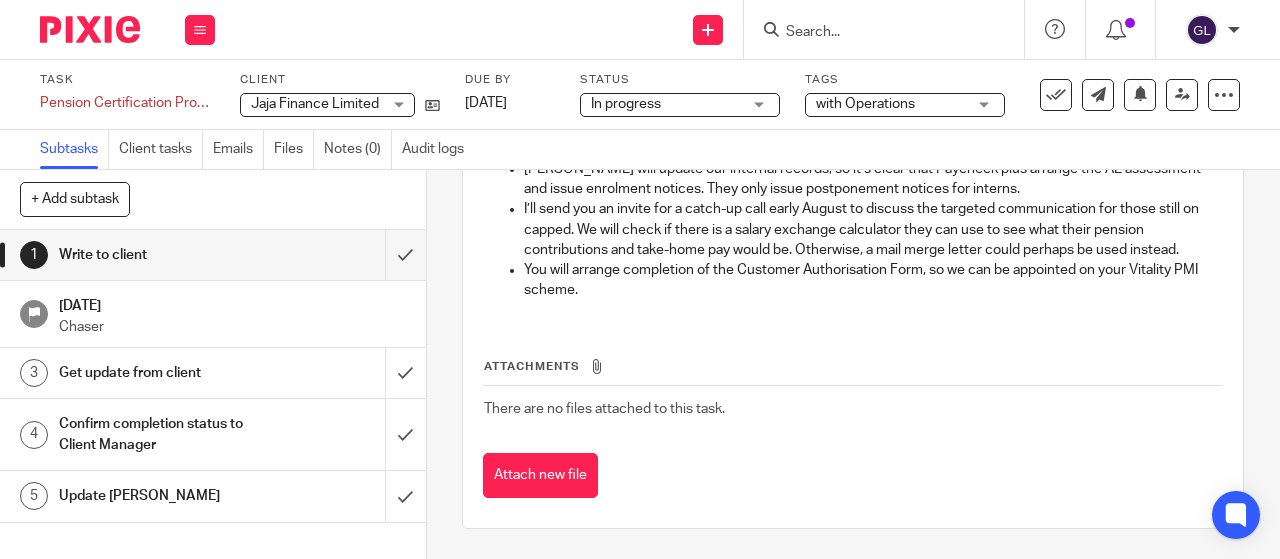 click on "Attachments     There are no files attached to this task.   Attach new file" at bounding box center (853, 408) 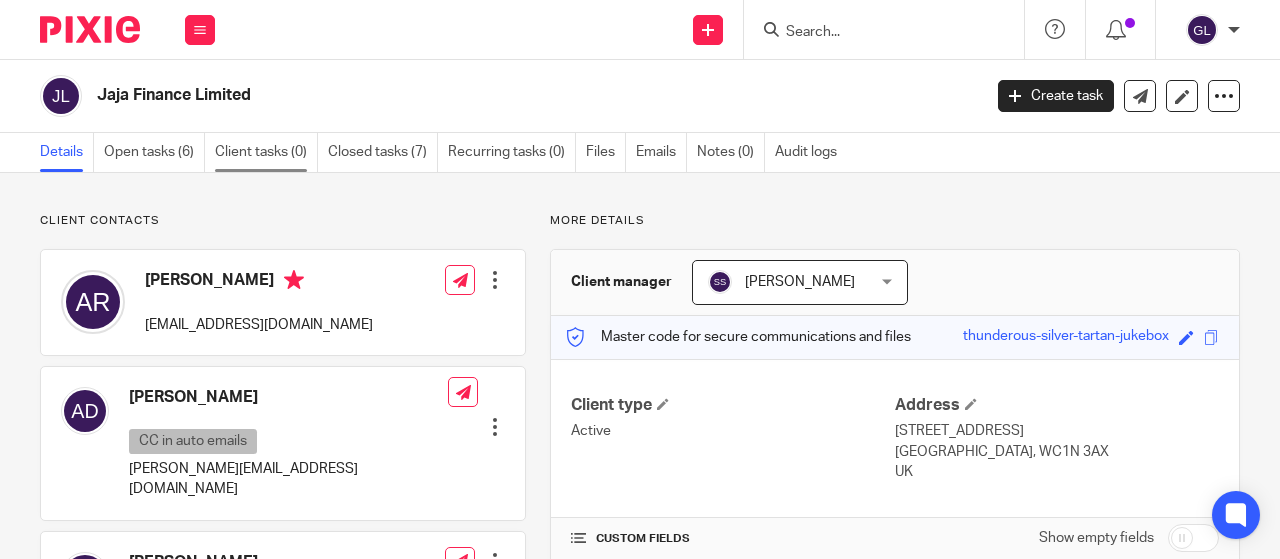 scroll, scrollTop: 0, scrollLeft: 0, axis: both 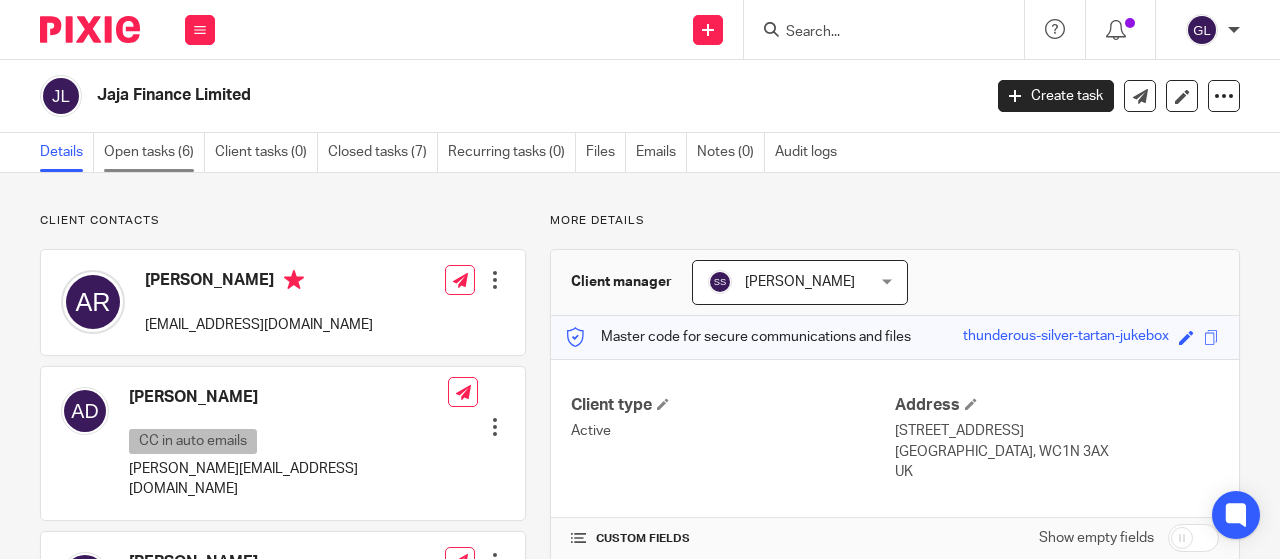 click on "Open tasks (6)" at bounding box center (154, 152) 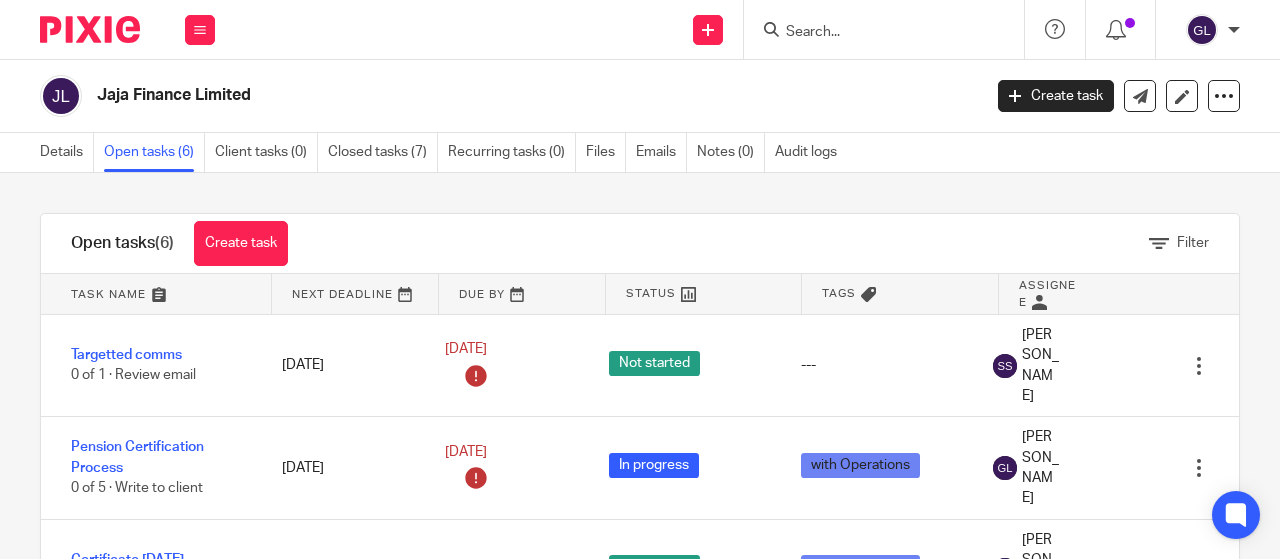 scroll, scrollTop: 0, scrollLeft: 0, axis: both 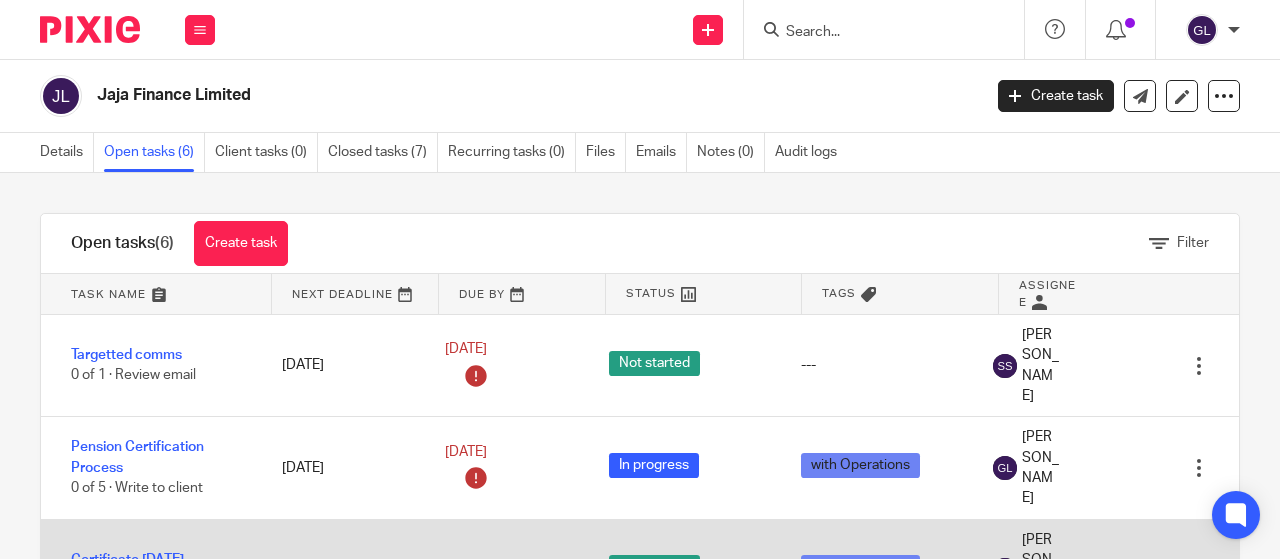 click on "Certificate [DATE]" at bounding box center (127, 560) 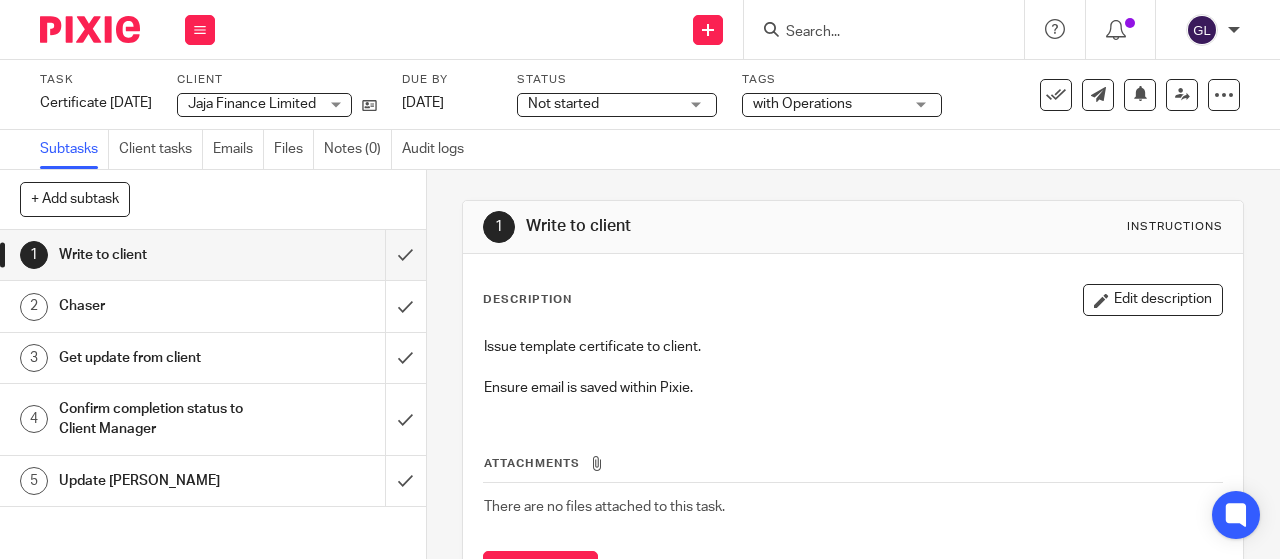 scroll, scrollTop: 0, scrollLeft: 0, axis: both 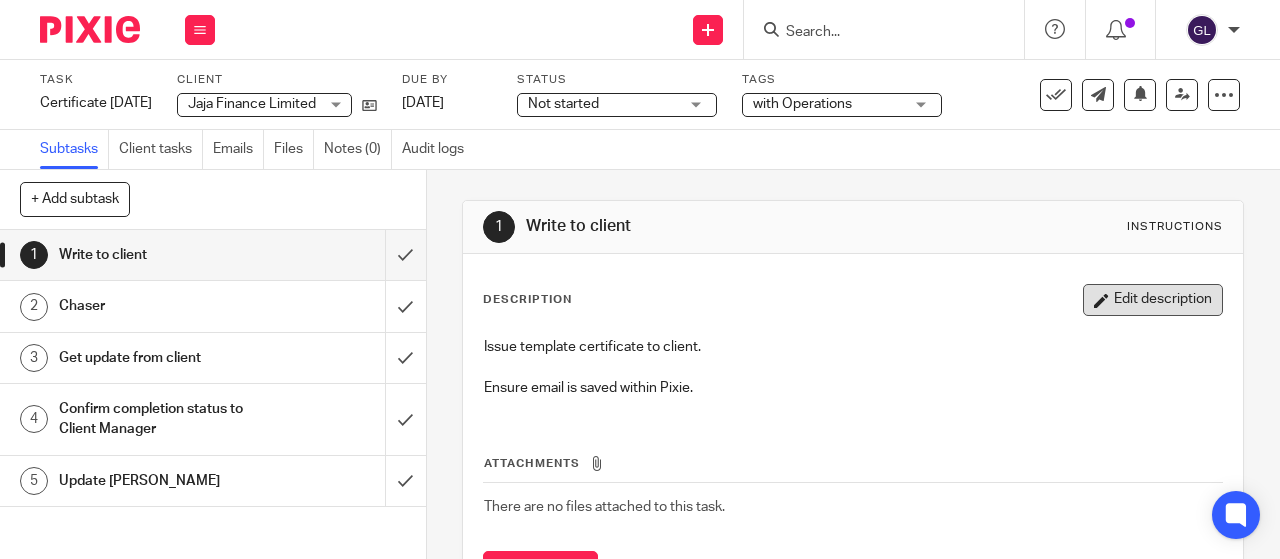 click at bounding box center (1101, 300) 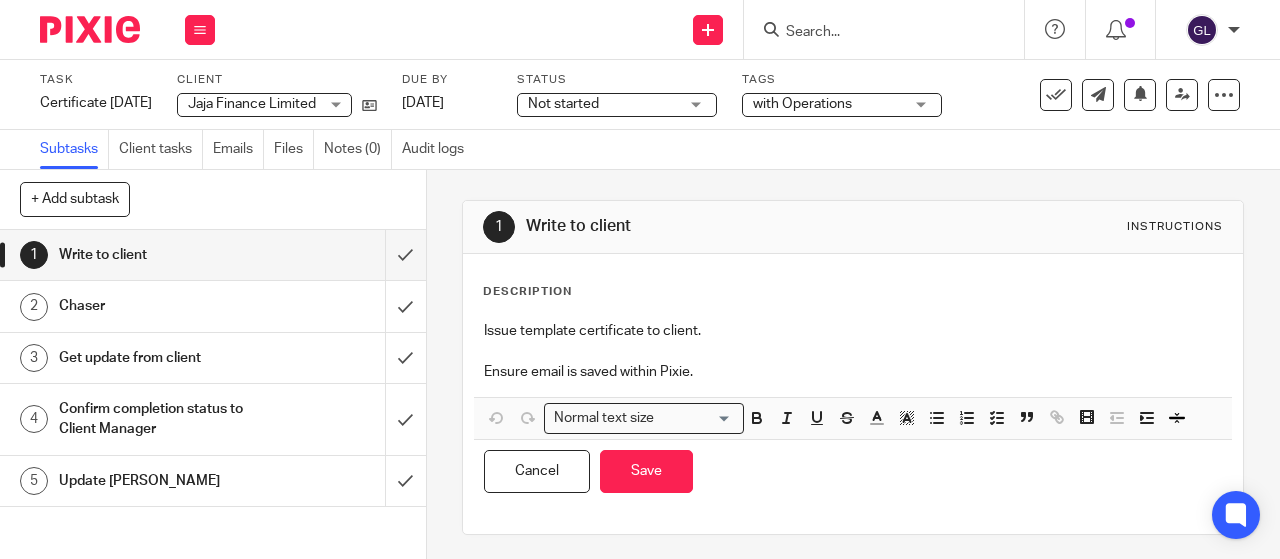 click on "Description
Issue template certificate to client.  Ensure email is saved within Pixie.
Normal text size
Loading...
Remove
Edit
Insert new video
Copy and paste the video URL. Youtube, Vimeo and Loom URLs are supported.
Close
Submit
Cancel
Save
You have unsaved changes" at bounding box center (853, 394) 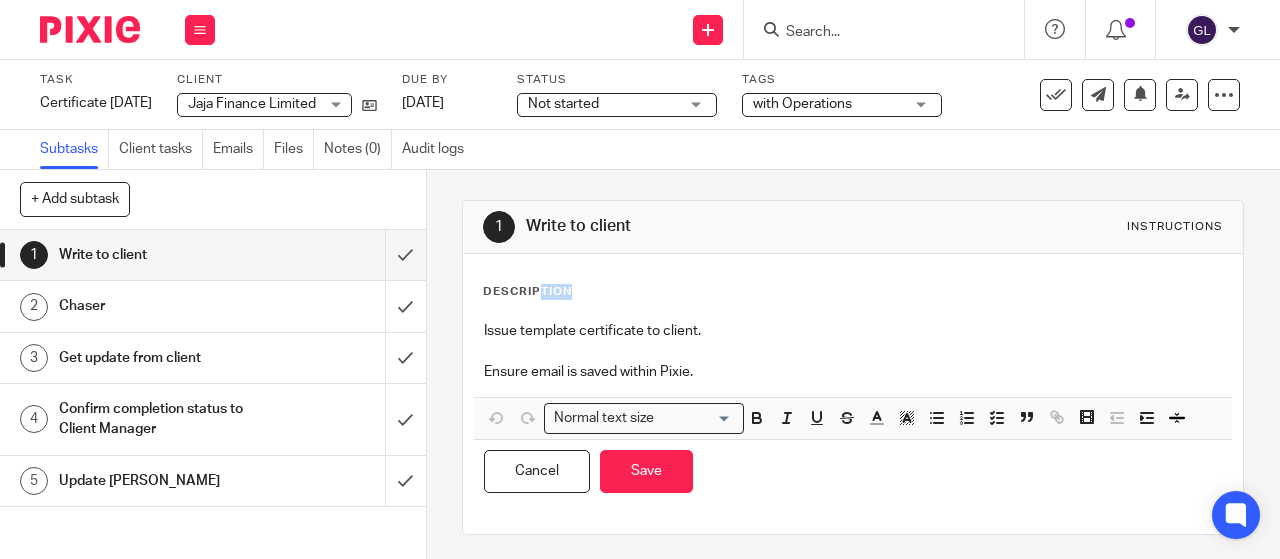 drag, startPoint x: 476, startPoint y: 289, endPoint x: 688, endPoint y: 367, distance: 225.89378 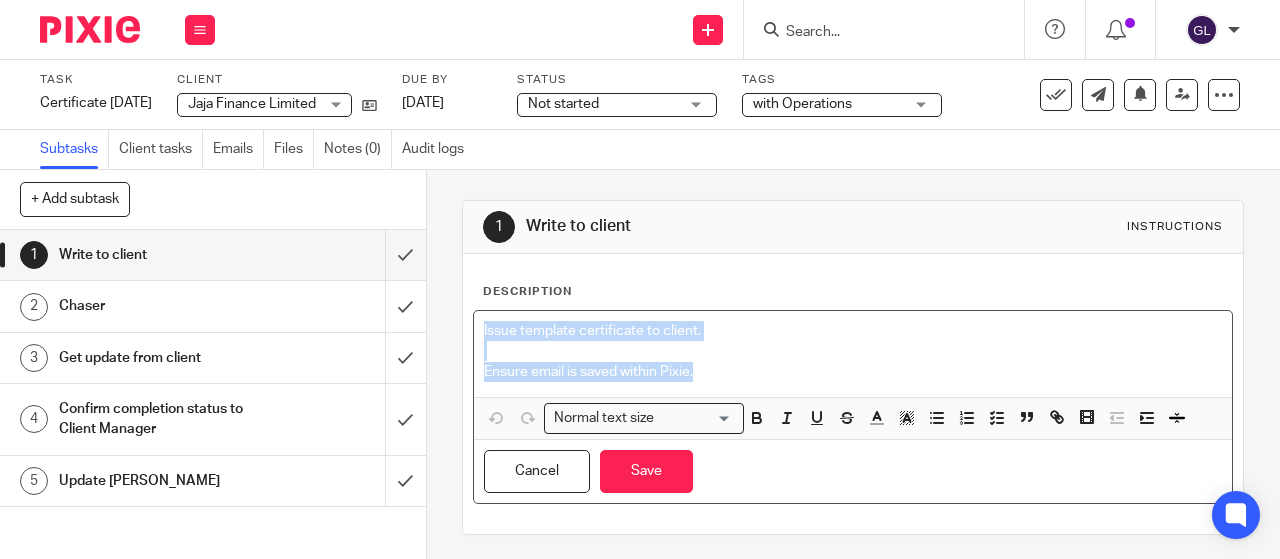 drag, startPoint x: 688, startPoint y: 369, endPoint x: 469, endPoint y: 329, distance: 222.623 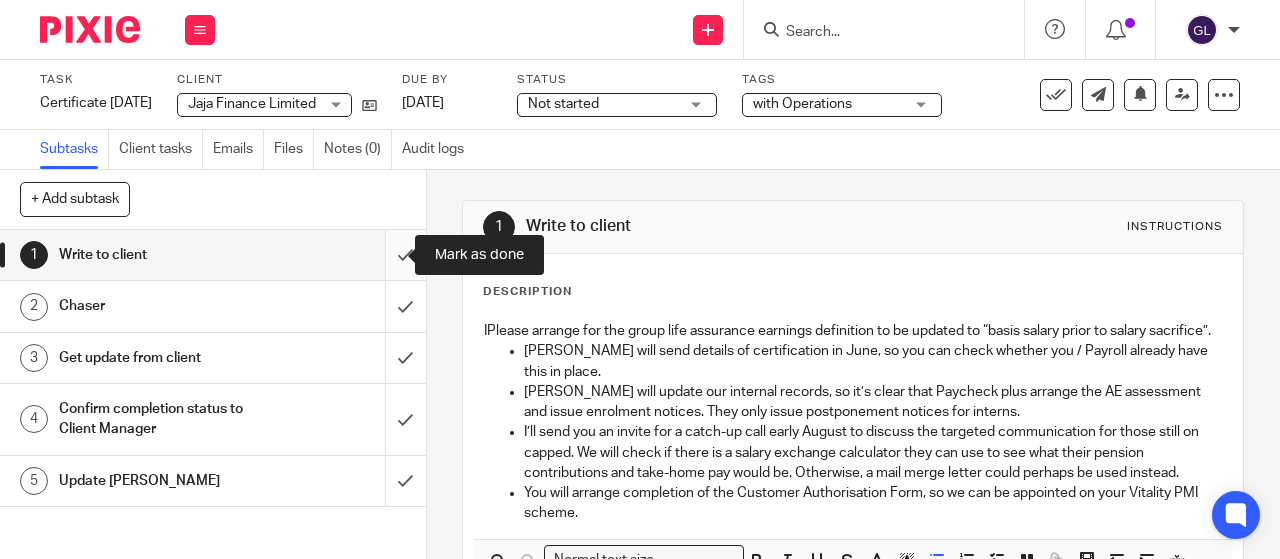 click at bounding box center (213, 255) 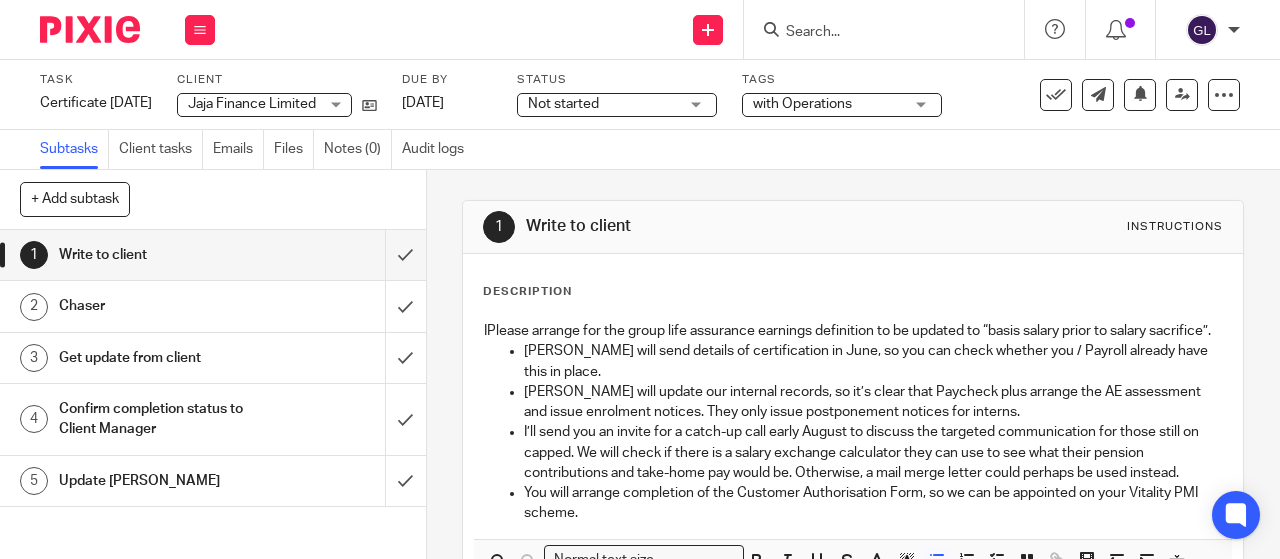 click on "Description
IPlease arrange for the group life assurance earnings definition to be updated to “basis salary prior to salary sacrifice”. Geoff will send details of certification in June, so you can check whether you / Payroll already have this in place. Geoff will update our internal records, so it’s clear that Paycheck plus arrange the AE assessment and issue enrolment notices. They only issue postponement notices for interns. I’ll send you an invite for a catch-up call early August to discuss the targeted communication for those still on capped. We will check if there is a salary exchange calculator they can use to see what their pension contributions and take-home pay would be. Otherwise, a mail merge letter could perhaps be used instead. You will arrange completion of the Customer Authorisation Form, so we can be appointed on your Vitality PMI scheme.
Normal text size
Loading..." at bounding box center [853, 465] 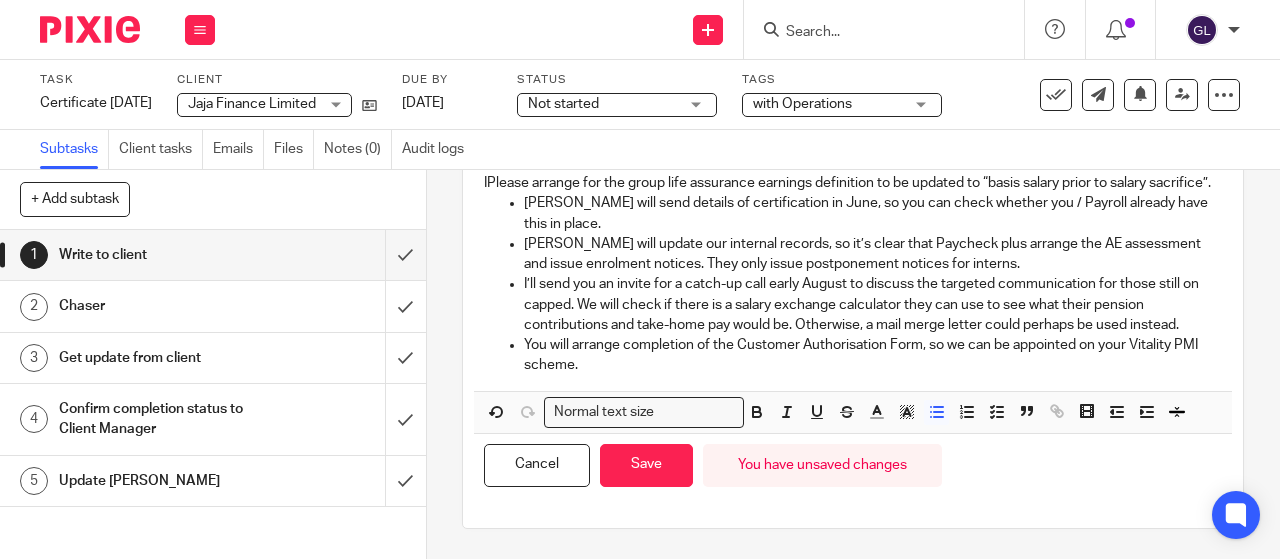 scroll, scrollTop: 164, scrollLeft: 0, axis: vertical 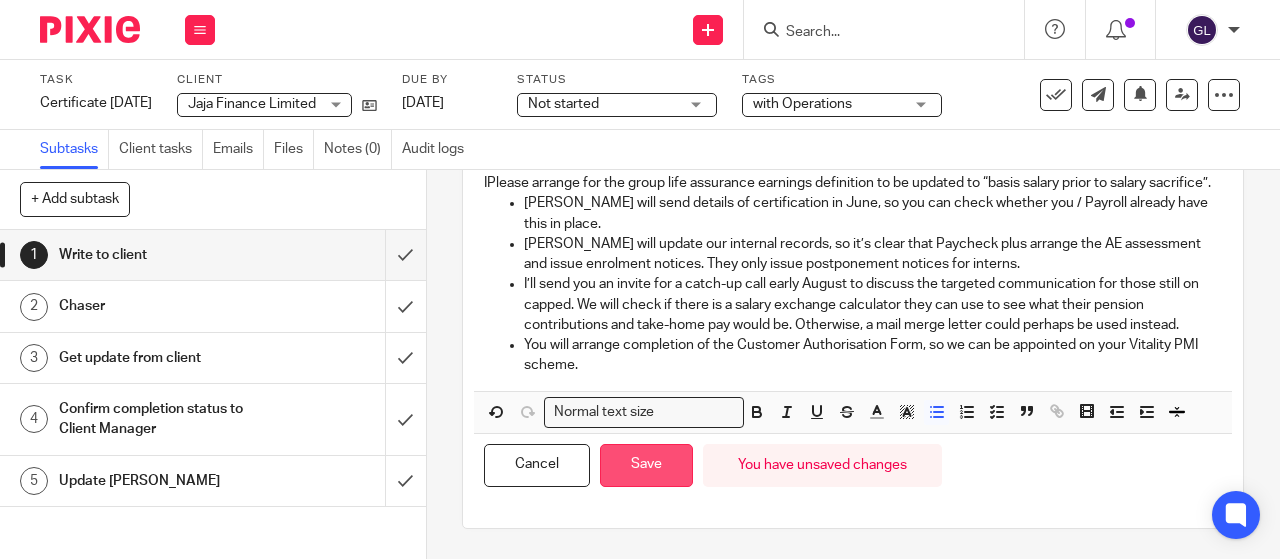 click on "Save" at bounding box center [646, 465] 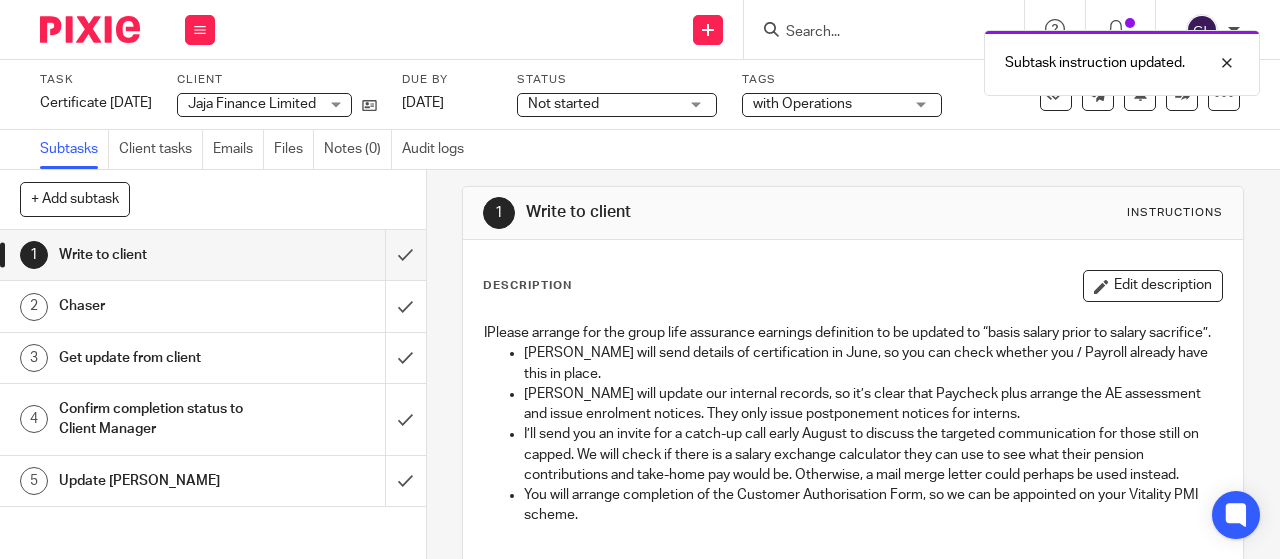 scroll, scrollTop: 0, scrollLeft: 0, axis: both 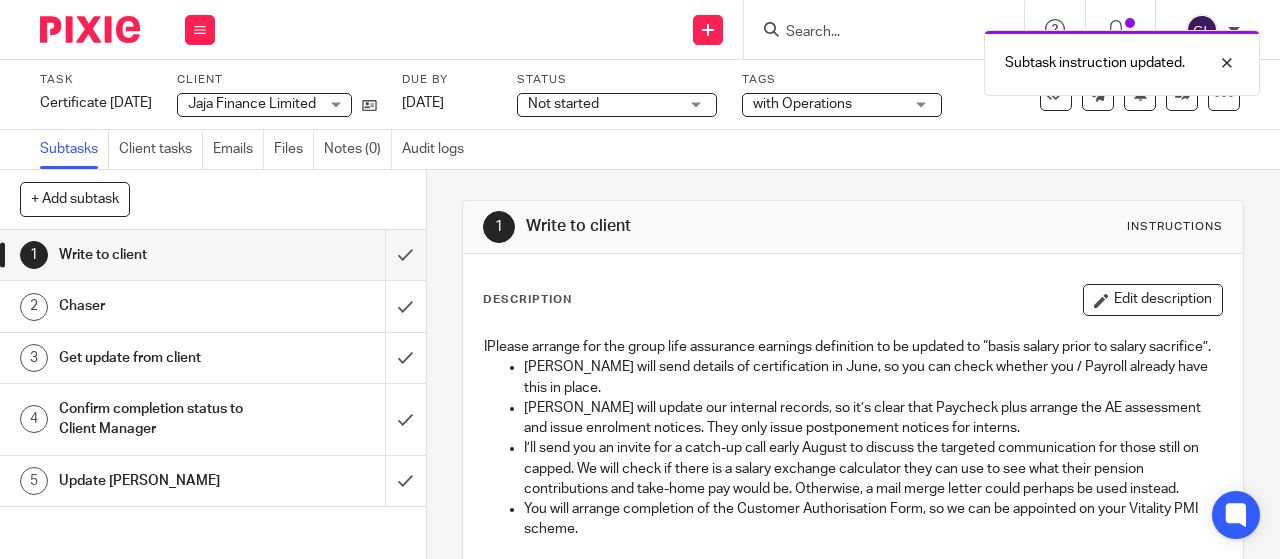 click on "Not started" at bounding box center (563, 104) 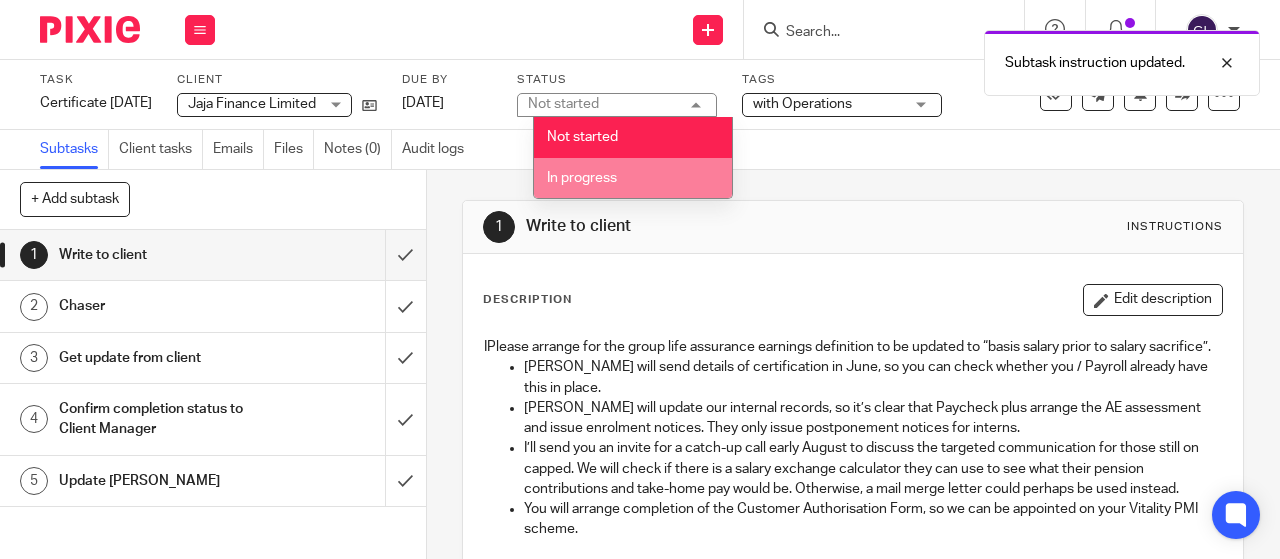 click on "In progress" at bounding box center (582, 178) 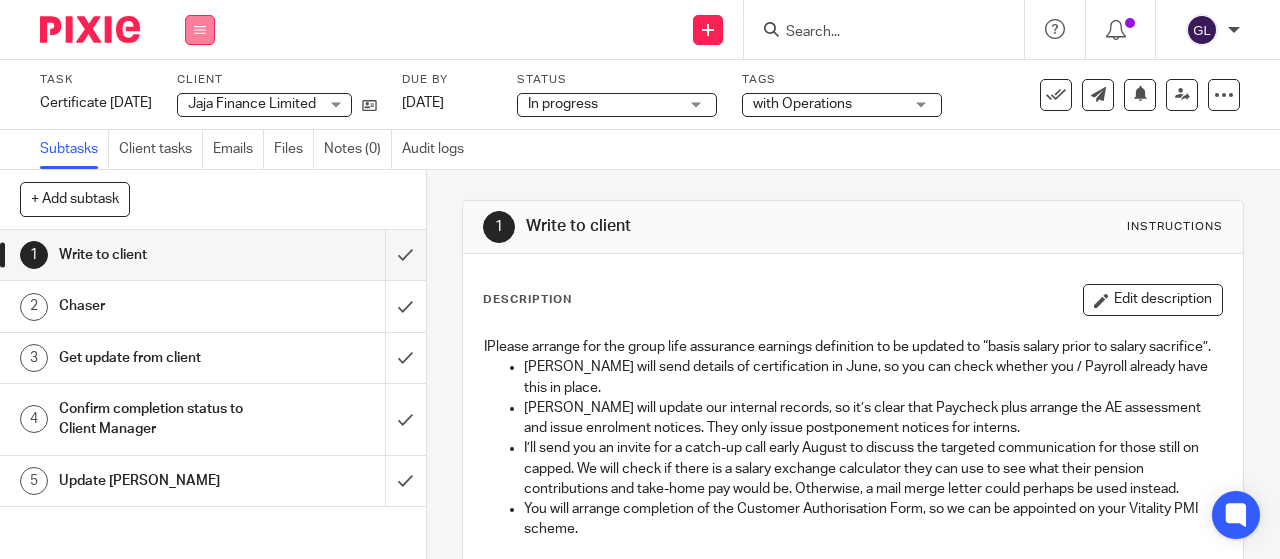 click at bounding box center [200, 30] 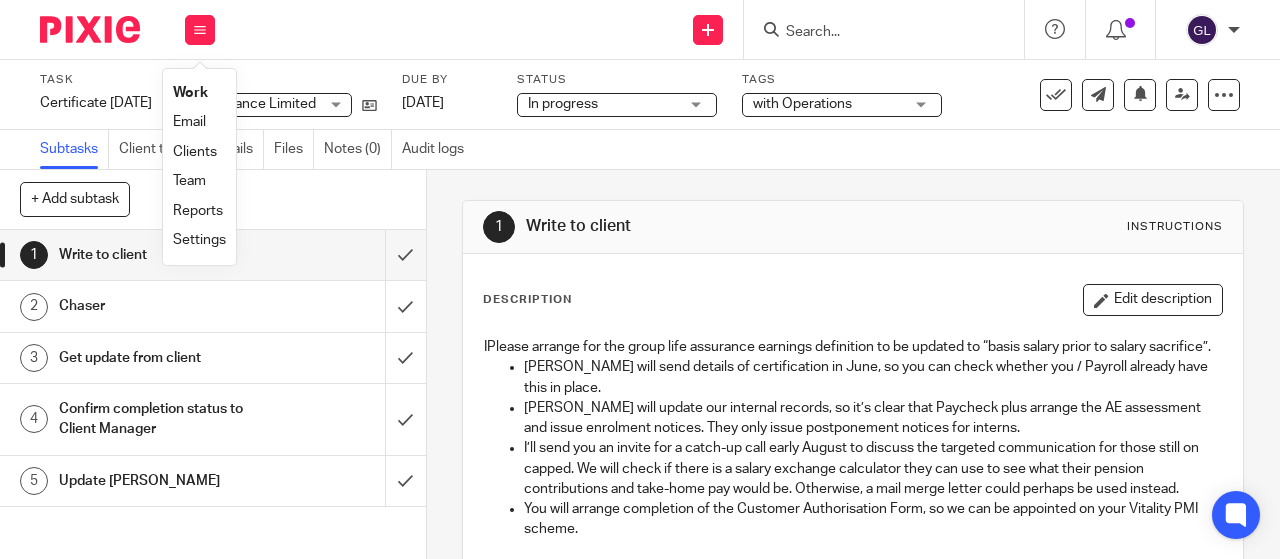 click on "Work" at bounding box center (190, 93) 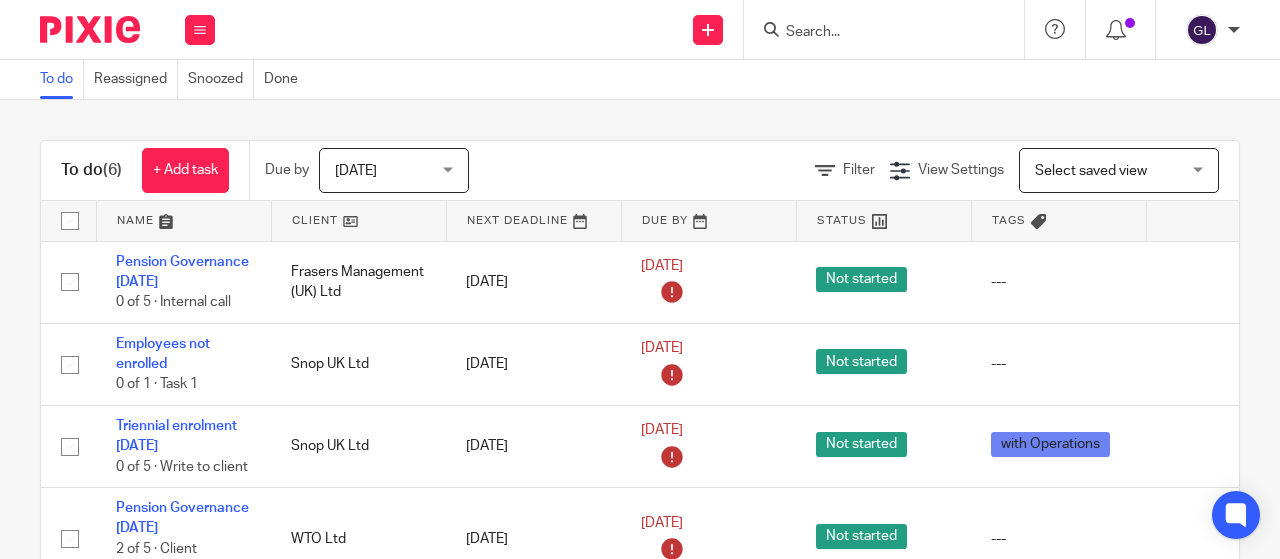 scroll, scrollTop: 0, scrollLeft: 0, axis: both 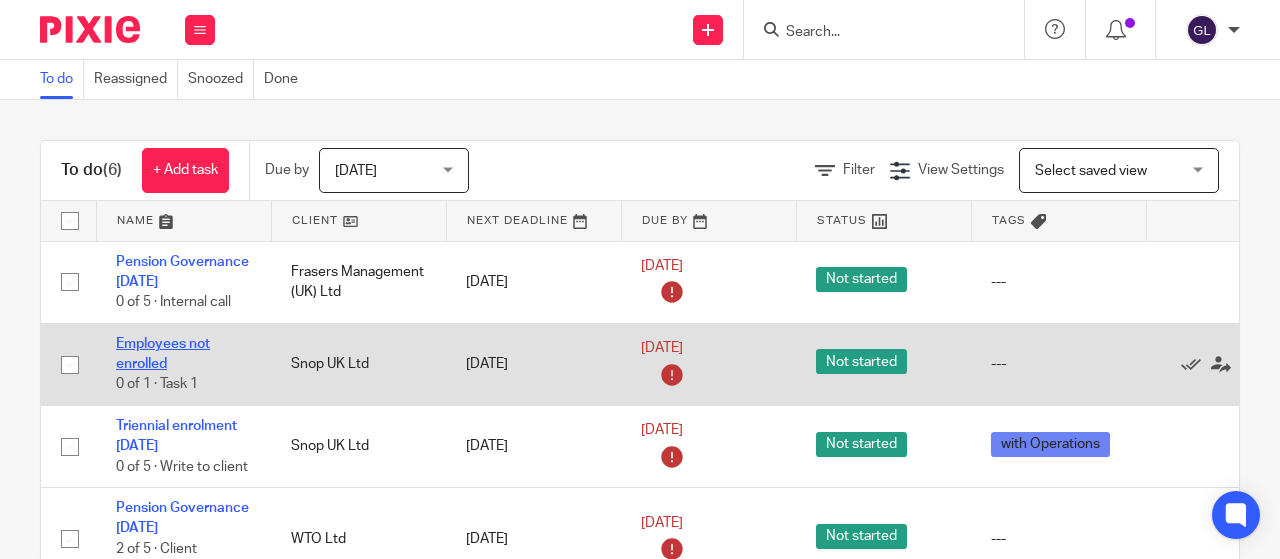 click on "Employees not enrolled" at bounding box center (163, 354) 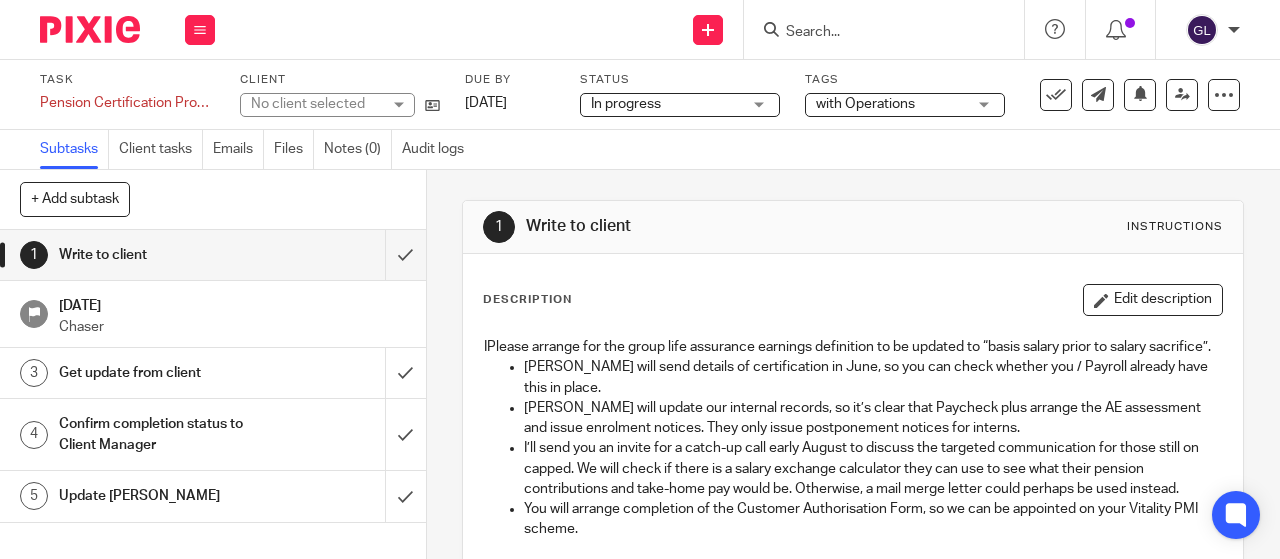scroll, scrollTop: 0, scrollLeft: 0, axis: both 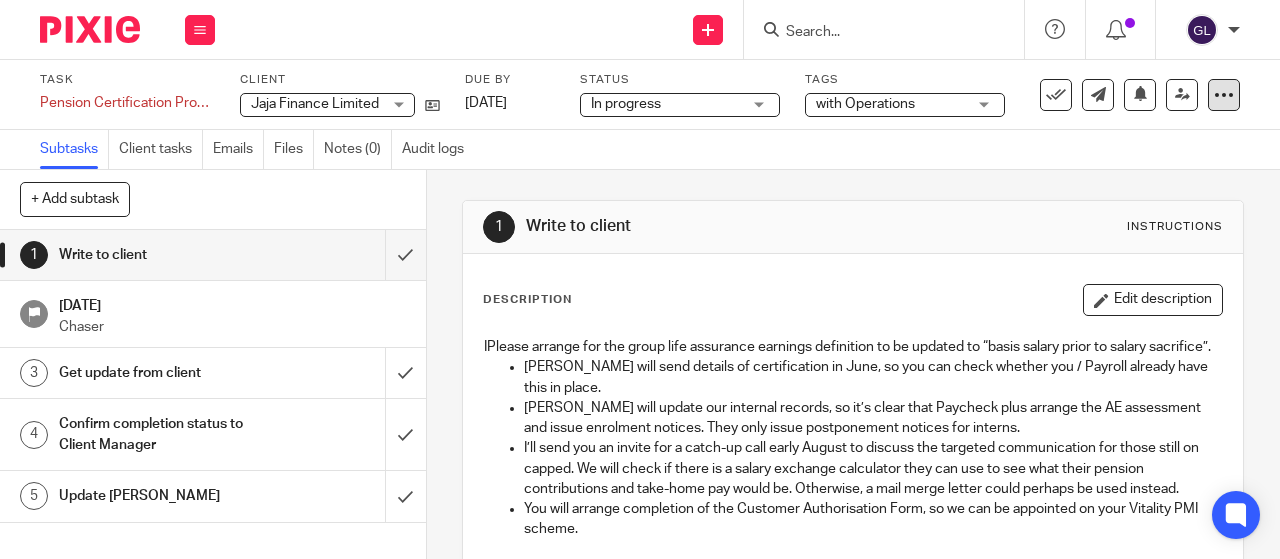 click at bounding box center [1224, 95] 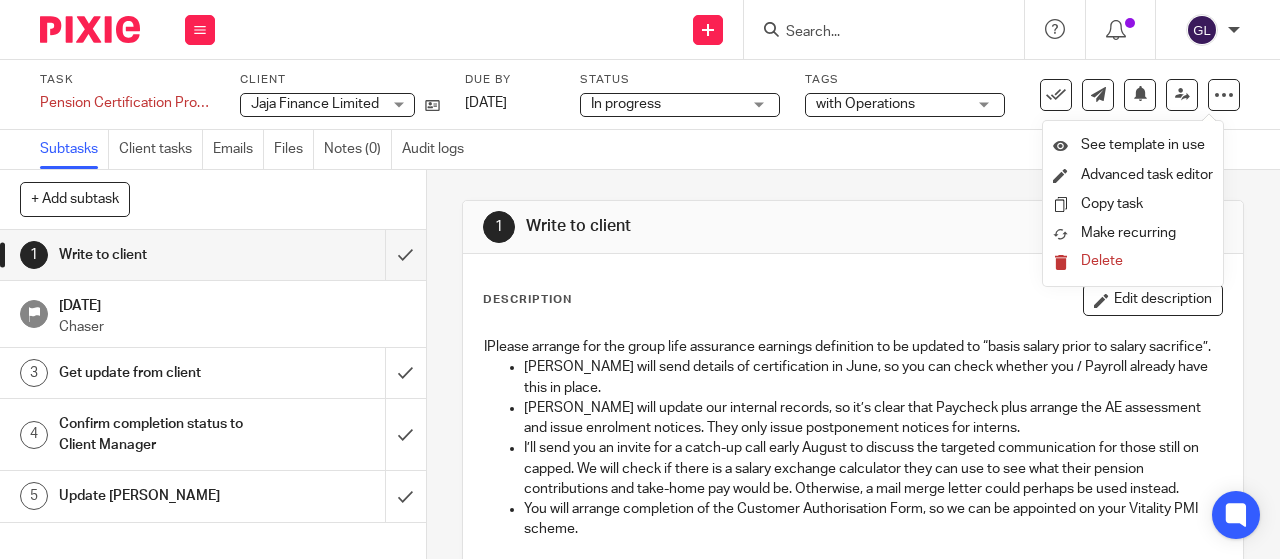 click on "Delete" at bounding box center (1102, 261) 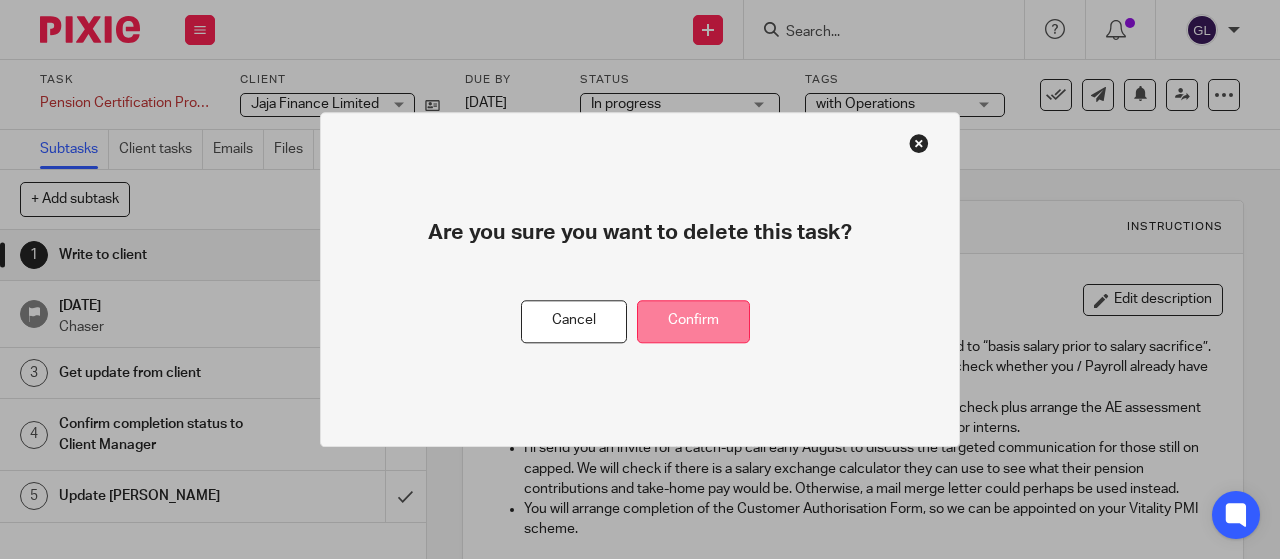 click on "Confirm" at bounding box center [693, 321] 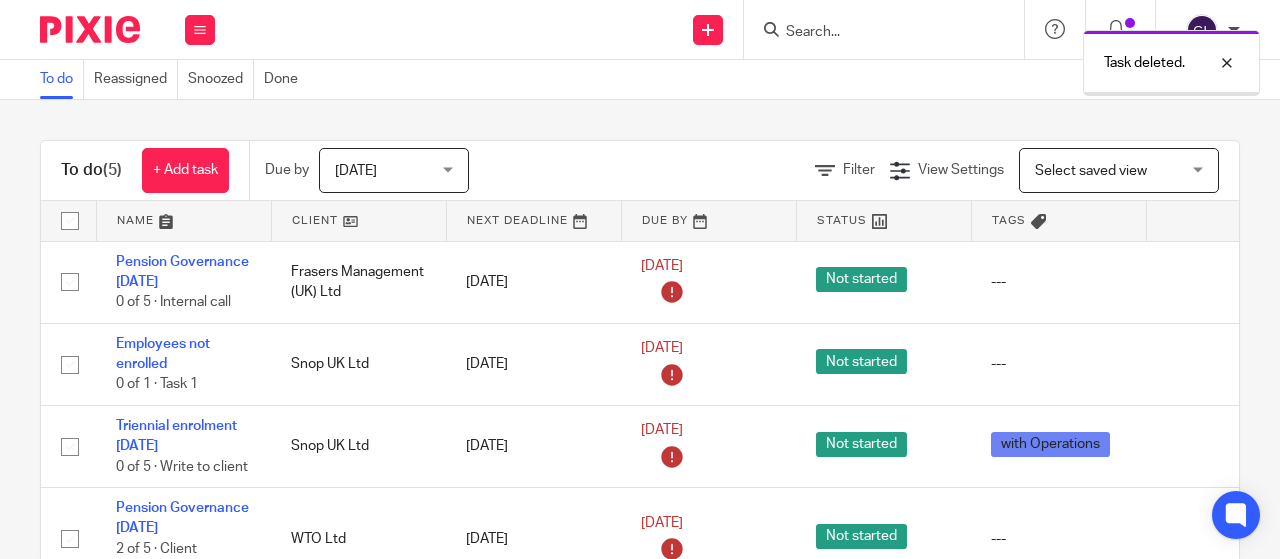 scroll, scrollTop: 0, scrollLeft: 0, axis: both 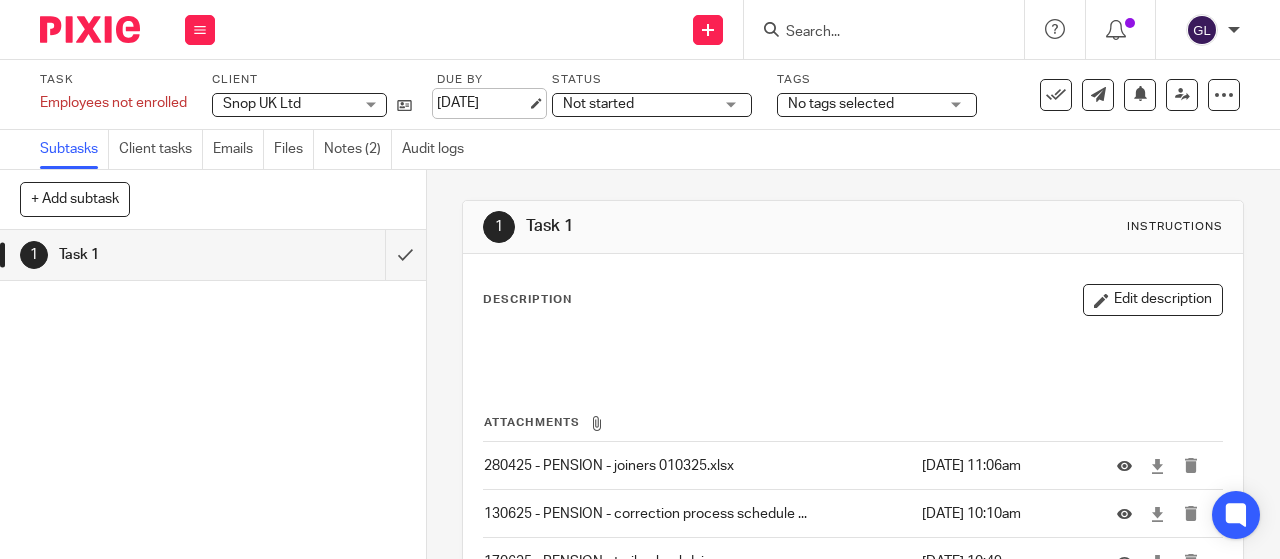click on "[DATE]" at bounding box center [482, 103] 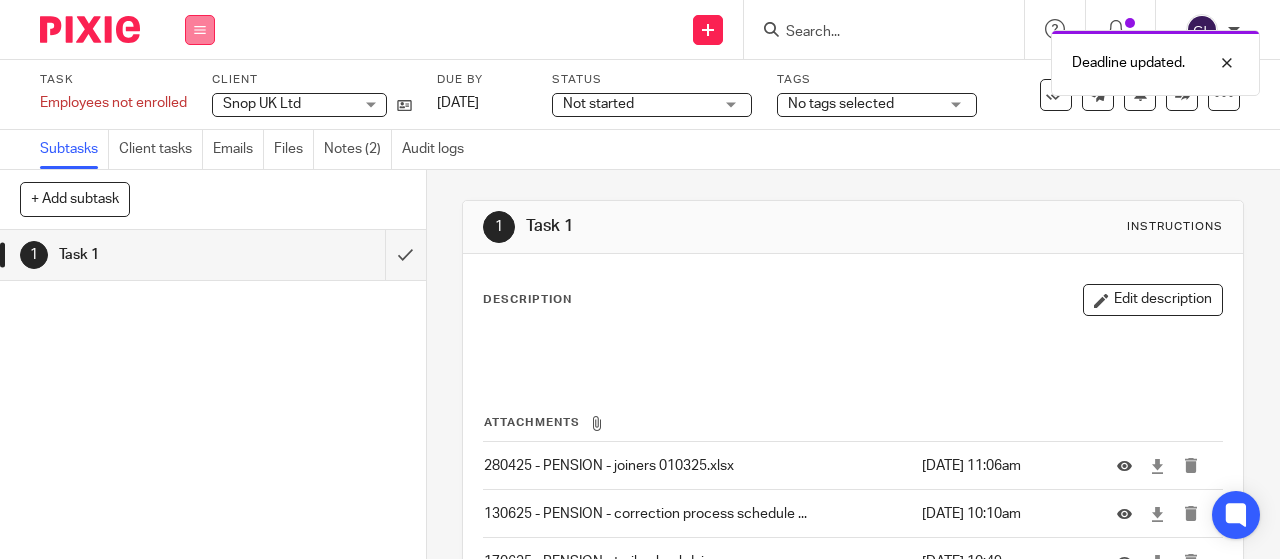 click at bounding box center [200, 30] 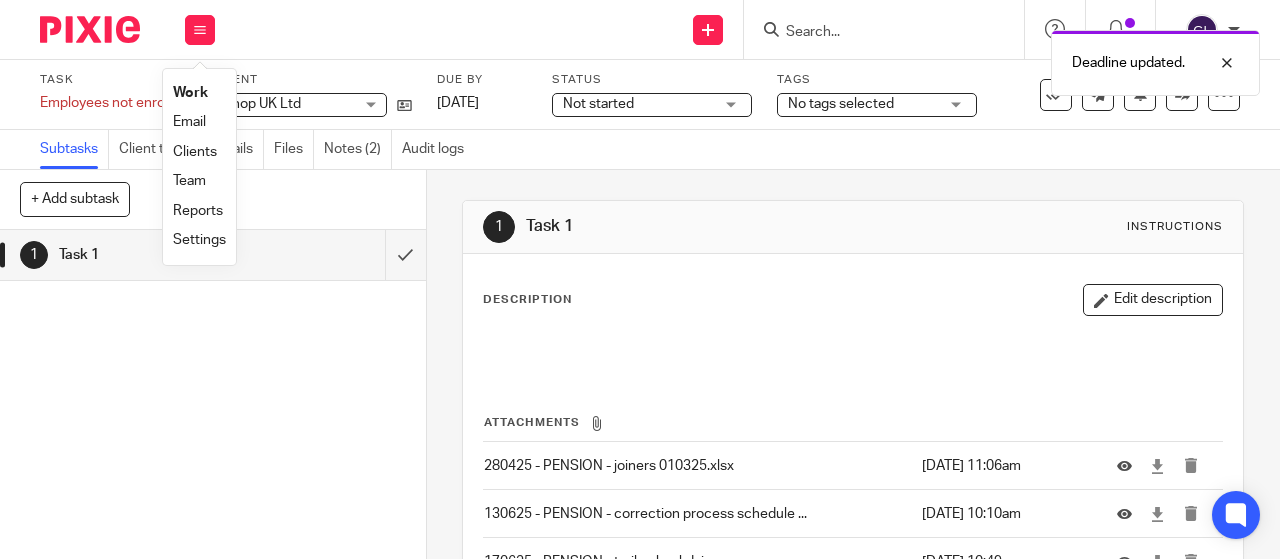 click on "Work" at bounding box center (190, 93) 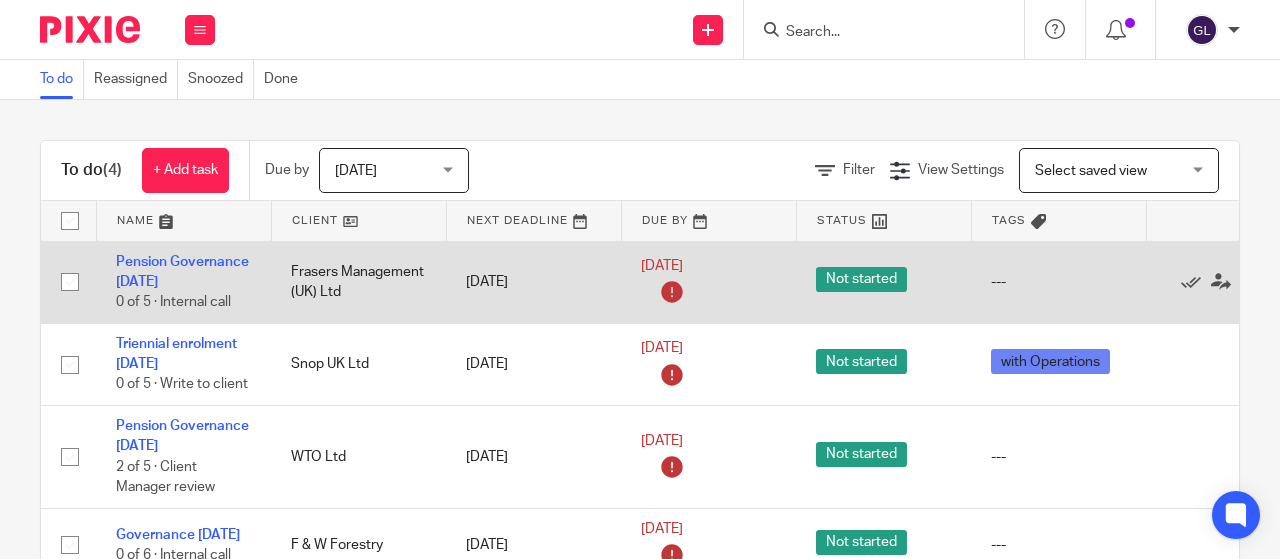 scroll, scrollTop: 0, scrollLeft: 0, axis: both 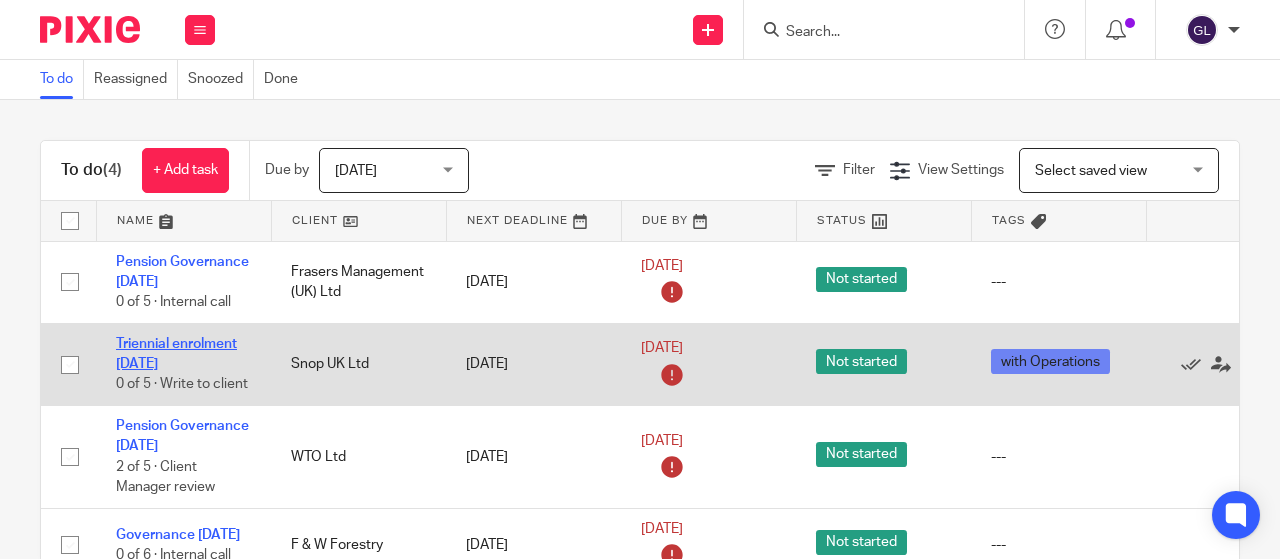 click on "Triennial enrolment [DATE]" at bounding box center [176, 354] 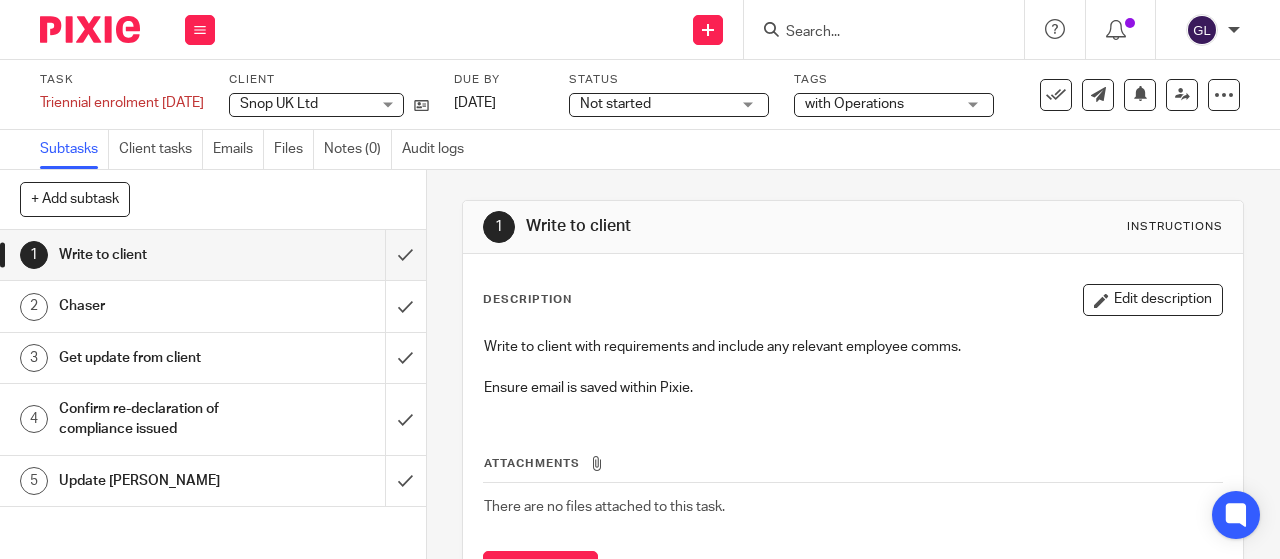 scroll, scrollTop: 0, scrollLeft: 0, axis: both 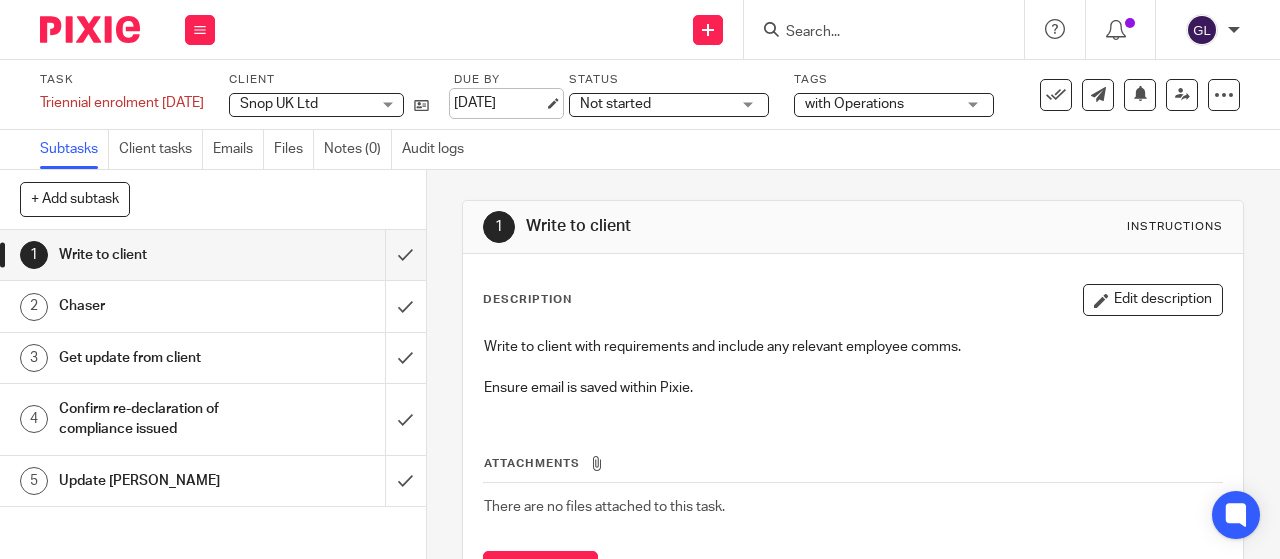 click on "[DATE]" at bounding box center (499, 103) 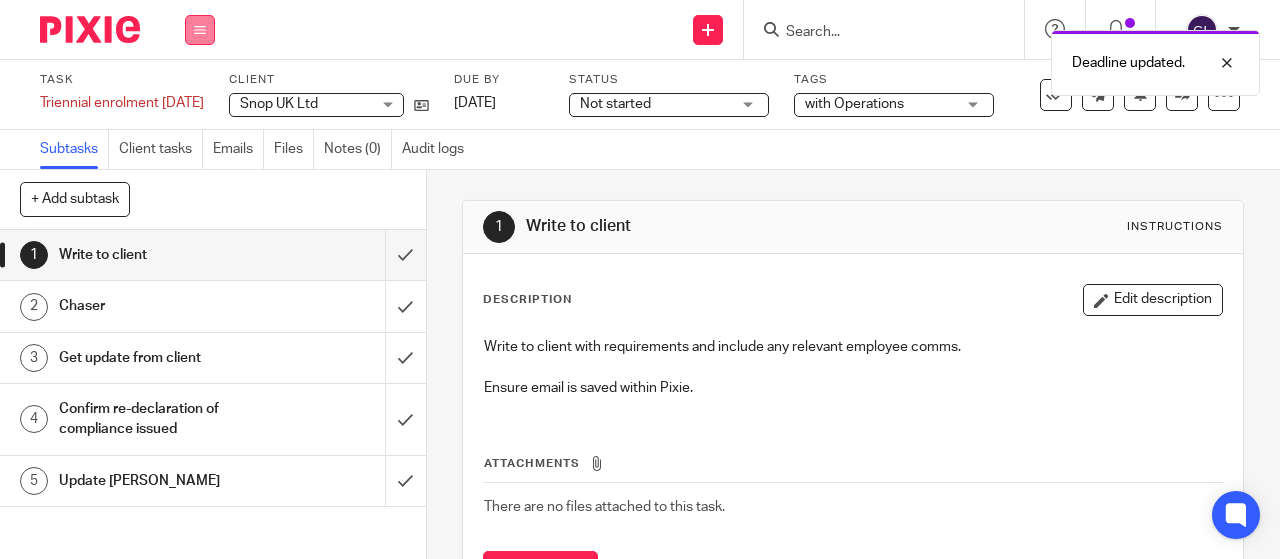 click at bounding box center (200, 30) 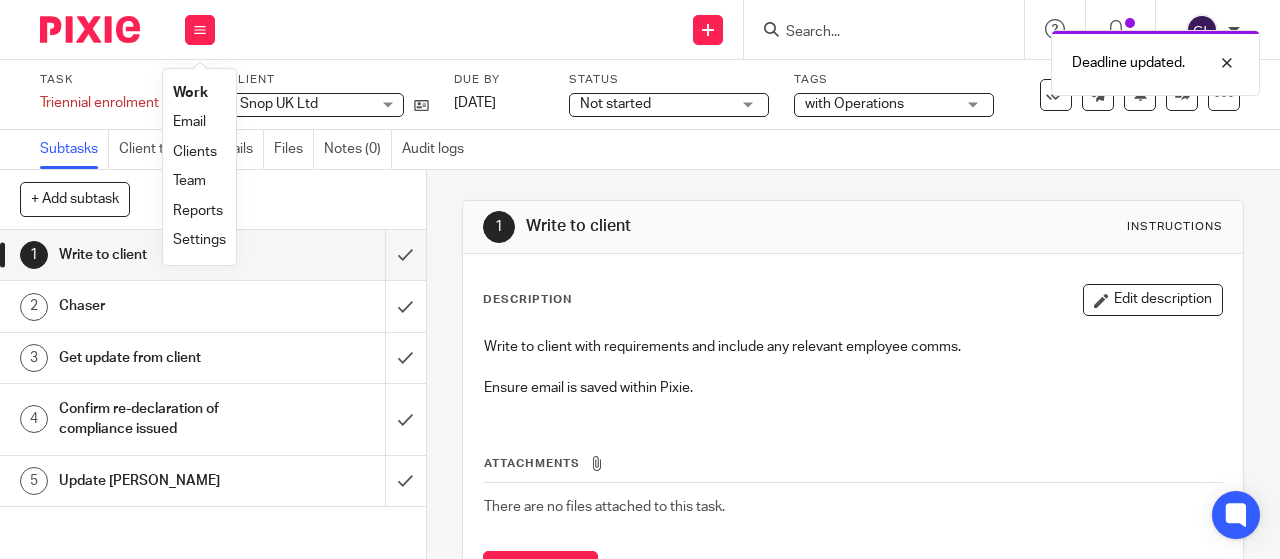 click on "Work" at bounding box center (190, 93) 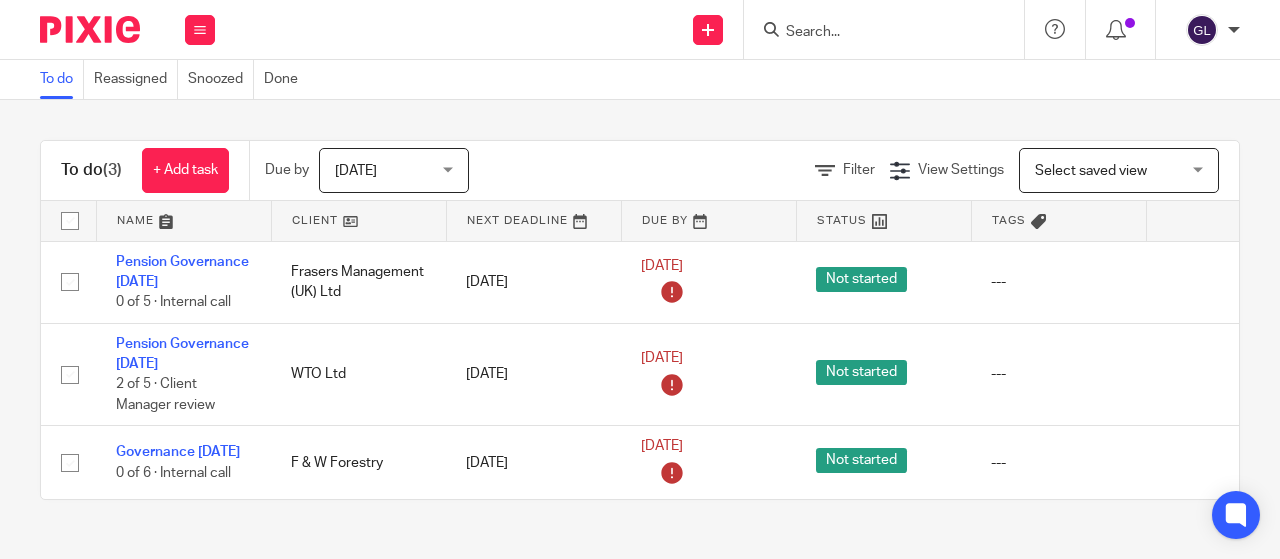scroll, scrollTop: 0, scrollLeft: 0, axis: both 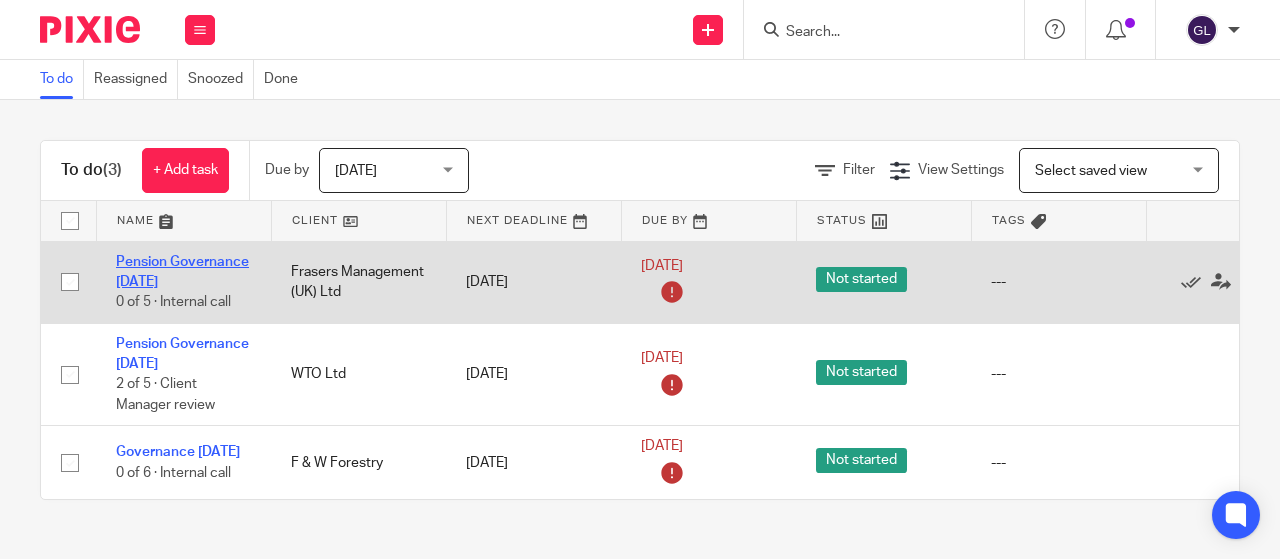 click on "Pension Governance [DATE]" at bounding box center (182, 272) 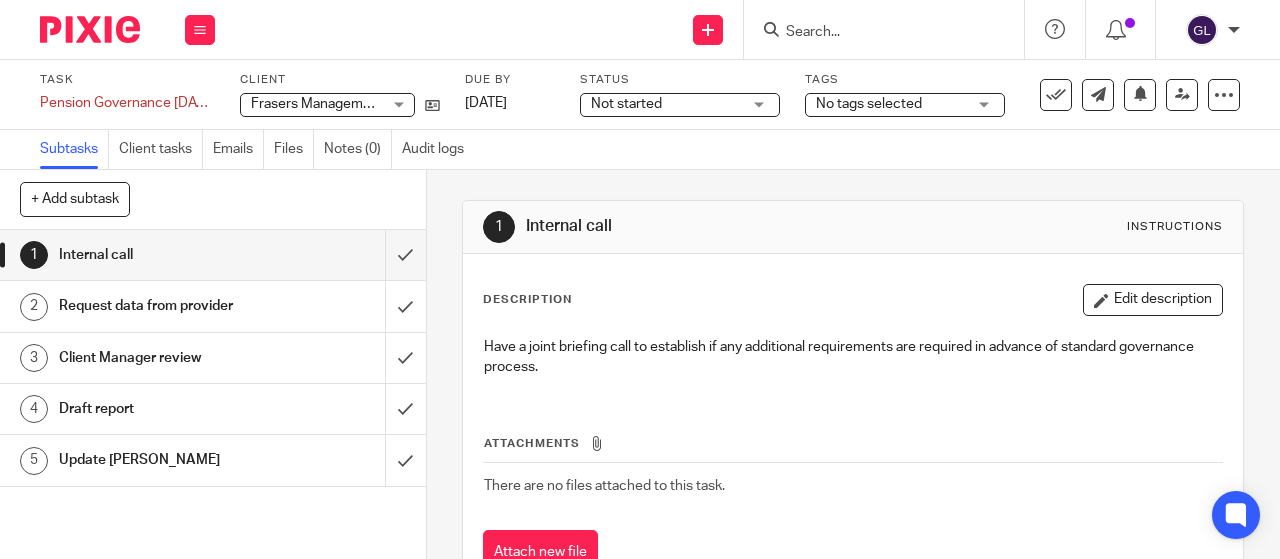 scroll, scrollTop: 0, scrollLeft: 0, axis: both 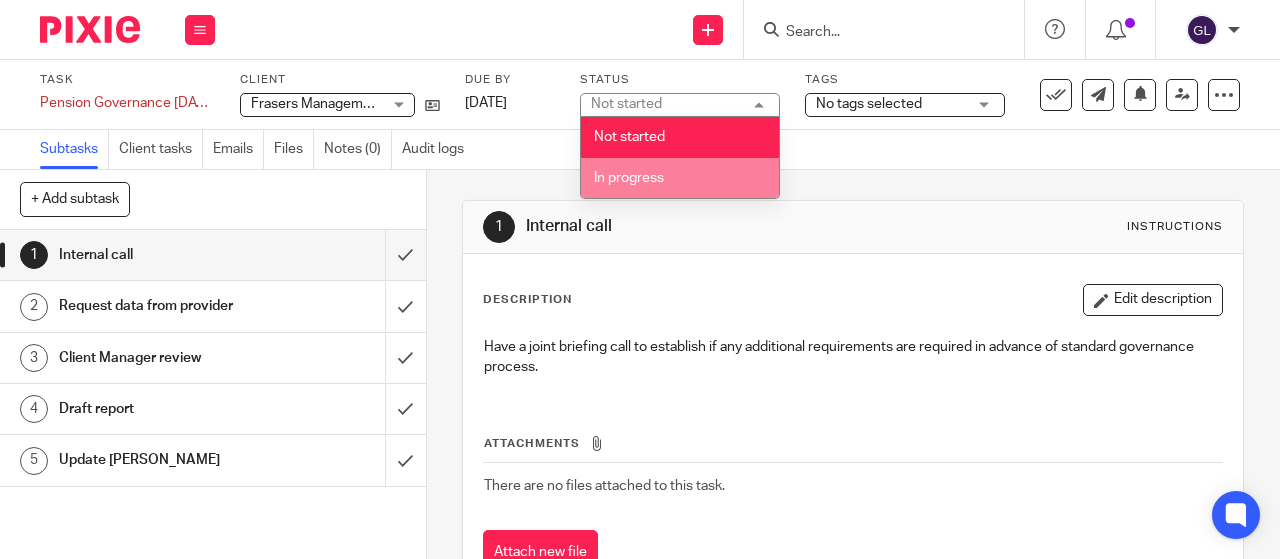 click on "In progress" at bounding box center (629, 178) 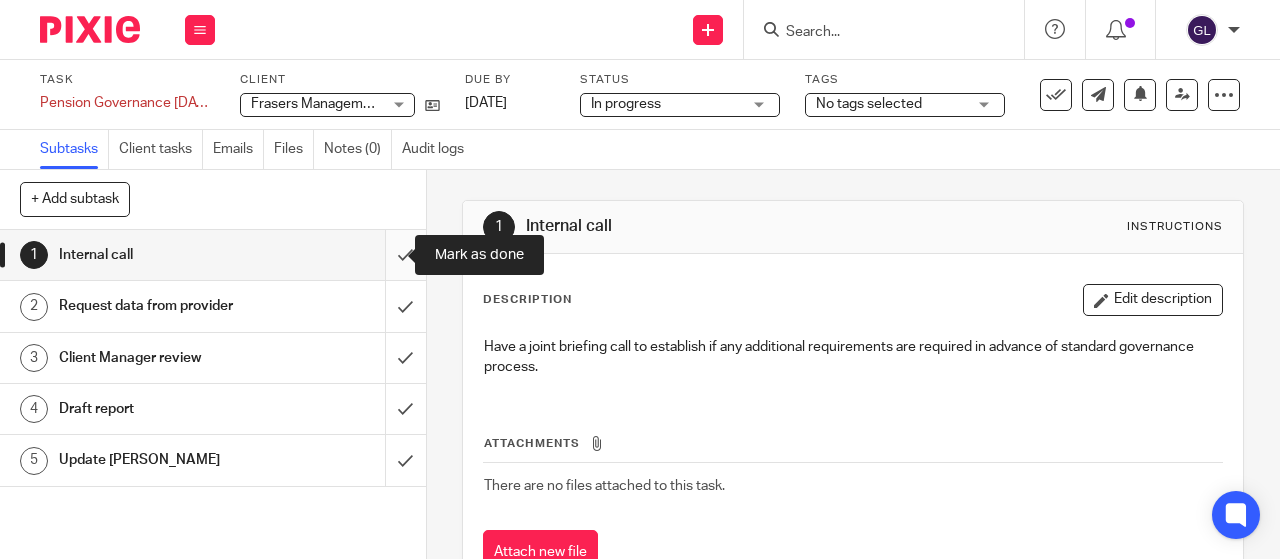 click at bounding box center [213, 255] 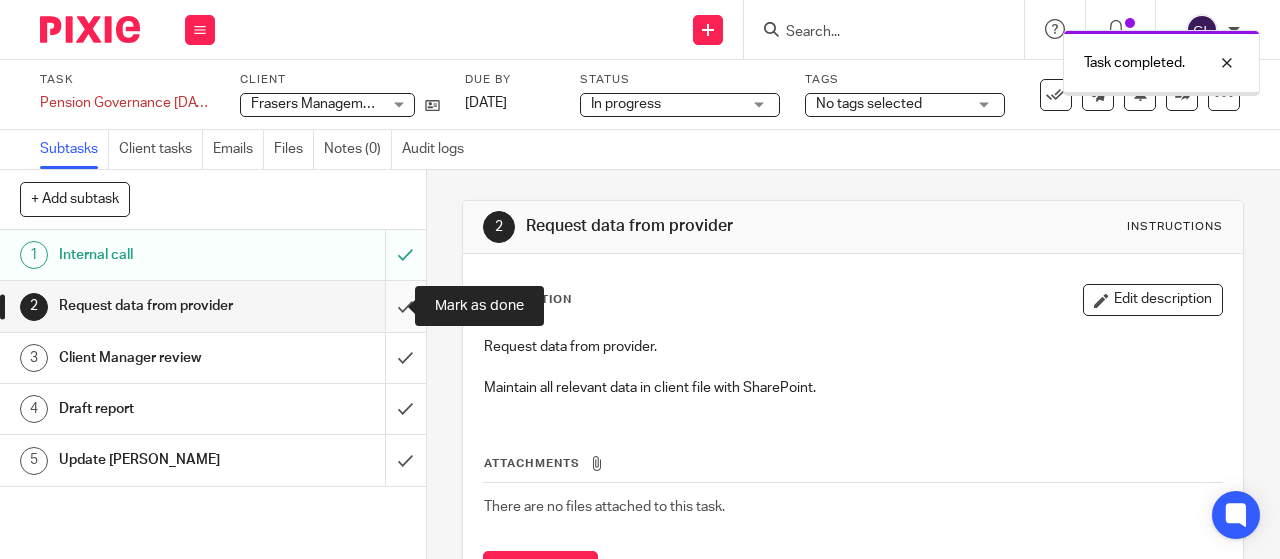 scroll, scrollTop: 0, scrollLeft: 0, axis: both 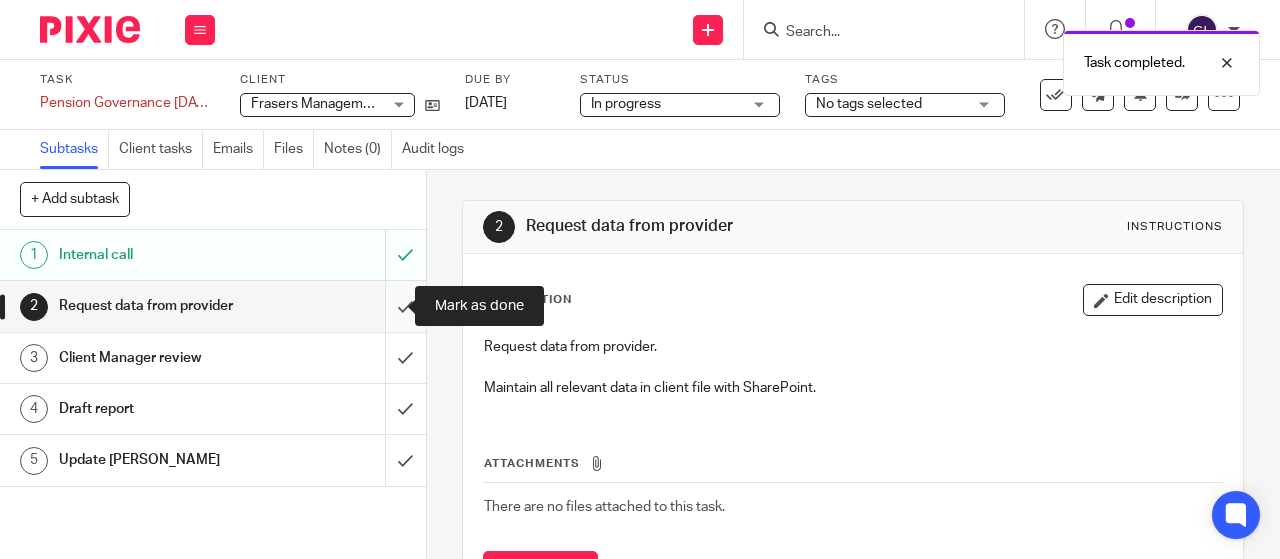 click at bounding box center [213, 306] 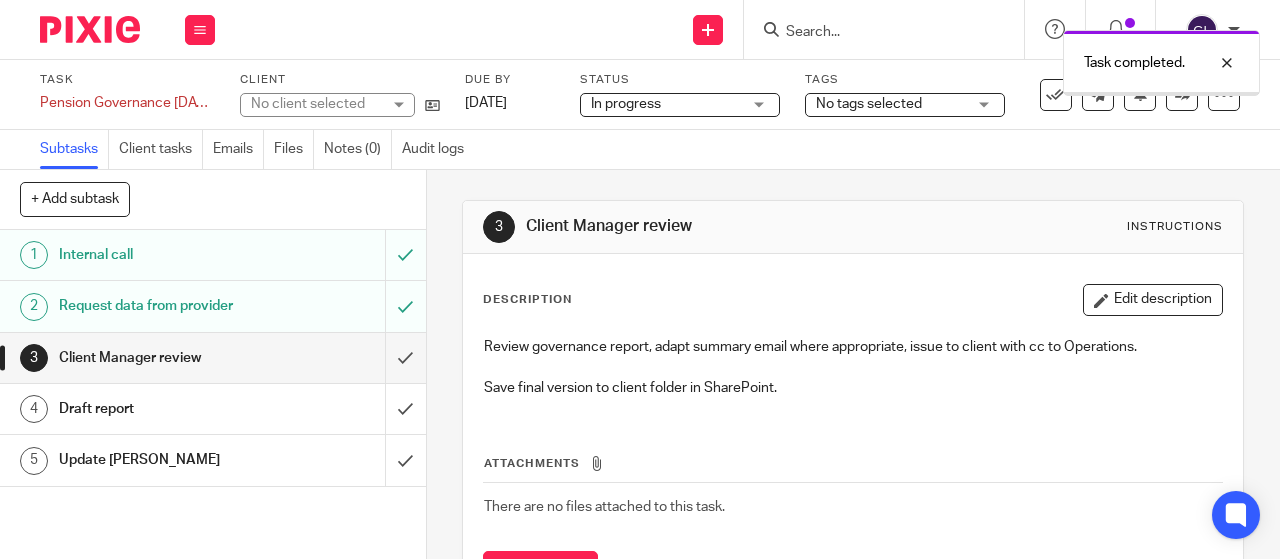 scroll, scrollTop: 0, scrollLeft: 0, axis: both 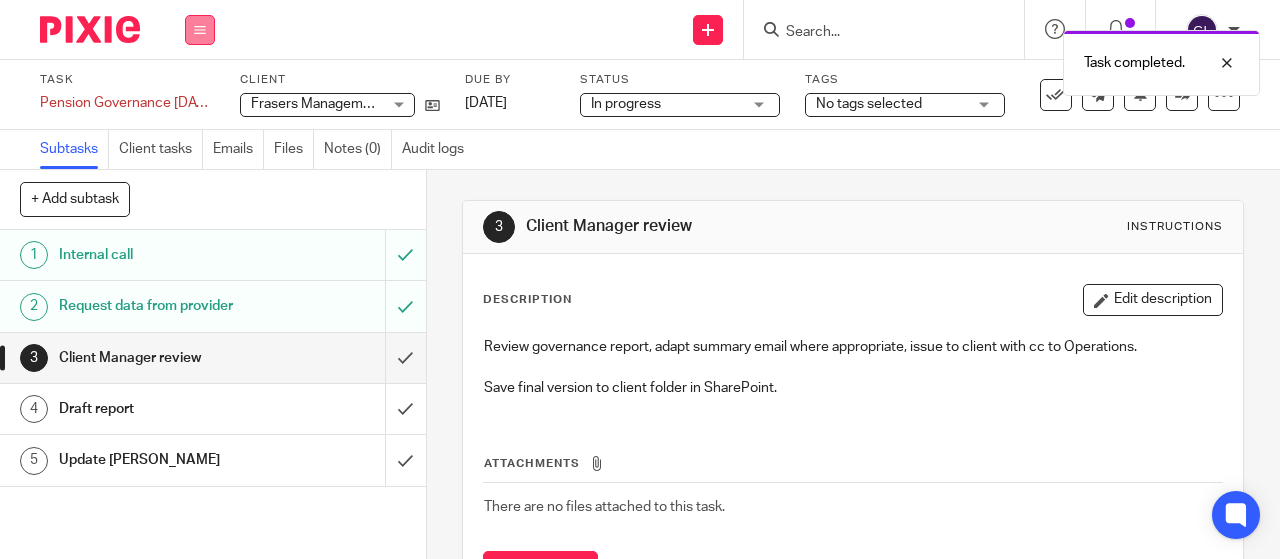 click at bounding box center (200, 30) 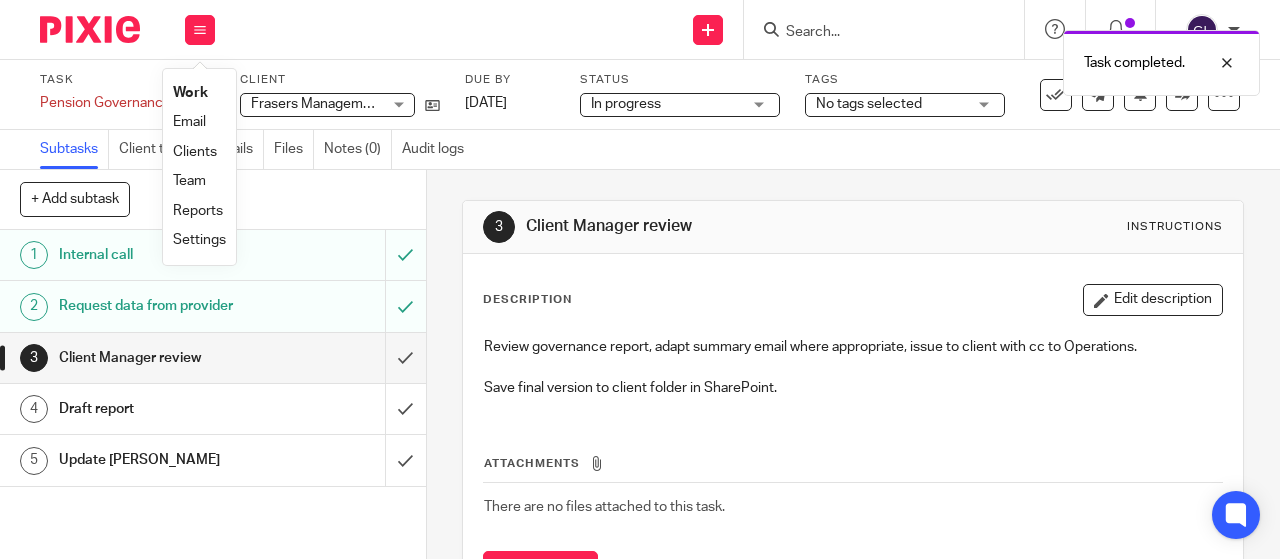 click on "Work" at bounding box center [190, 93] 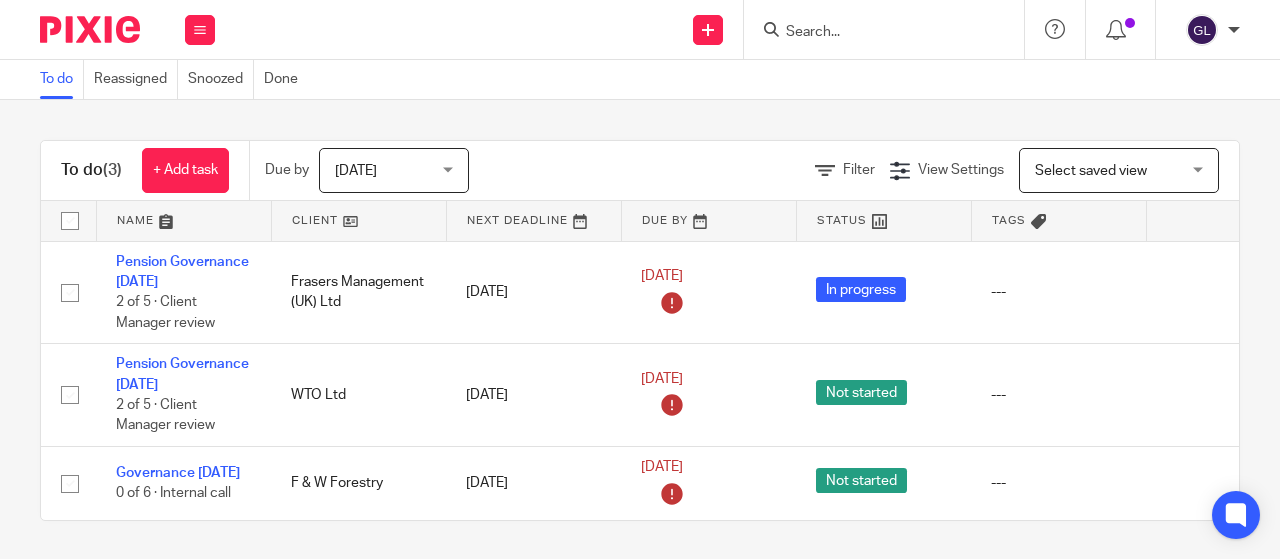 scroll, scrollTop: 0, scrollLeft: 0, axis: both 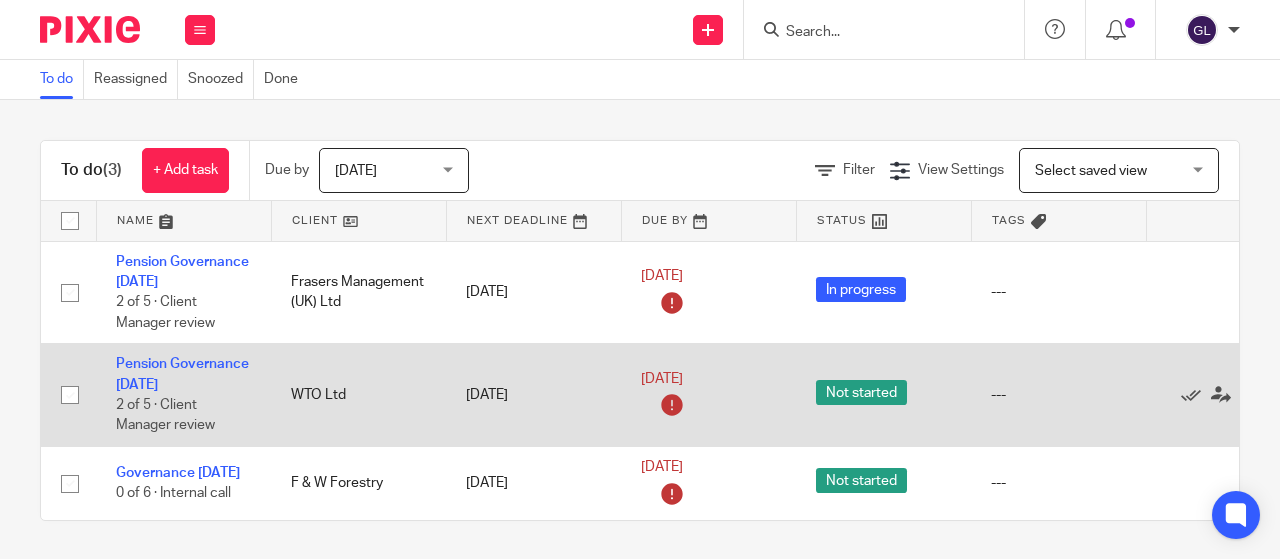 click on "Not started" at bounding box center (861, 392) 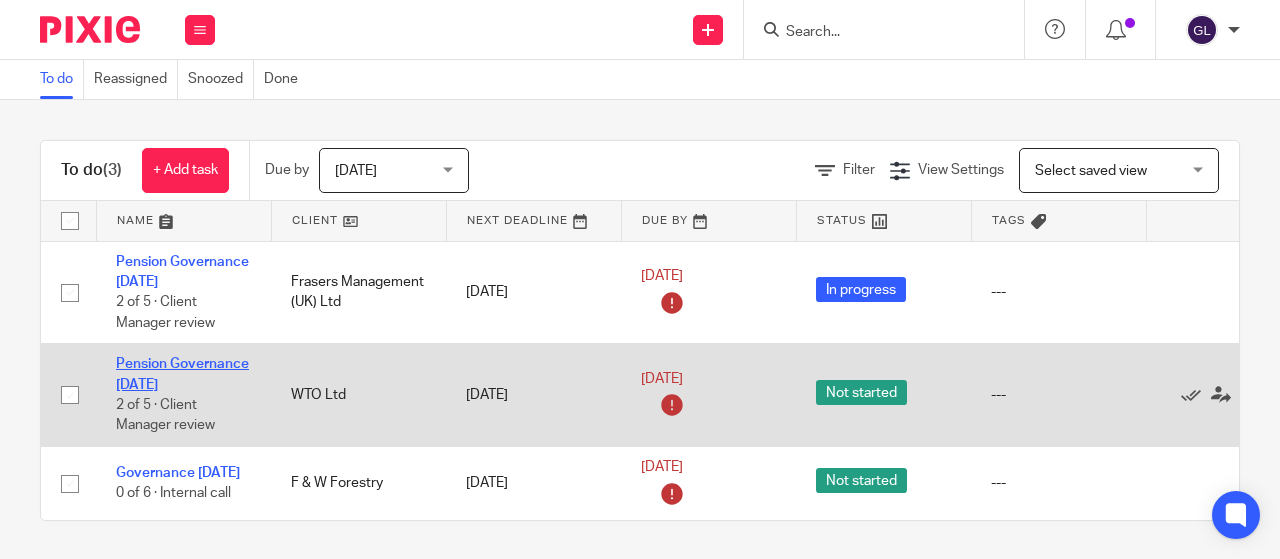 click on "Pension Governance [DATE]" at bounding box center [182, 374] 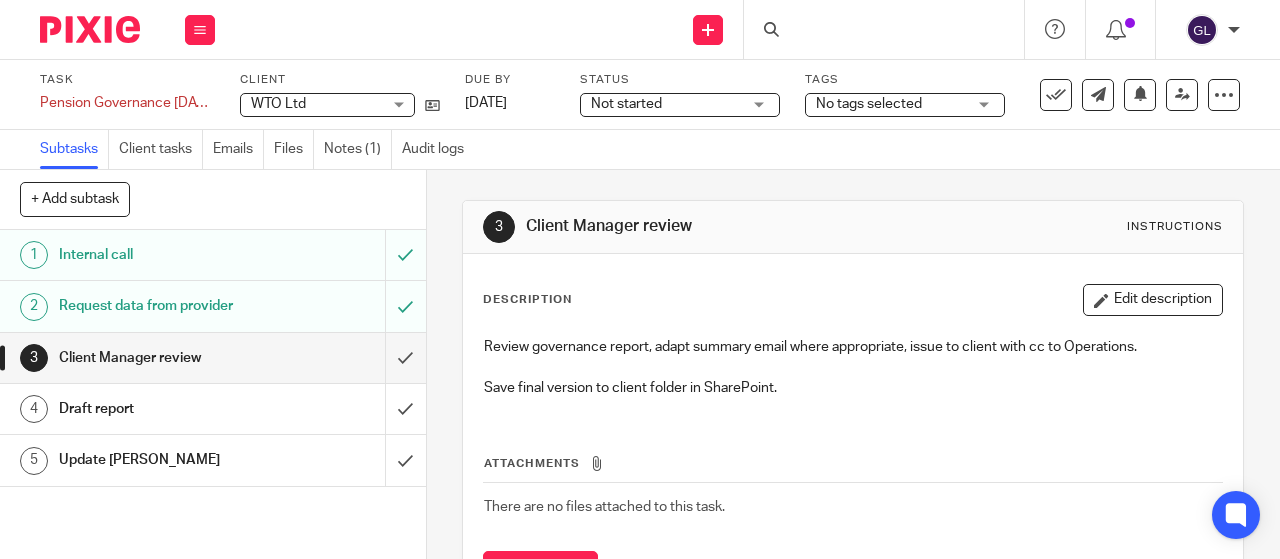 scroll, scrollTop: 0, scrollLeft: 0, axis: both 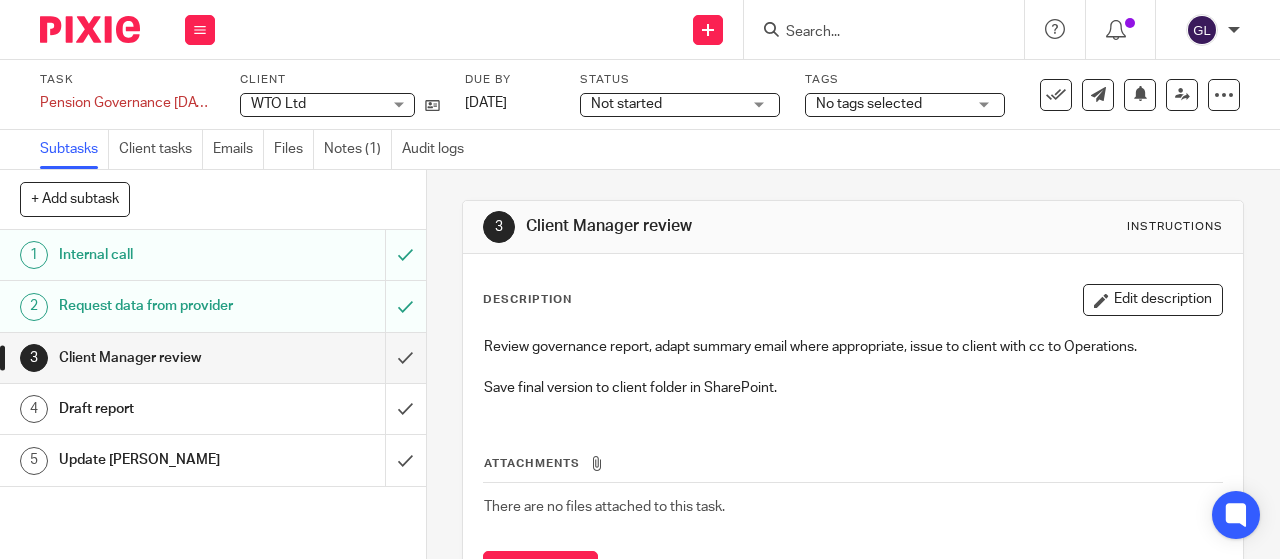 click on "Not started" at bounding box center [626, 104] 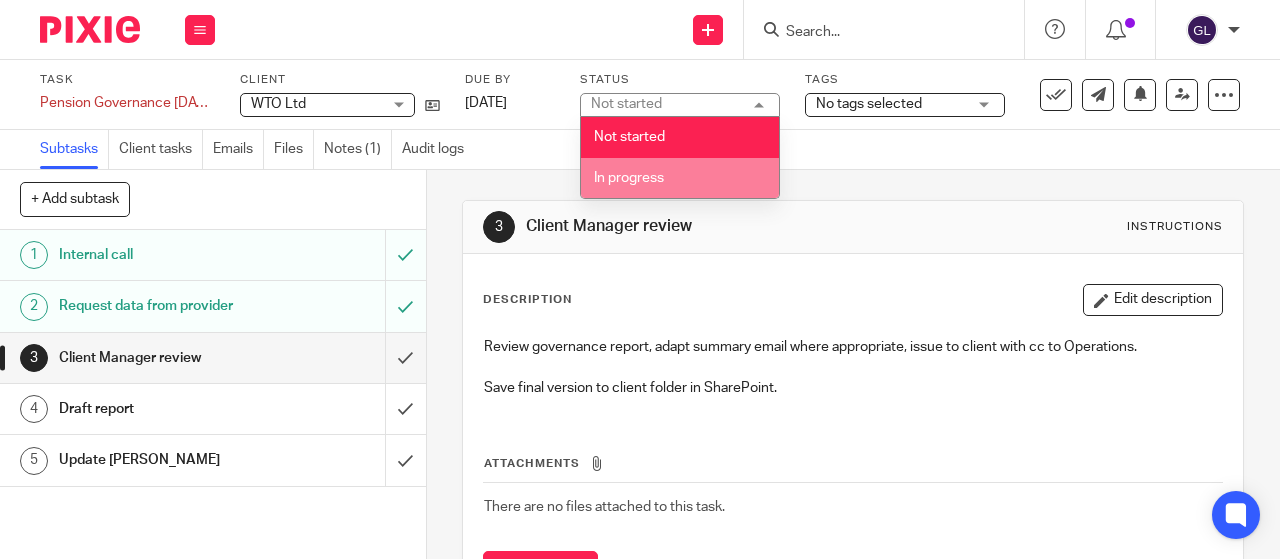 click on "In progress" at bounding box center (629, 178) 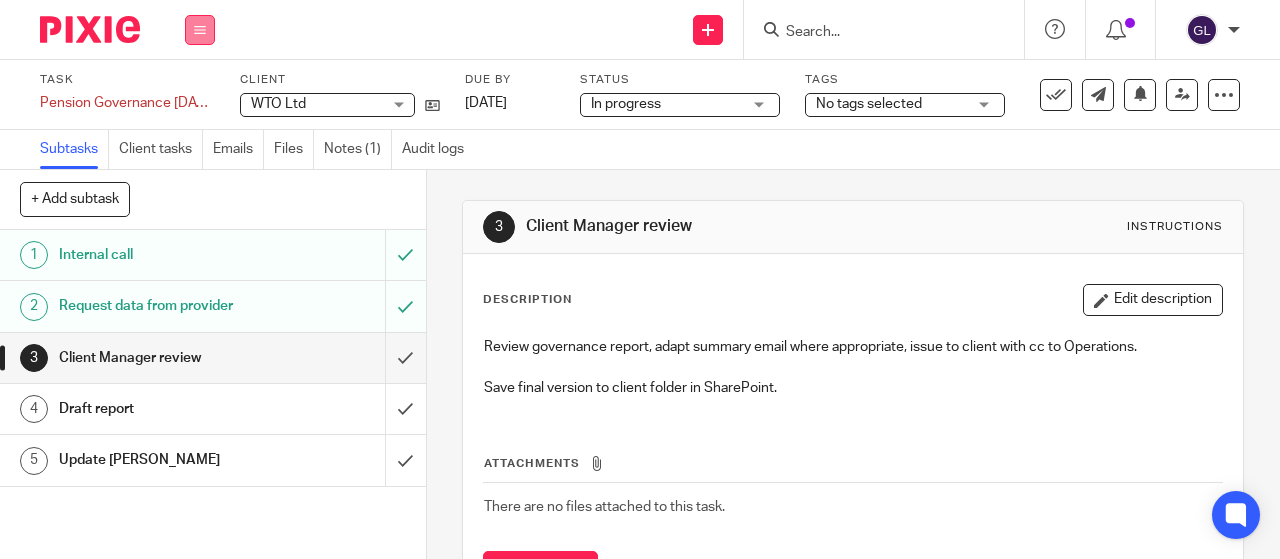 click at bounding box center [200, 30] 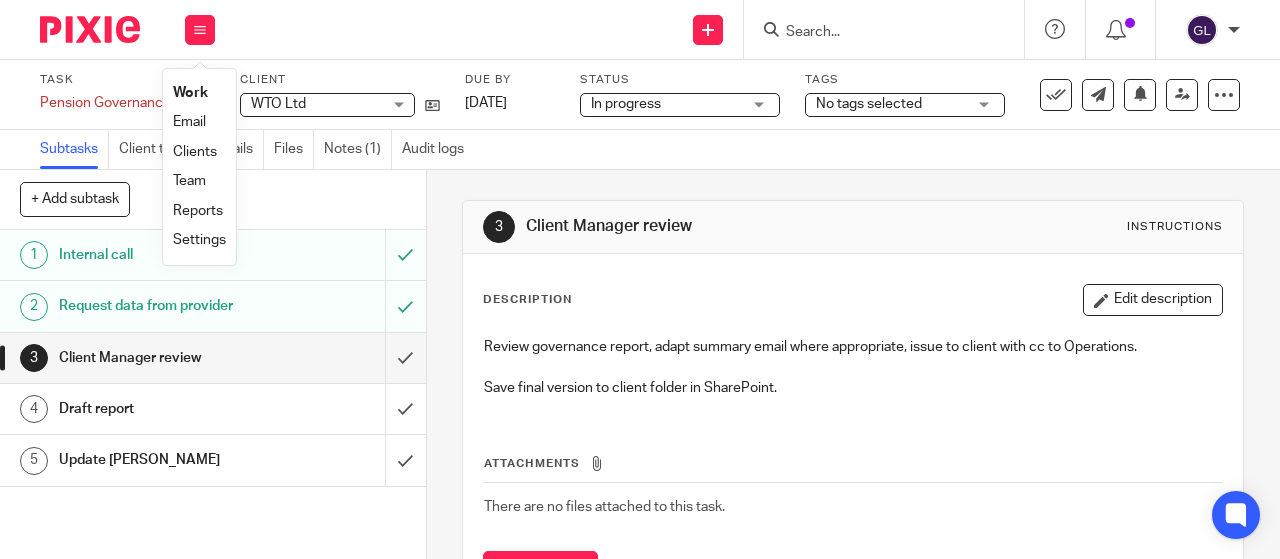 click on "Work" at bounding box center [190, 93] 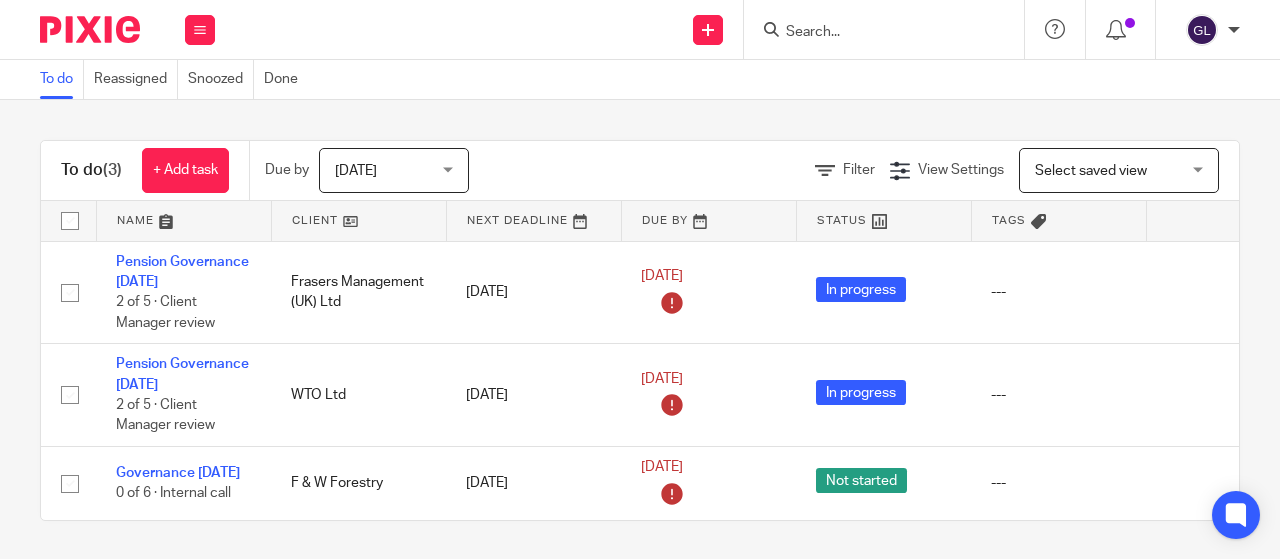 scroll, scrollTop: 0, scrollLeft: 0, axis: both 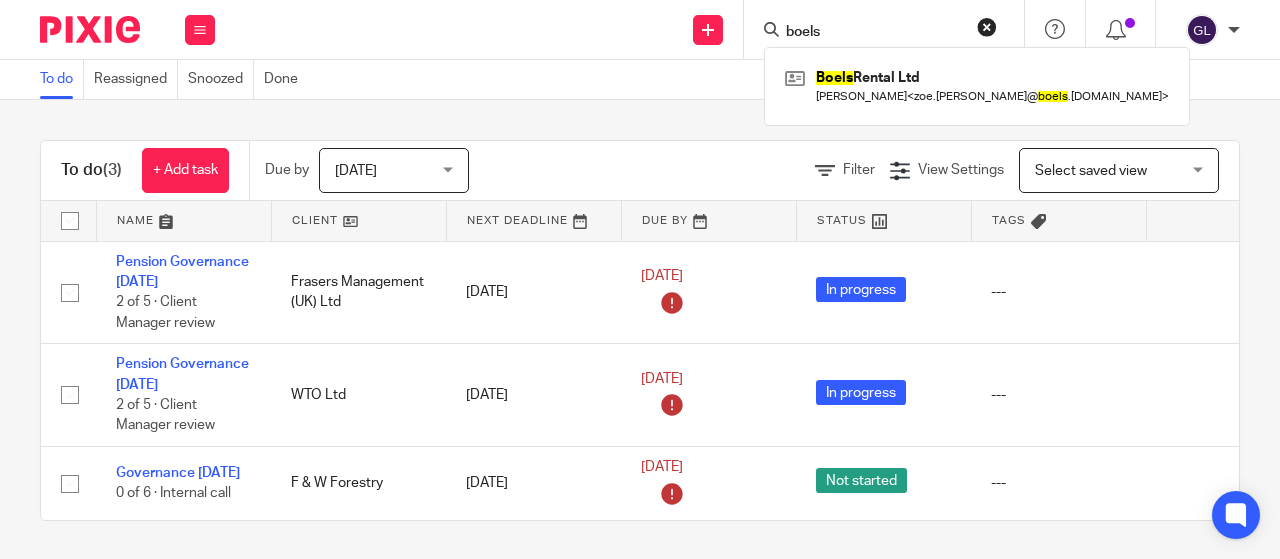 type on "boels" 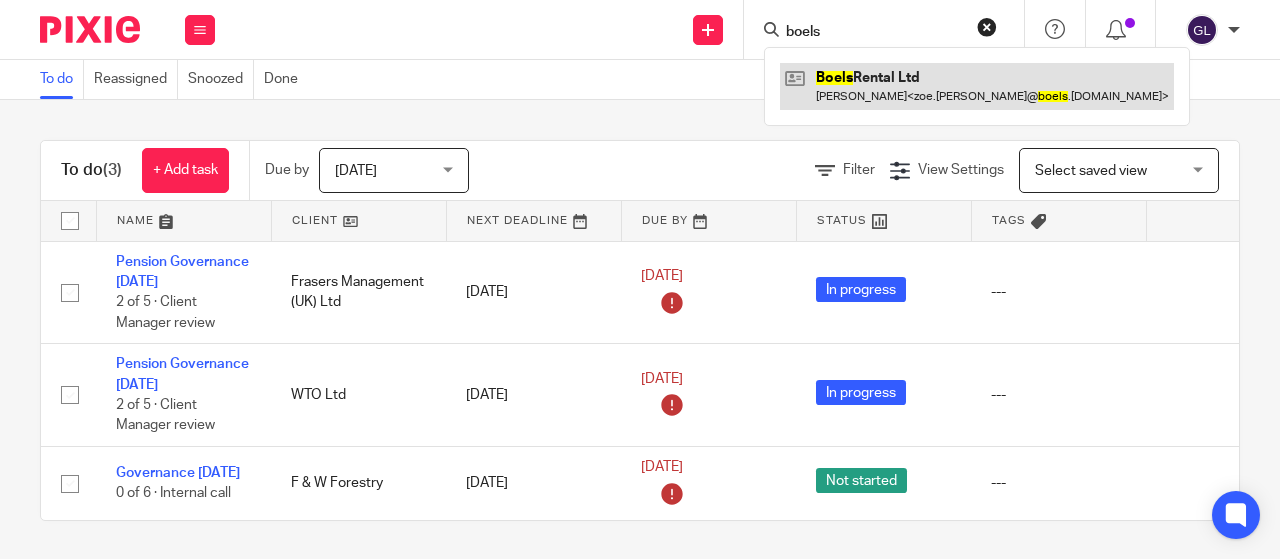 click at bounding box center [977, 86] 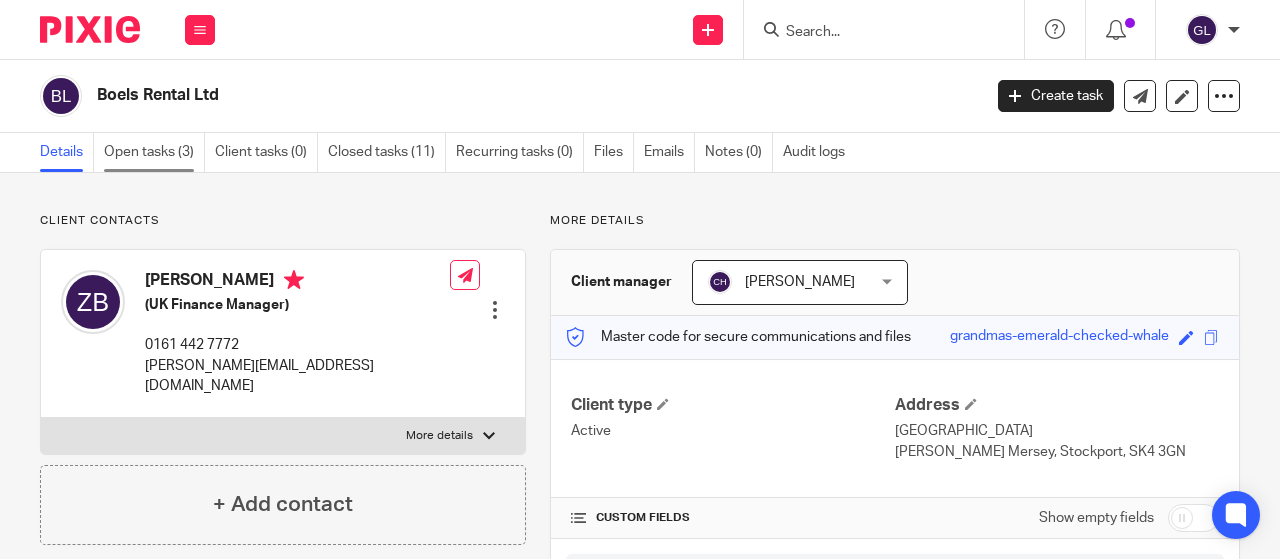 scroll, scrollTop: 0, scrollLeft: 0, axis: both 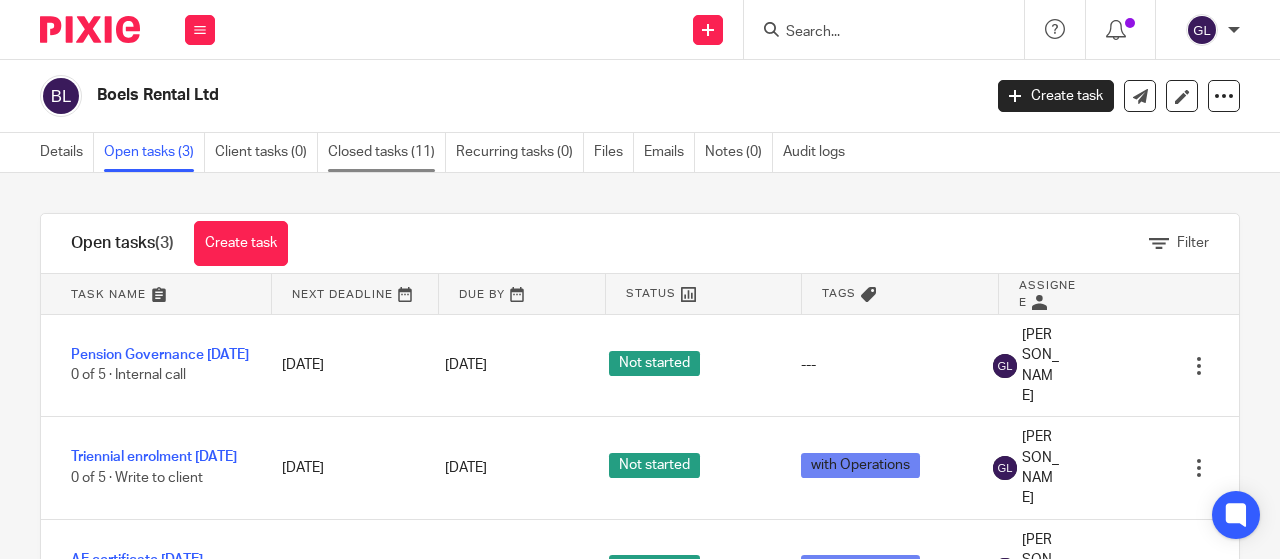 click on "Closed tasks (11)" at bounding box center [387, 152] 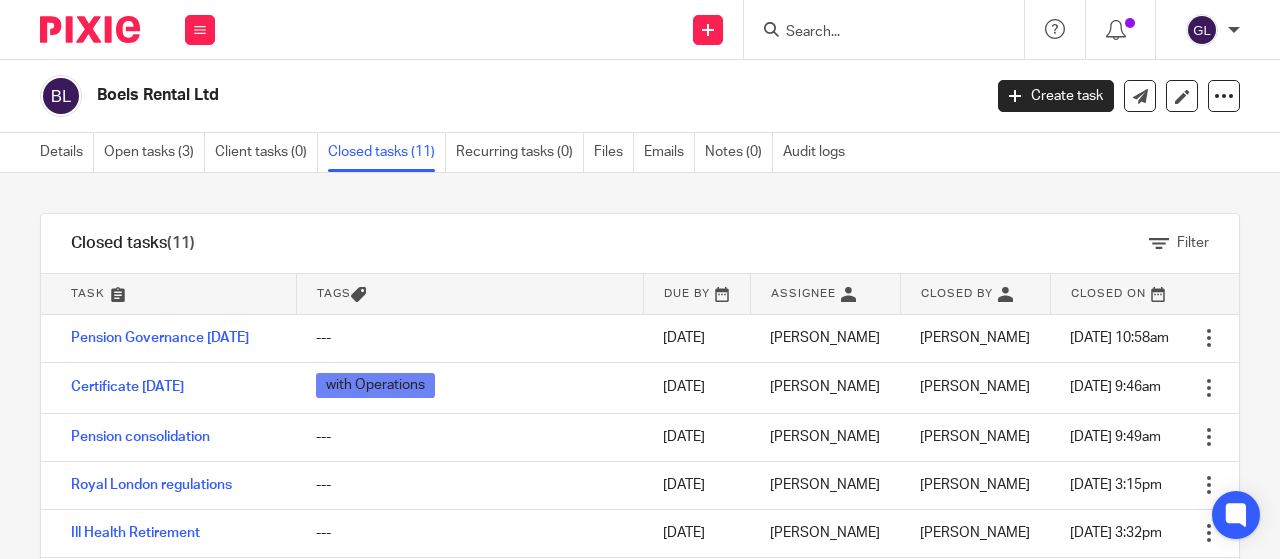 scroll, scrollTop: 0, scrollLeft: 0, axis: both 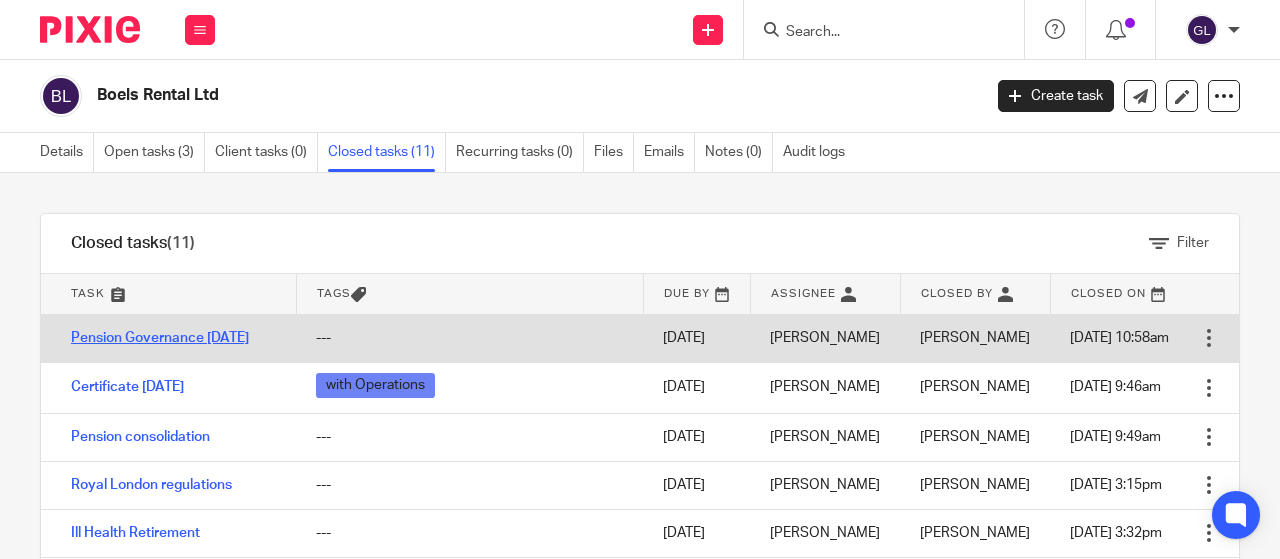 click on "Pension Governance [DATE]" at bounding box center [160, 338] 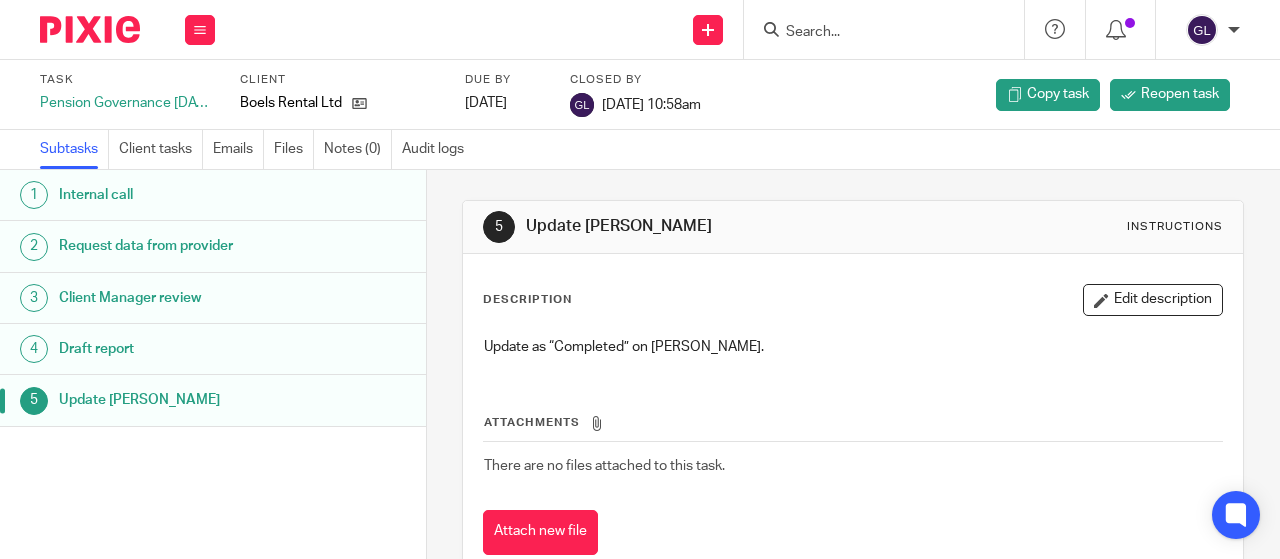 scroll, scrollTop: 0, scrollLeft: 0, axis: both 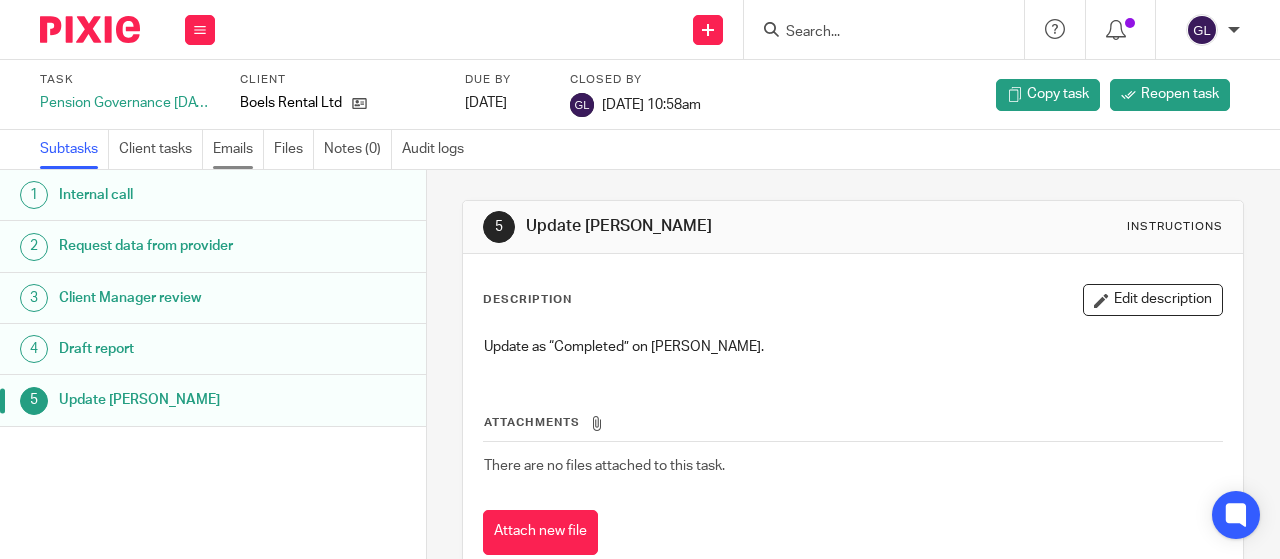 click on "Emails" at bounding box center (238, 149) 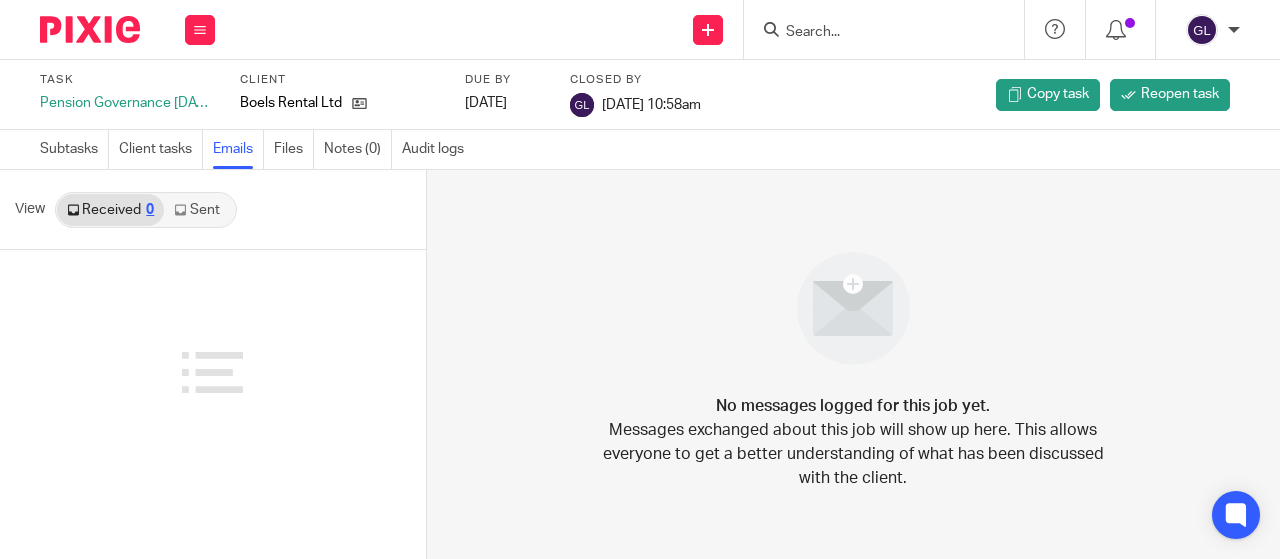 scroll, scrollTop: 0, scrollLeft: 0, axis: both 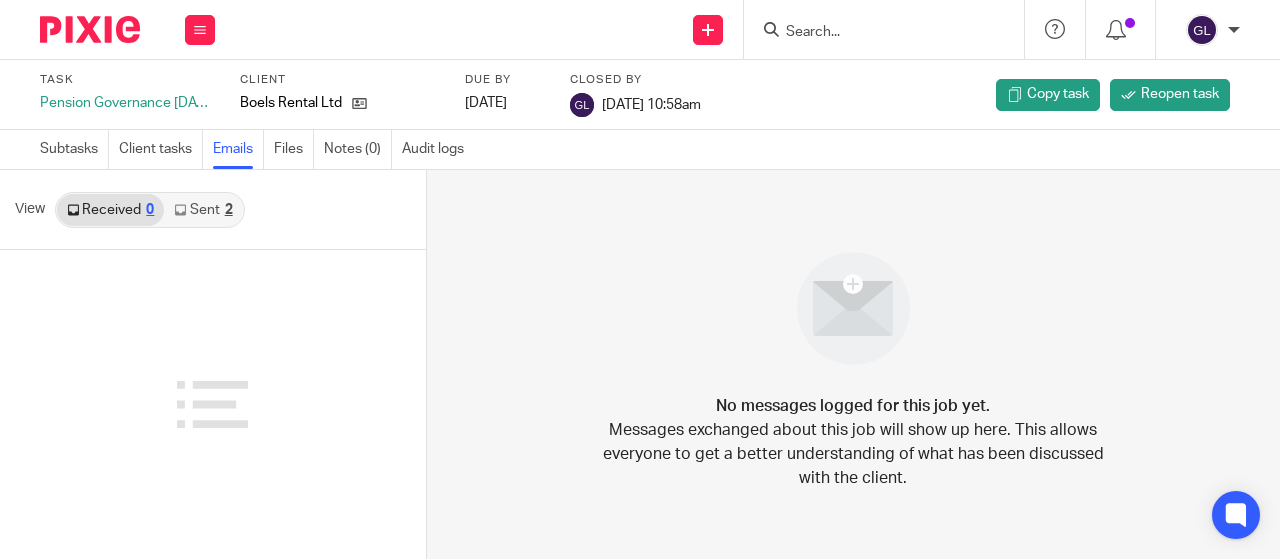 click on "Sent
2" at bounding box center (203, 210) 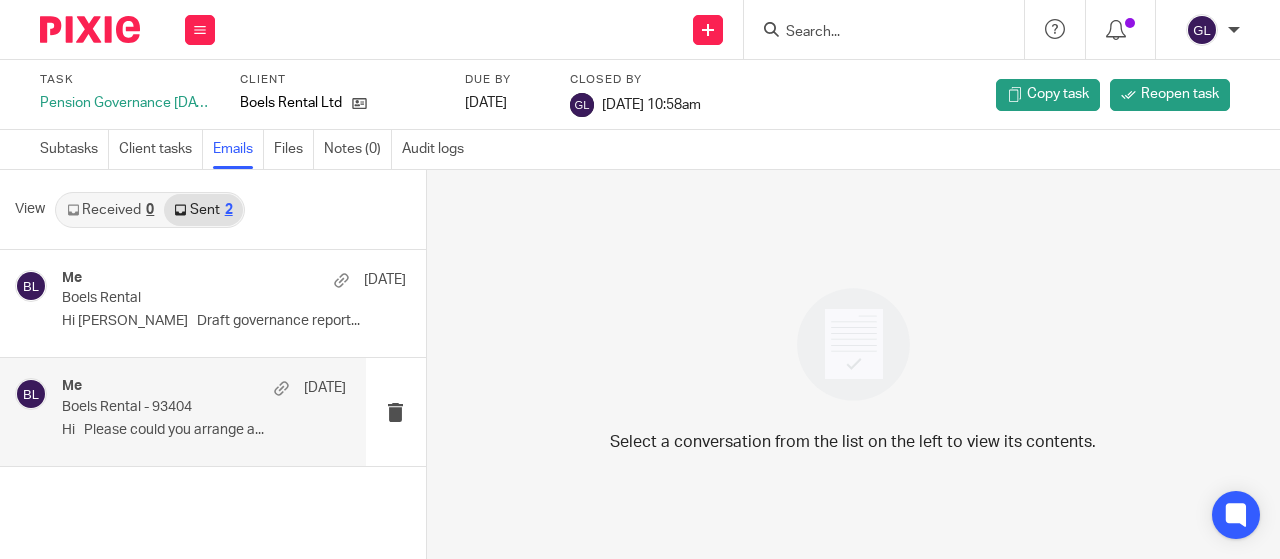 click on "Boels Rental - 93404" at bounding box center [175, 407] 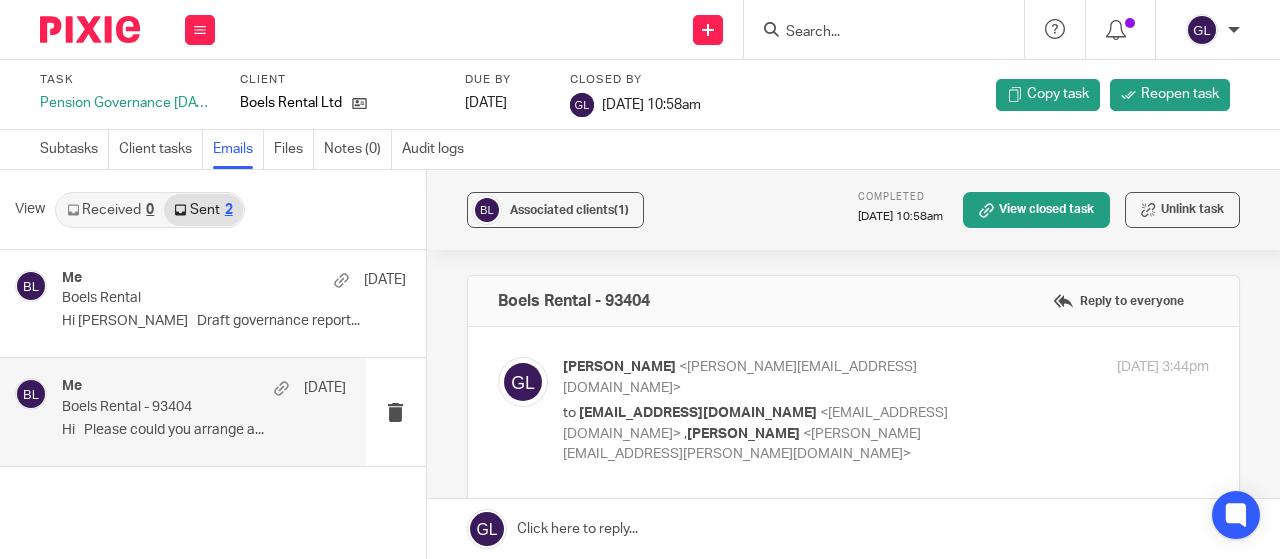scroll, scrollTop: 0, scrollLeft: 0, axis: both 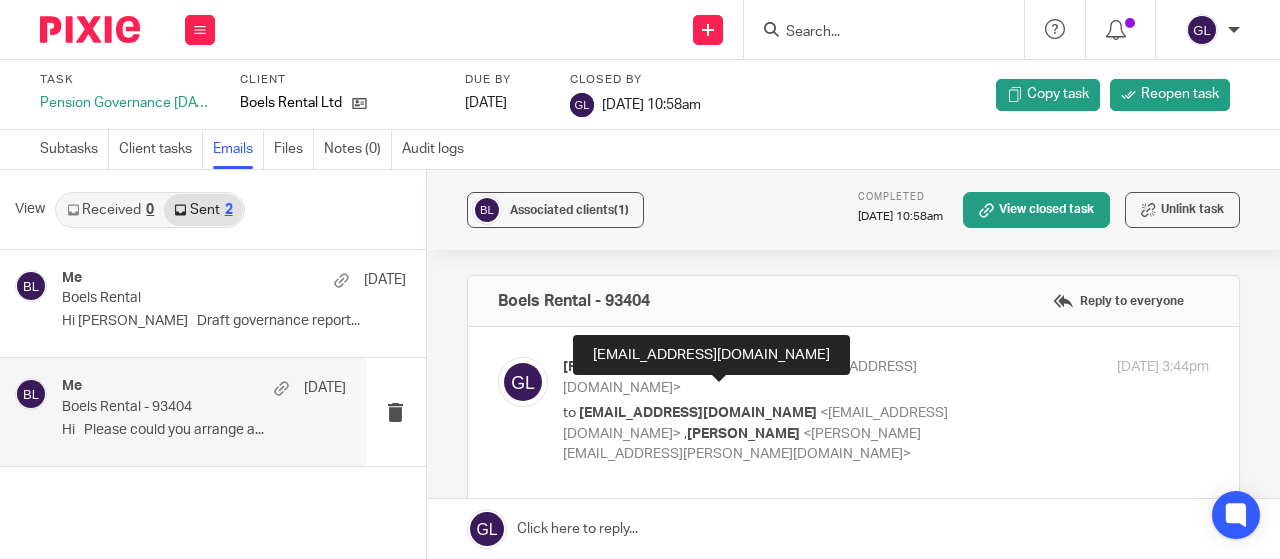click on "workplaceservicingteam@royallondon.com" at bounding box center (698, 413) 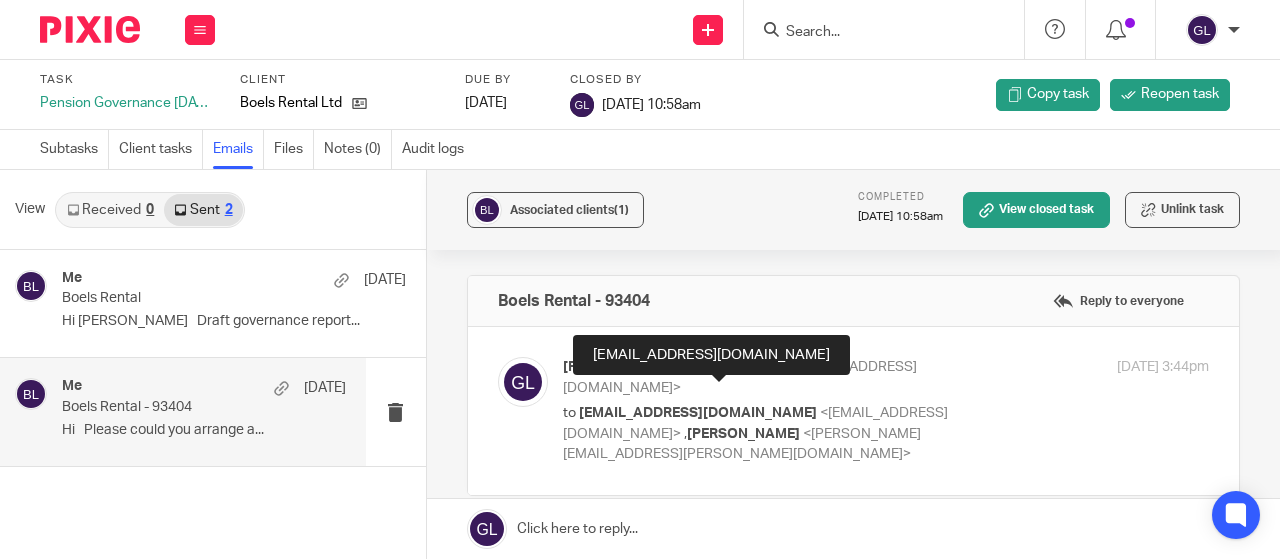 click on "workplaceservicingteam@royallondon.com" at bounding box center (698, 413) 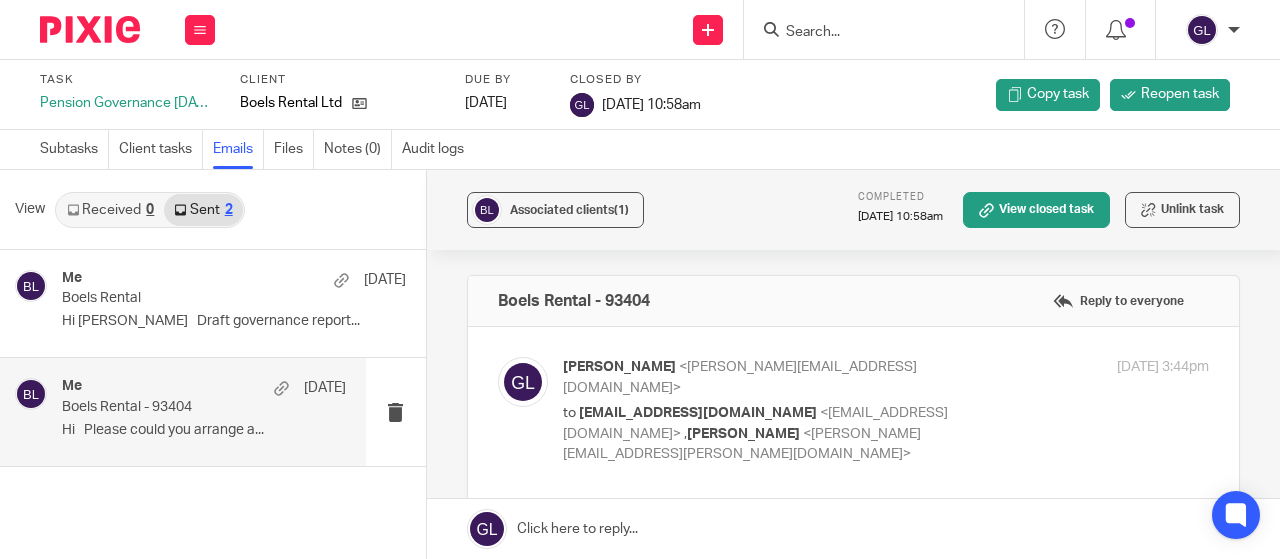 scroll, scrollTop: 0, scrollLeft: 0, axis: both 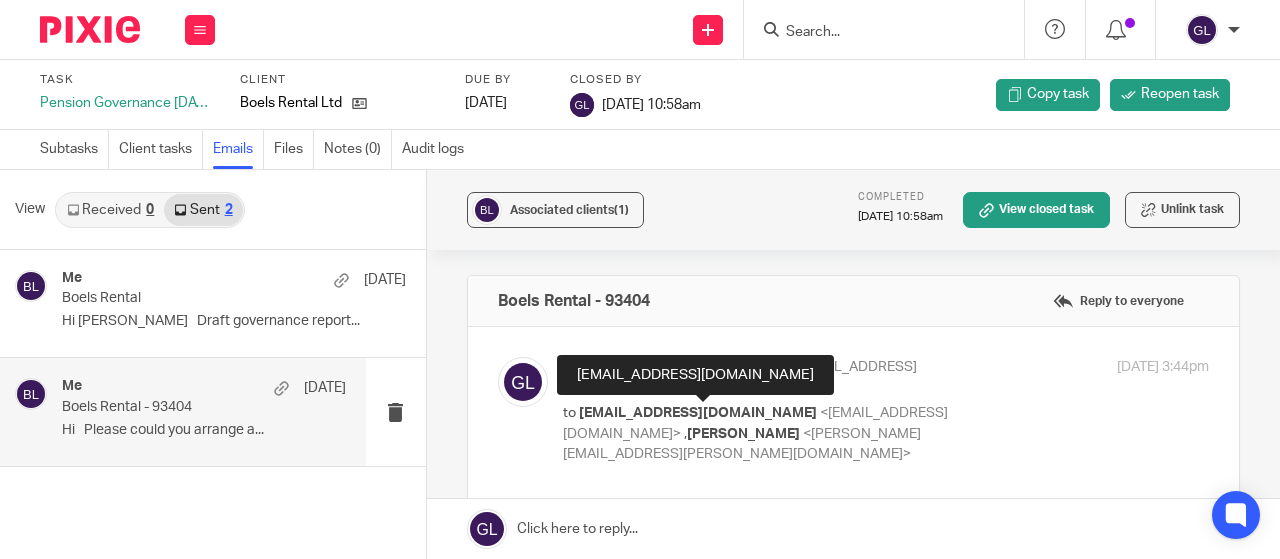 click on "<workplaceservicingteam@royallondon.com>" at bounding box center [755, 423] 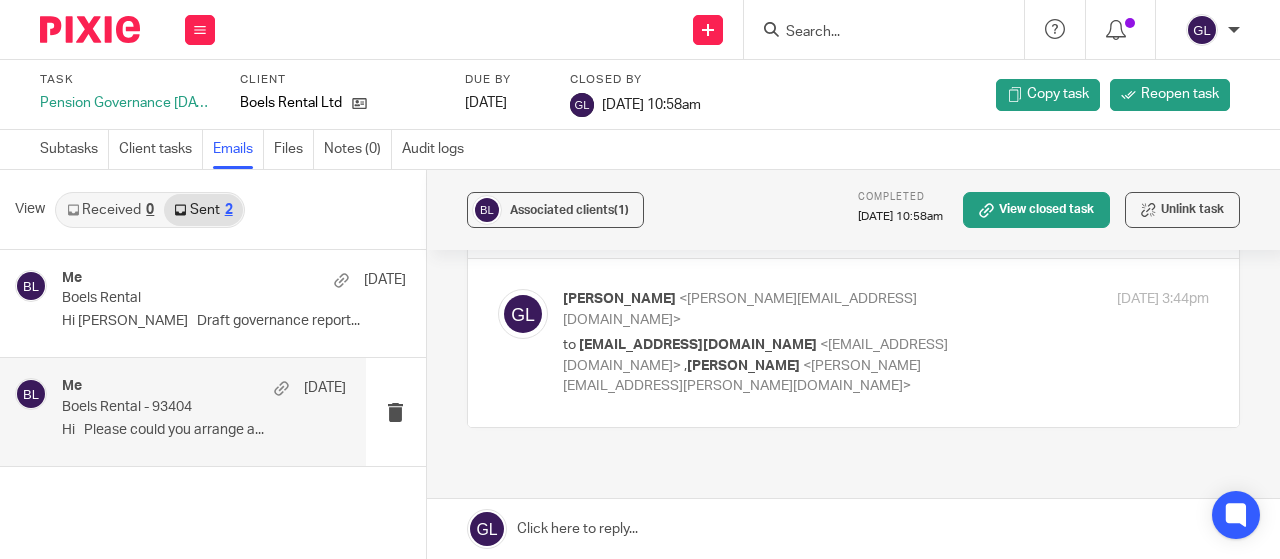 scroll, scrollTop: 100, scrollLeft: 0, axis: vertical 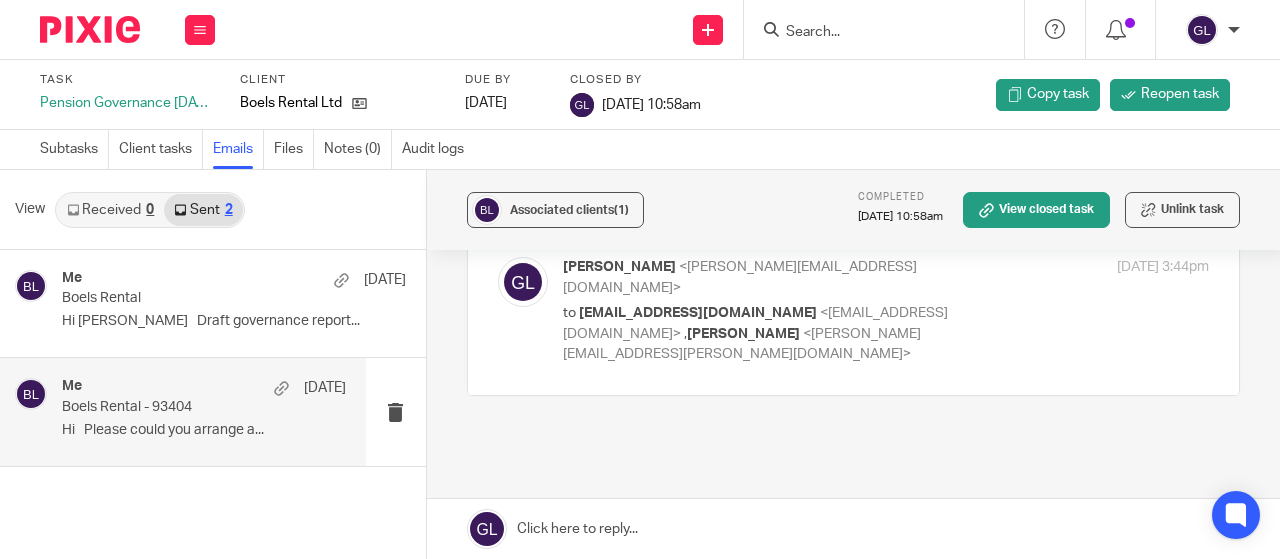 click at bounding box center [853, 311] 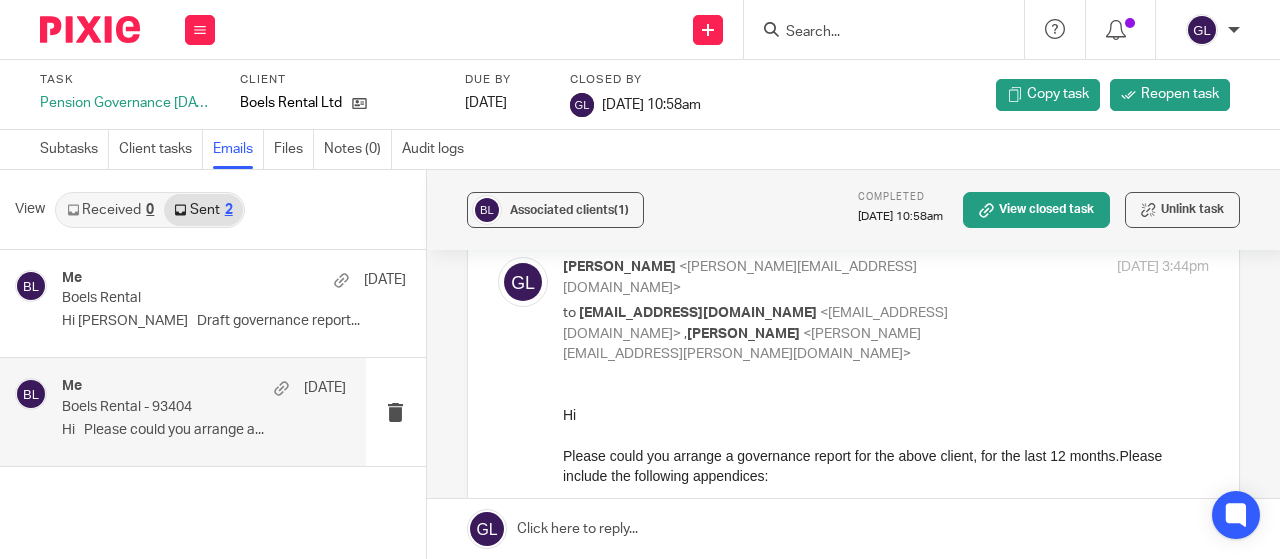 scroll, scrollTop: 0, scrollLeft: 0, axis: both 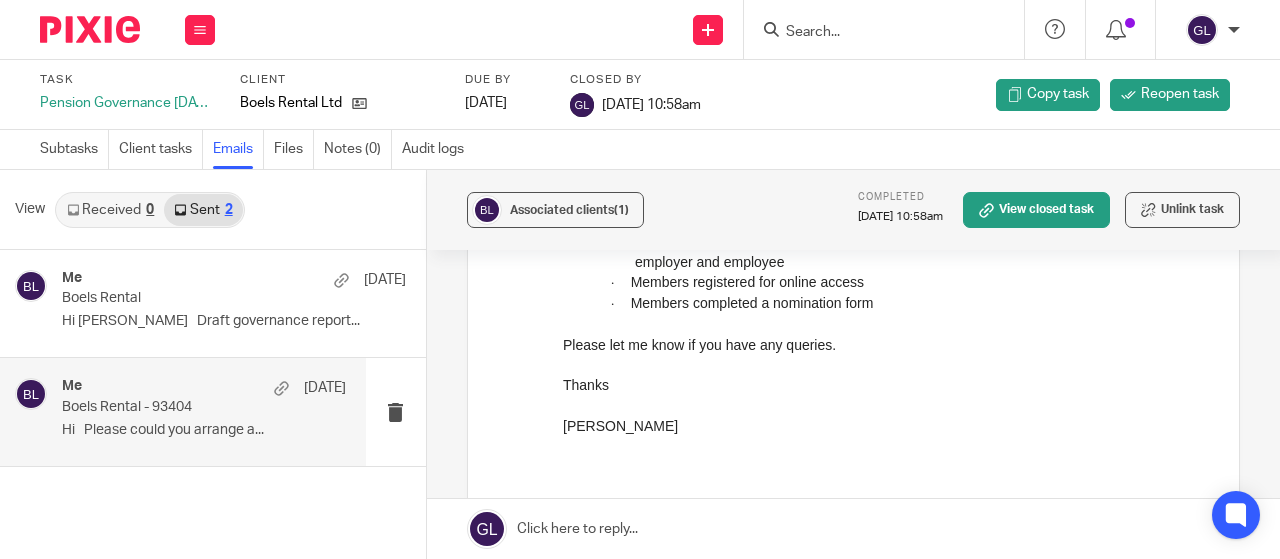 click on "Geoff" at bounding box center (885, 426) 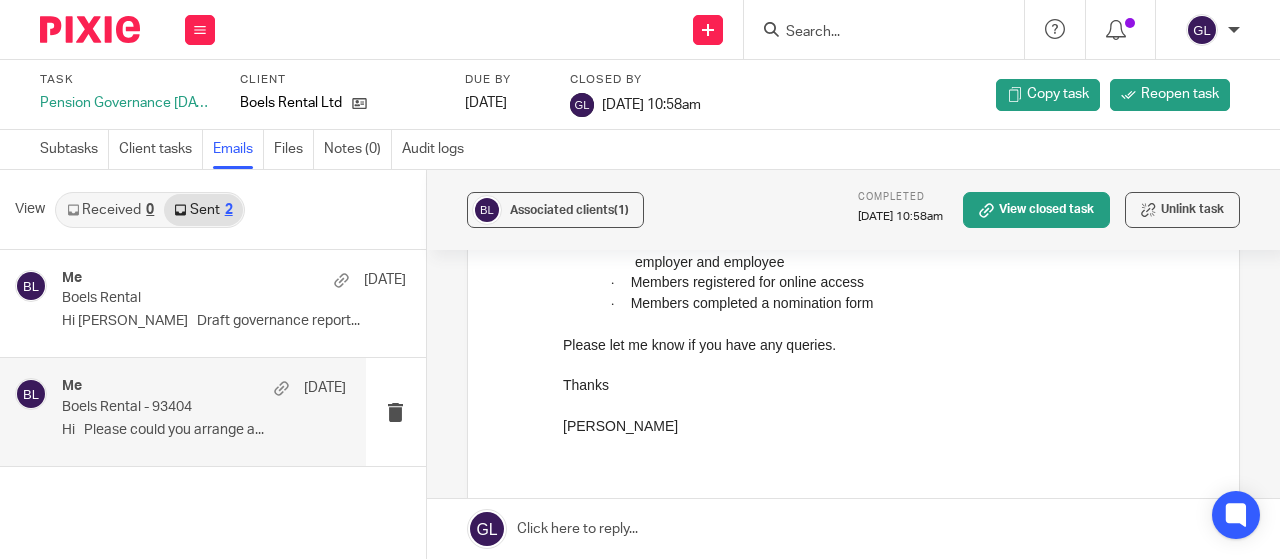 click on "Geoff" at bounding box center (619, 426) 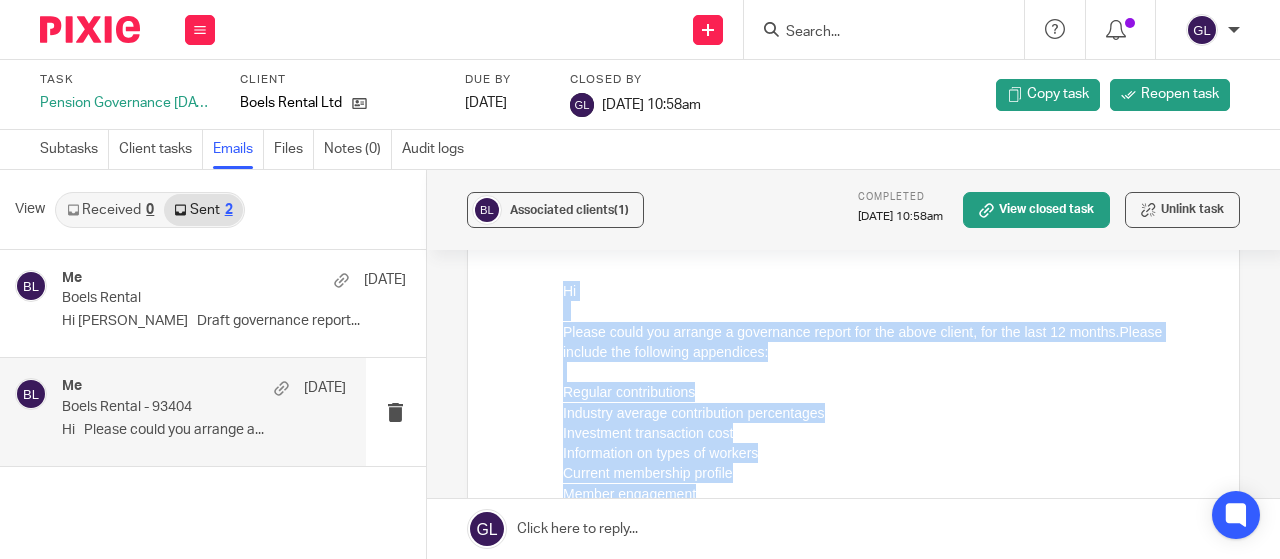 scroll, scrollTop: 145, scrollLeft: 0, axis: vertical 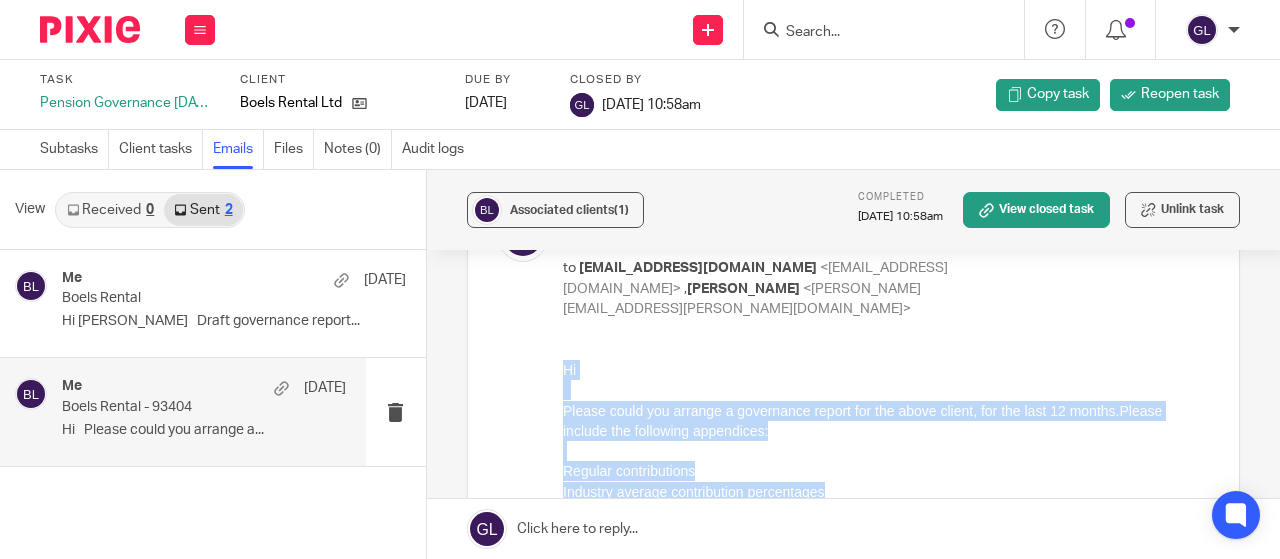 drag, startPoint x: 595, startPoint y: 903, endPoint x: 1111, endPoint y: 704, distance: 553.0434 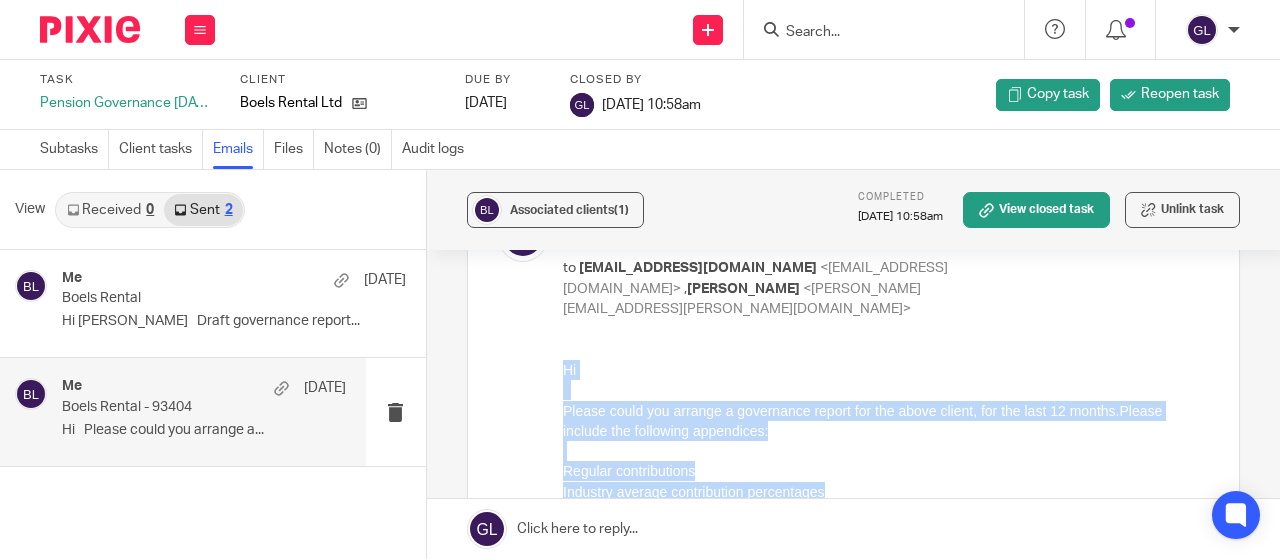 copy on "Hi   Please could you arrange a governance report for the above client, for the last 12 months.  Please include the following appendices:   Regular contributions Industry average contribution percentages Investment transaction cost Information on types of workers Current membership profile Member engagement Governance   I would be grateful if you could also provide the following information (if it isn’t included in the report);   ·         Full MI data run at the same date as the governance report ·         Breakdown of contributions paid in each month for the last 12 months, preferably split into employer and employee ·         Members registered for online access ·         Members completed a nomination form   Please let me know if you have any queries.   Thanks   Geoff" 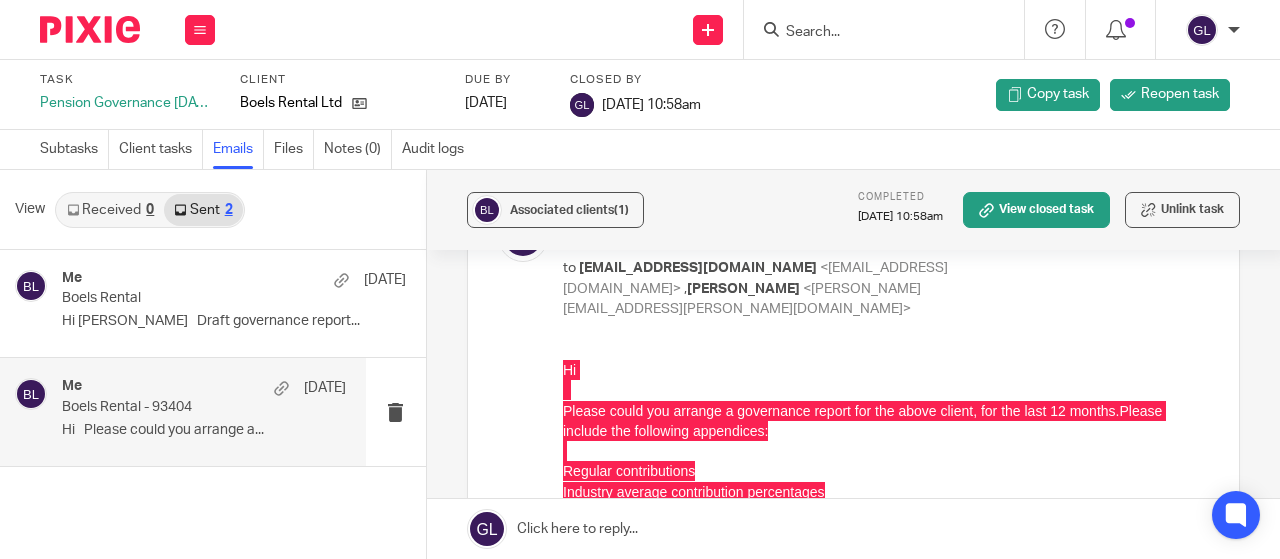 click on "Geoff Lord
<geoff.lord@benefiz.co.uk>   to
workplaceservicingteam@royallondon.com
<workplaceservicingteam@royallondon.com>   ,
Christopher Craig
<christopher.craig@royallondon.com>       1 Apr 2025 3:44pm
Forward" at bounding box center (853, 621) 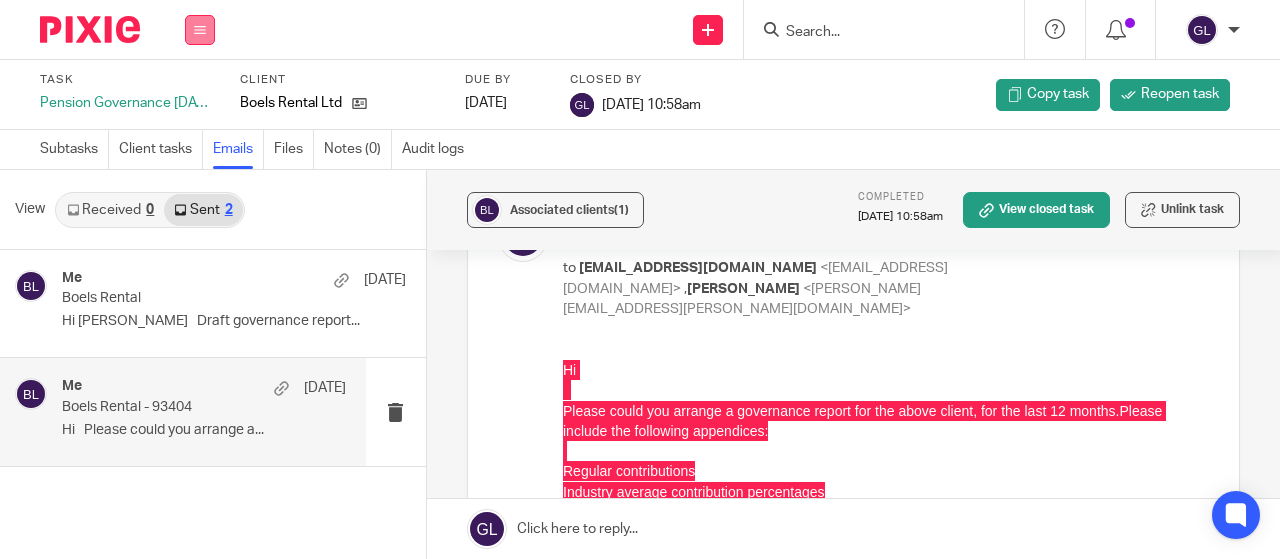click at bounding box center [200, 30] 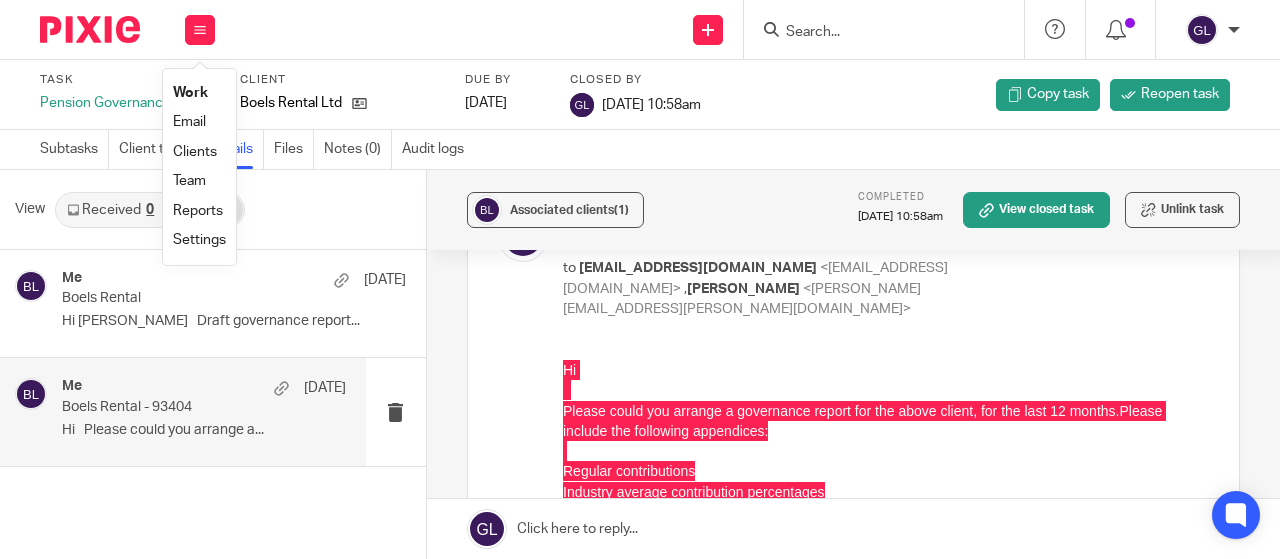 click on "Work" at bounding box center (190, 93) 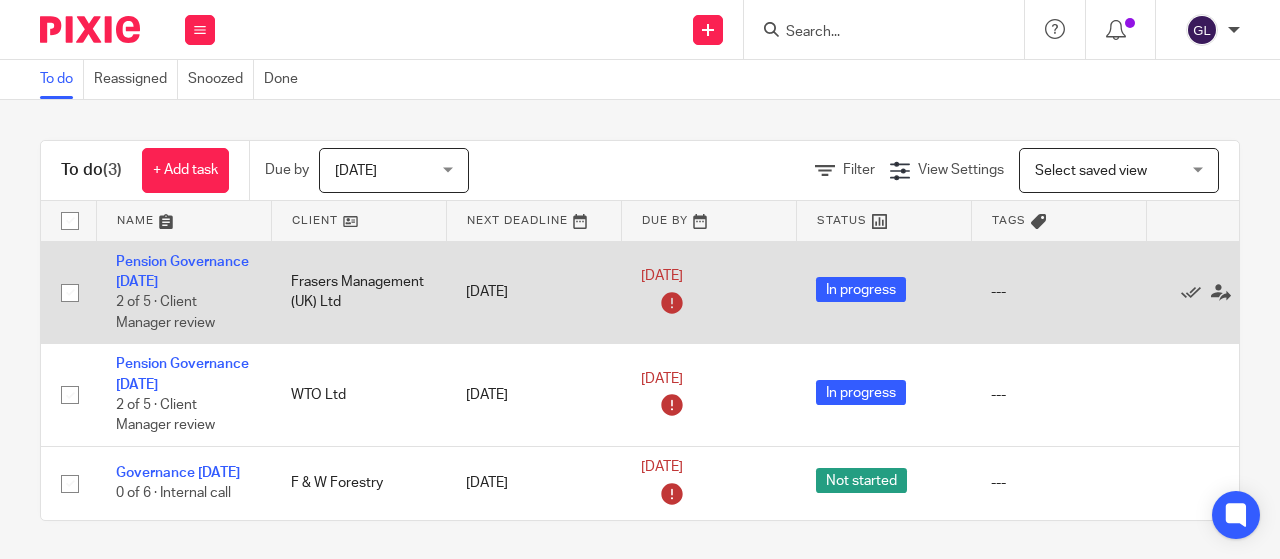 scroll, scrollTop: 0, scrollLeft: 0, axis: both 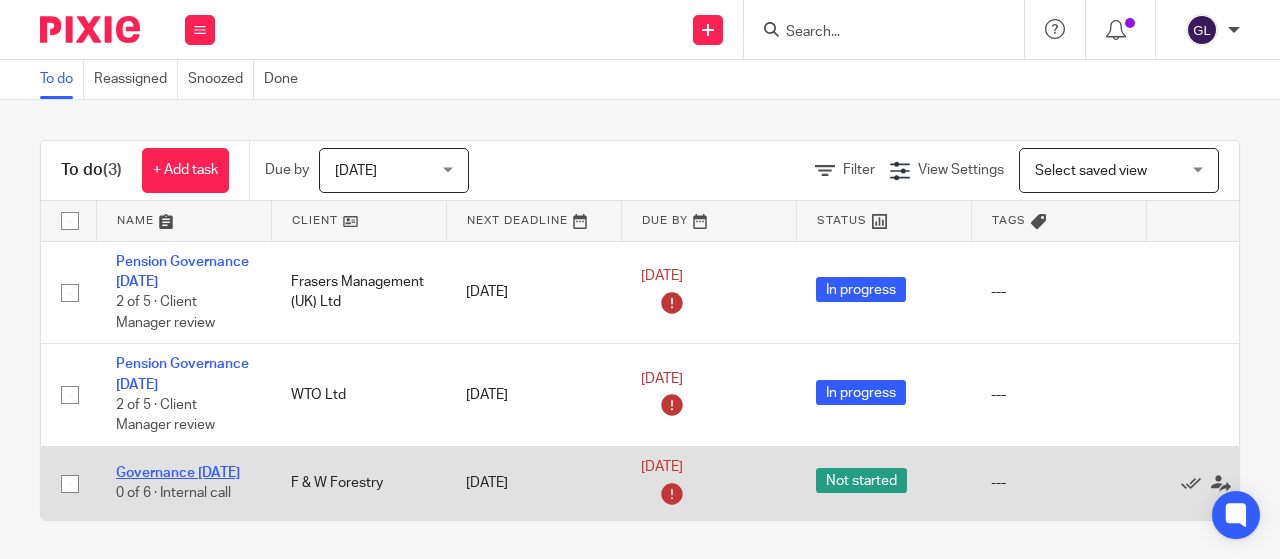 click on "Governance [DATE]" at bounding box center (178, 473) 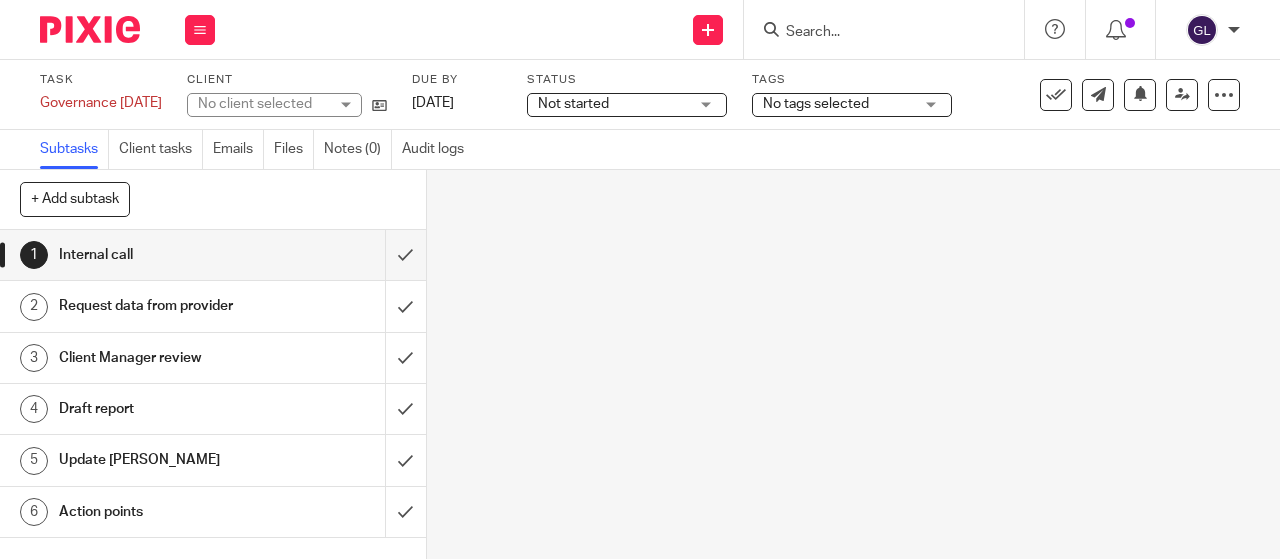 scroll, scrollTop: 0, scrollLeft: 0, axis: both 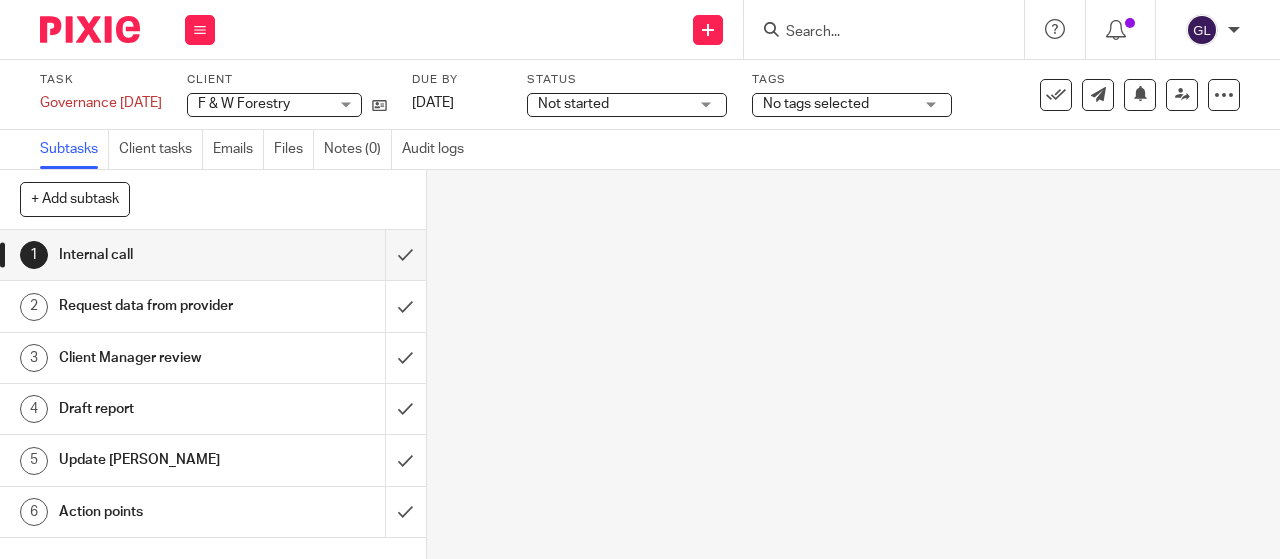 click on "Not started" at bounding box center [613, 104] 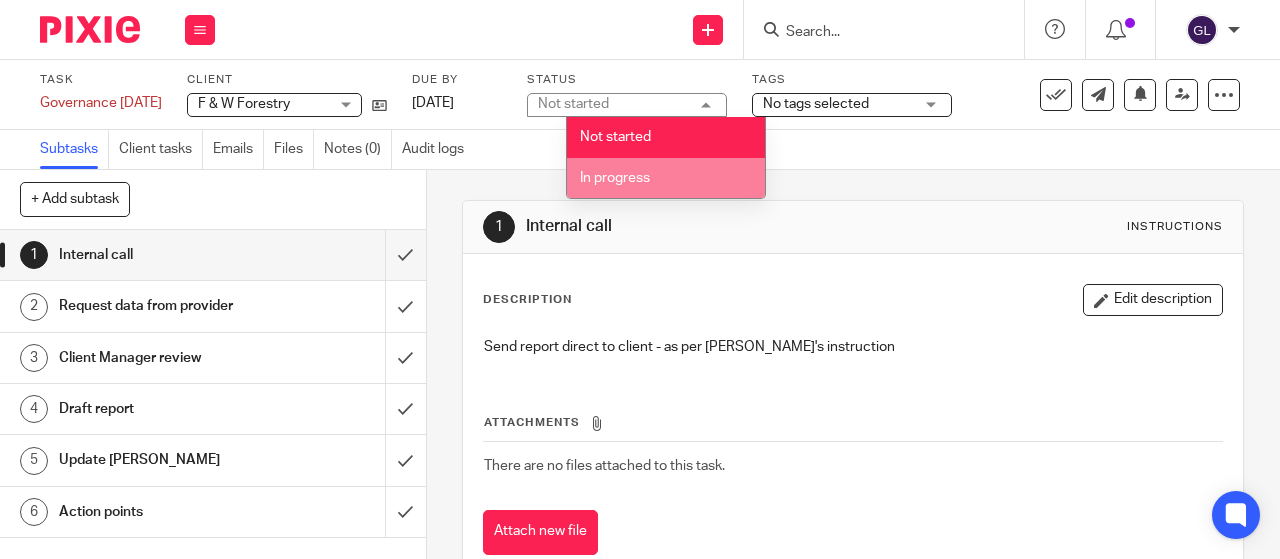 click on "In progress" at bounding box center [615, 178] 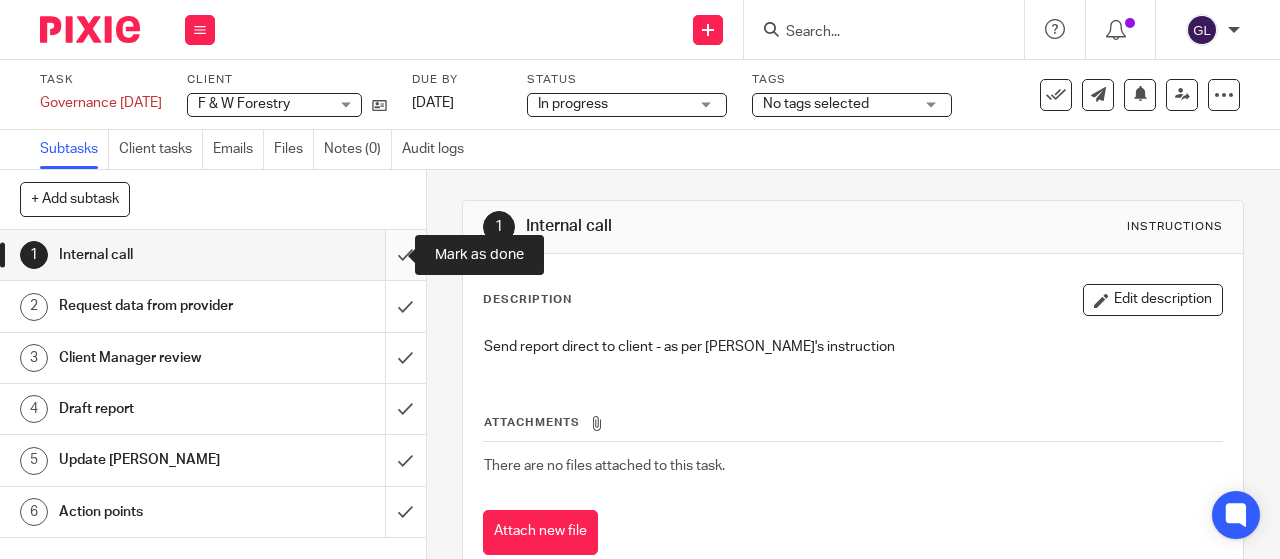 click at bounding box center [213, 255] 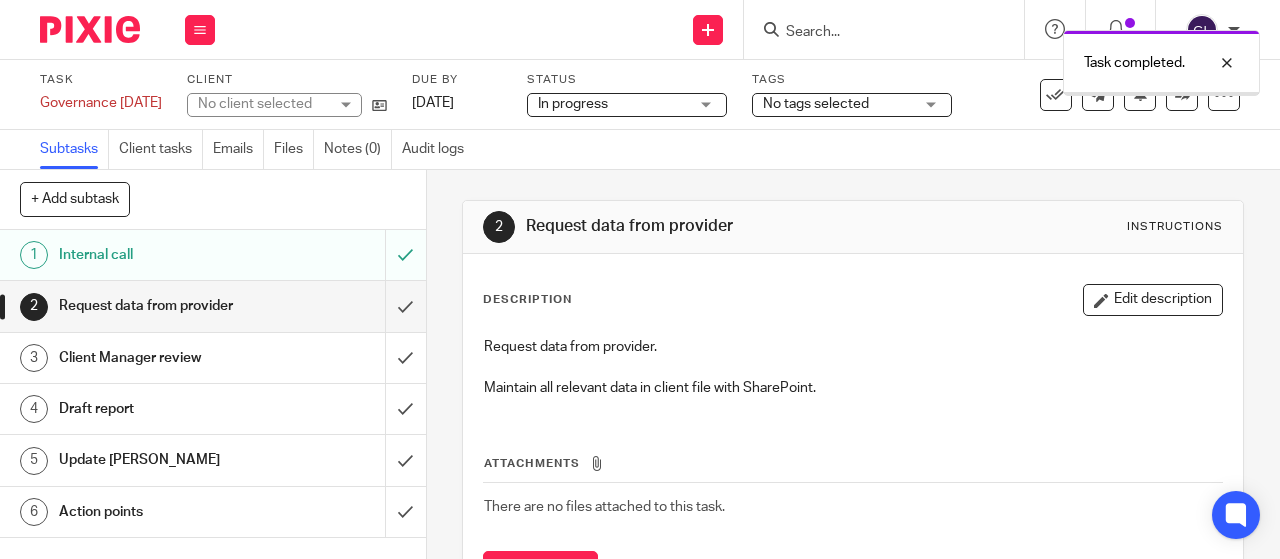 scroll, scrollTop: 0, scrollLeft: 0, axis: both 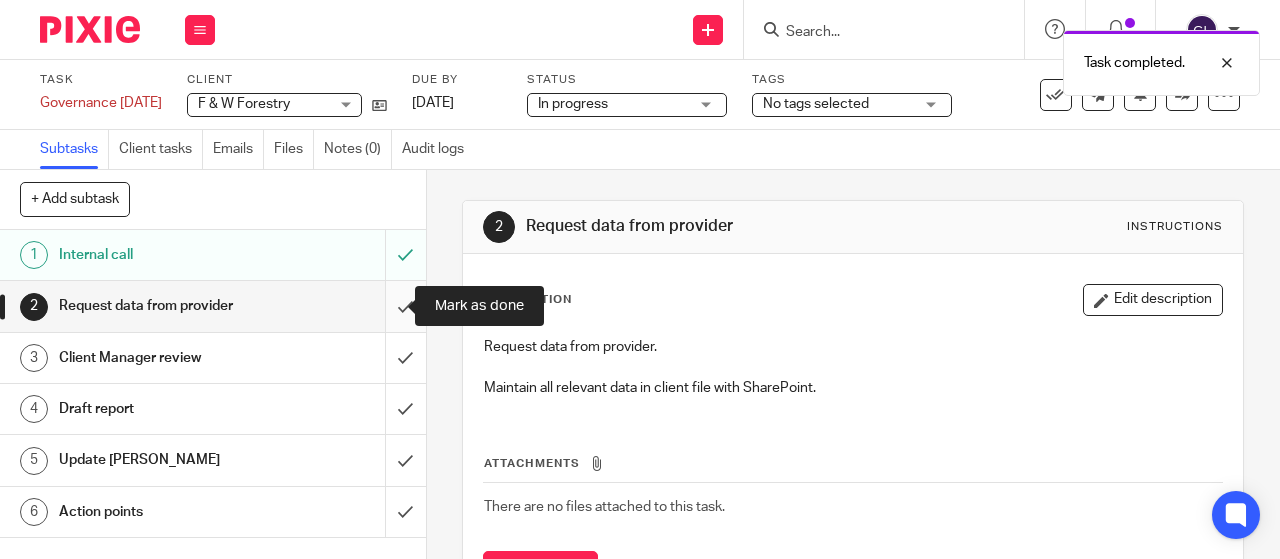 click at bounding box center (213, 306) 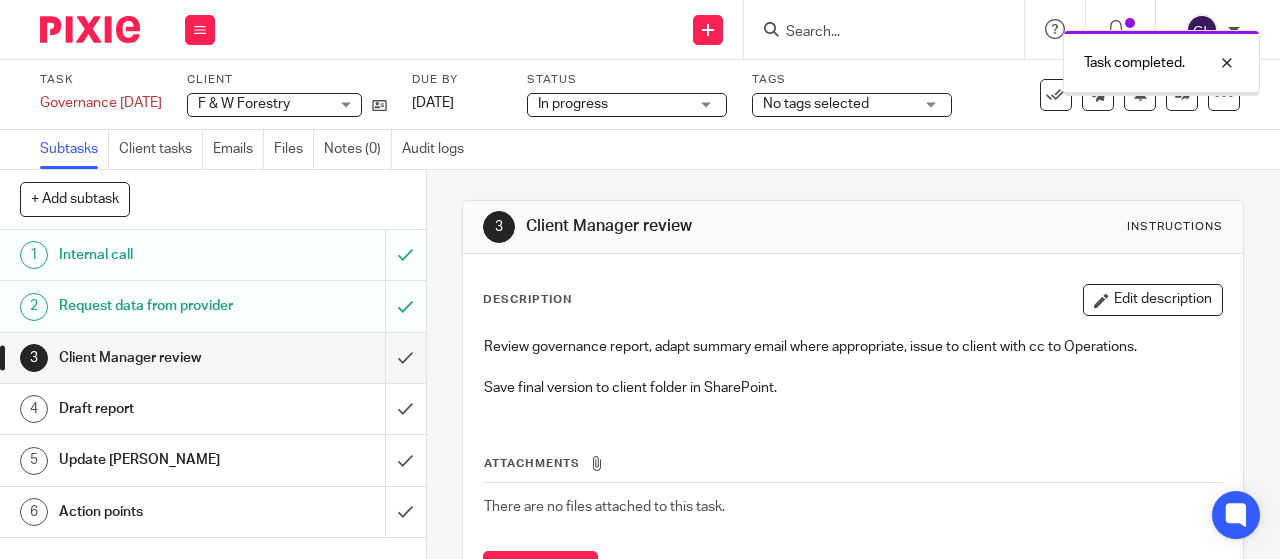 scroll, scrollTop: 0, scrollLeft: 0, axis: both 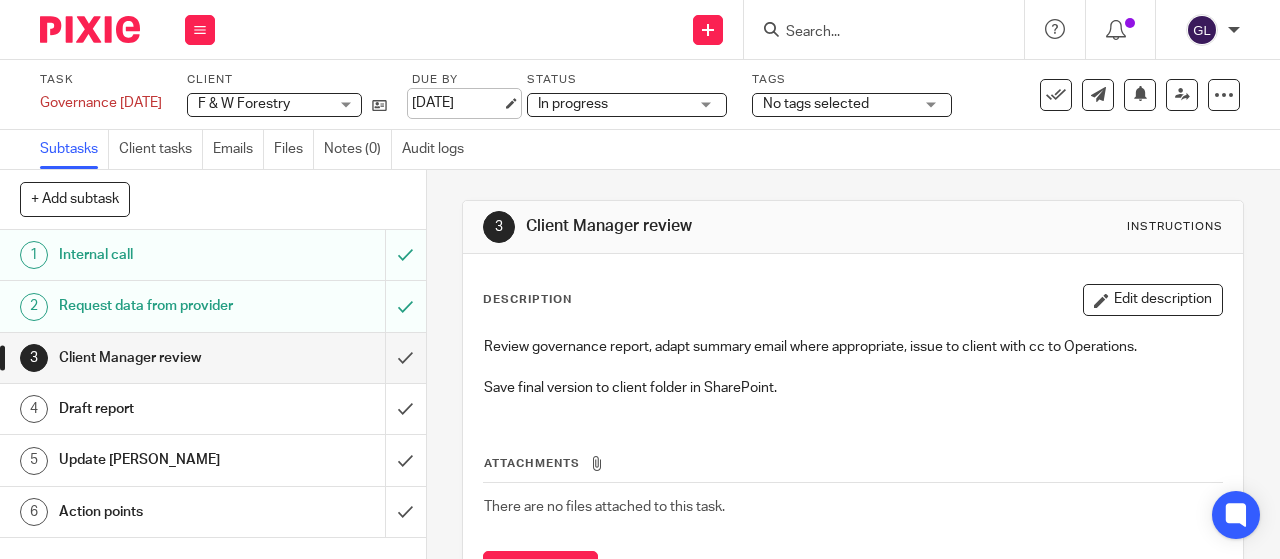 click on "[DATE]" at bounding box center (457, 103) 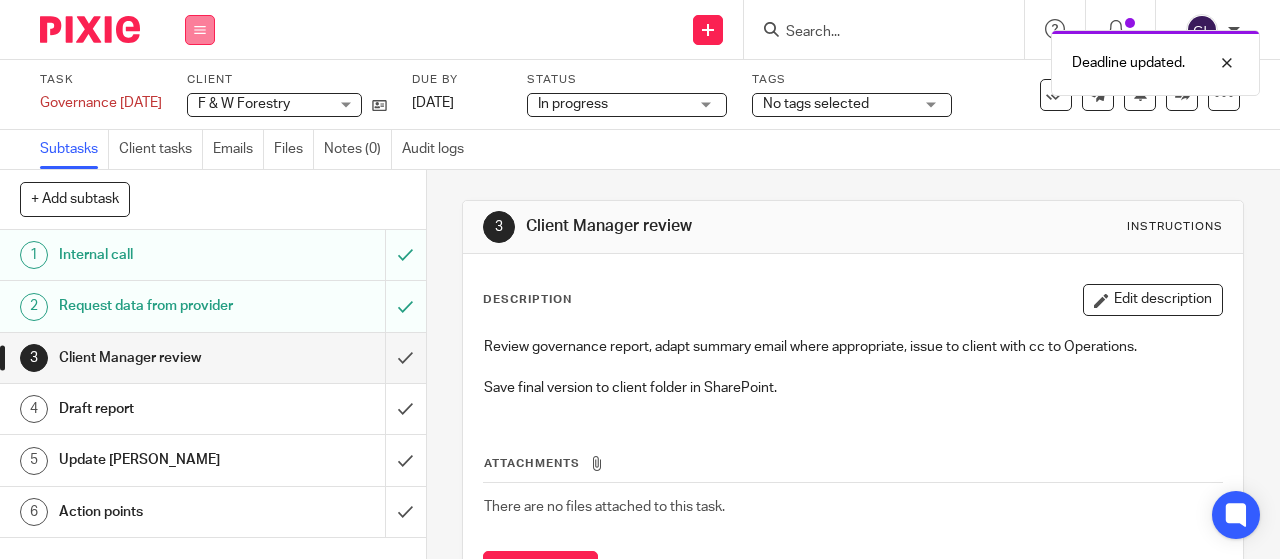 click at bounding box center [200, 30] 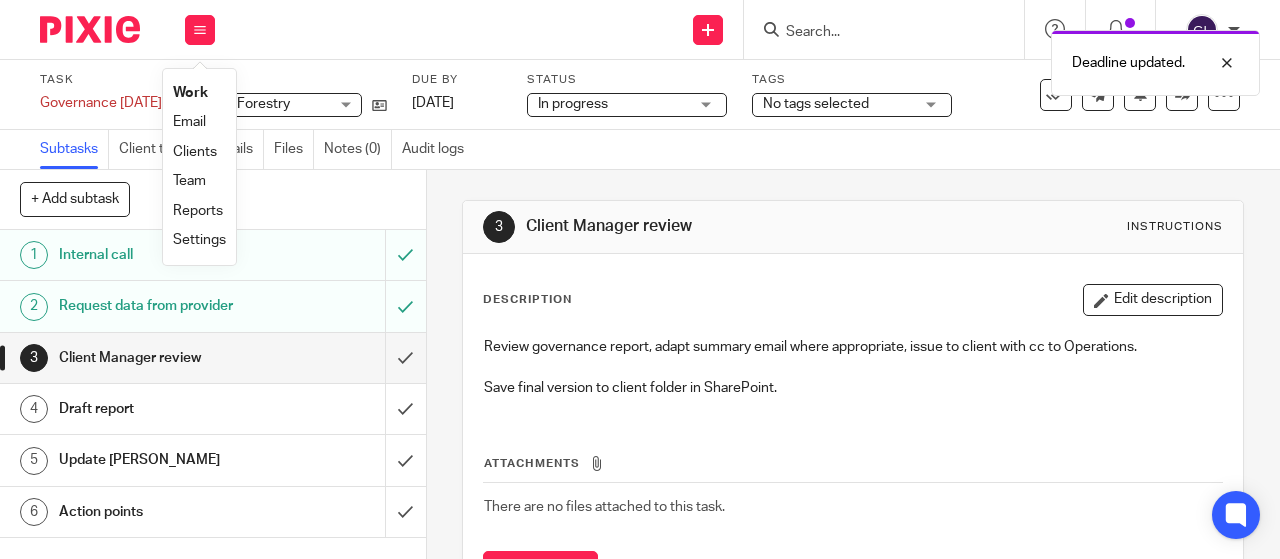 click on "Work" at bounding box center (190, 93) 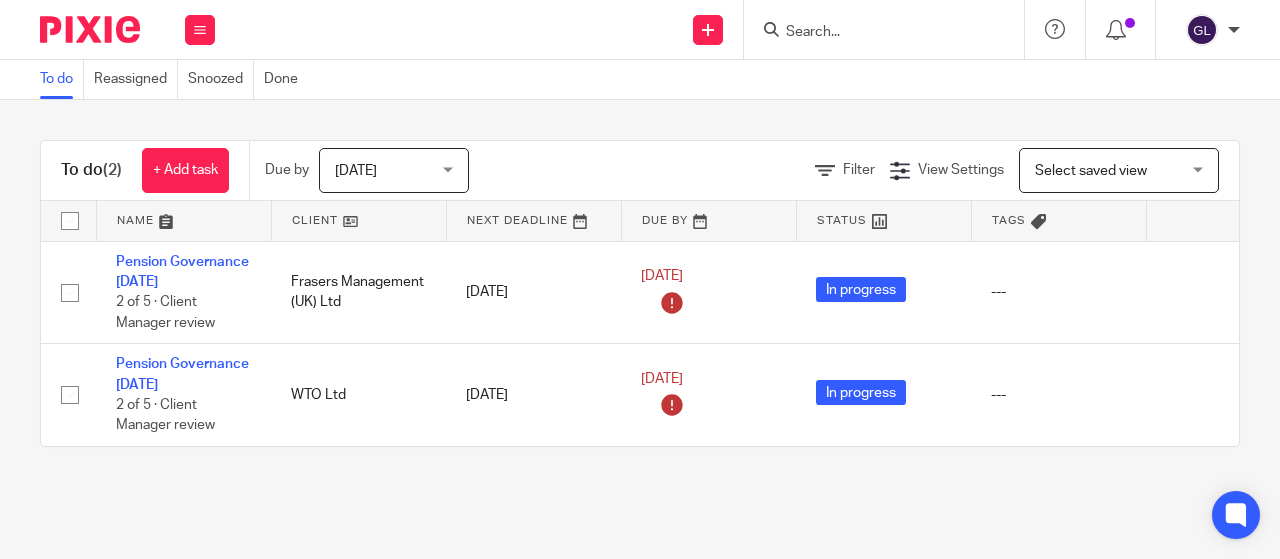 scroll, scrollTop: 0, scrollLeft: 0, axis: both 